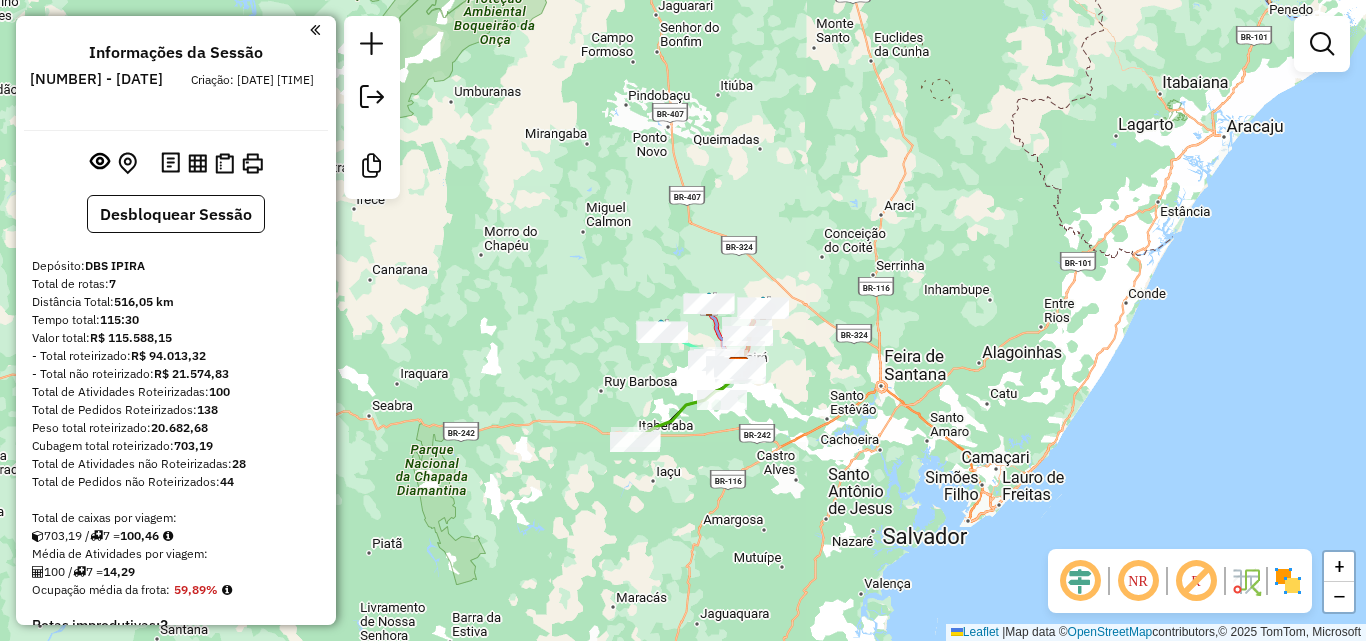 scroll, scrollTop: 0, scrollLeft: 0, axis: both 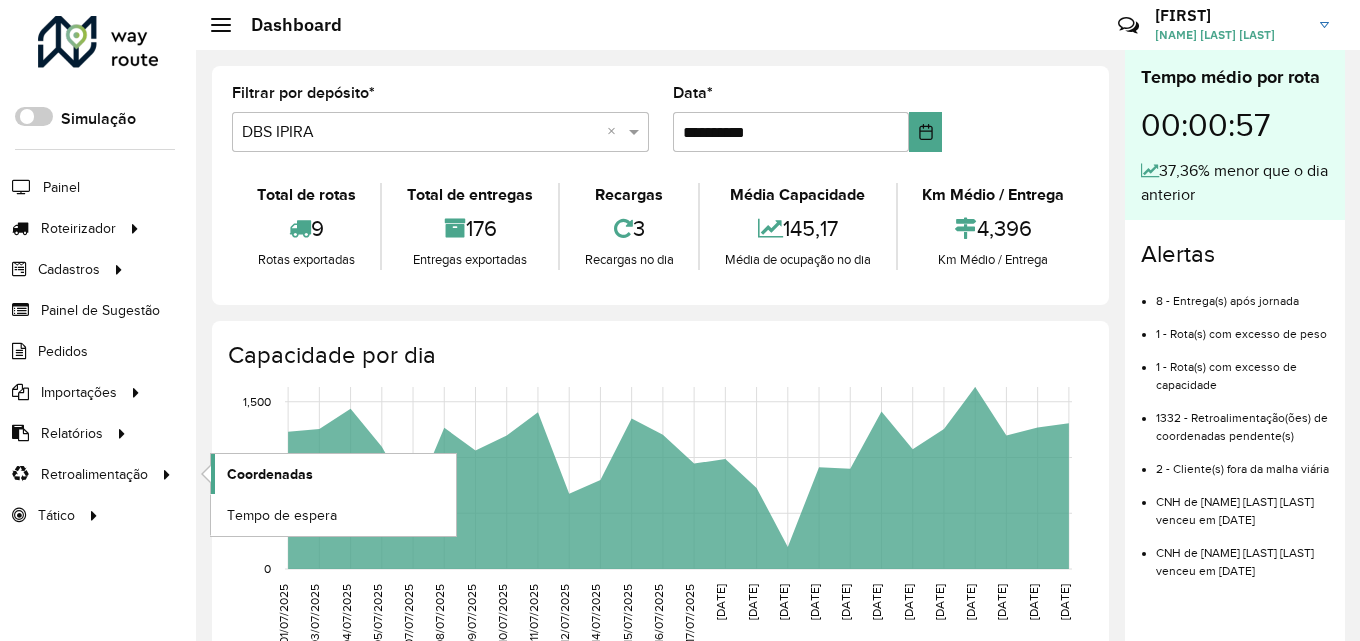 click on "Coordenadas" 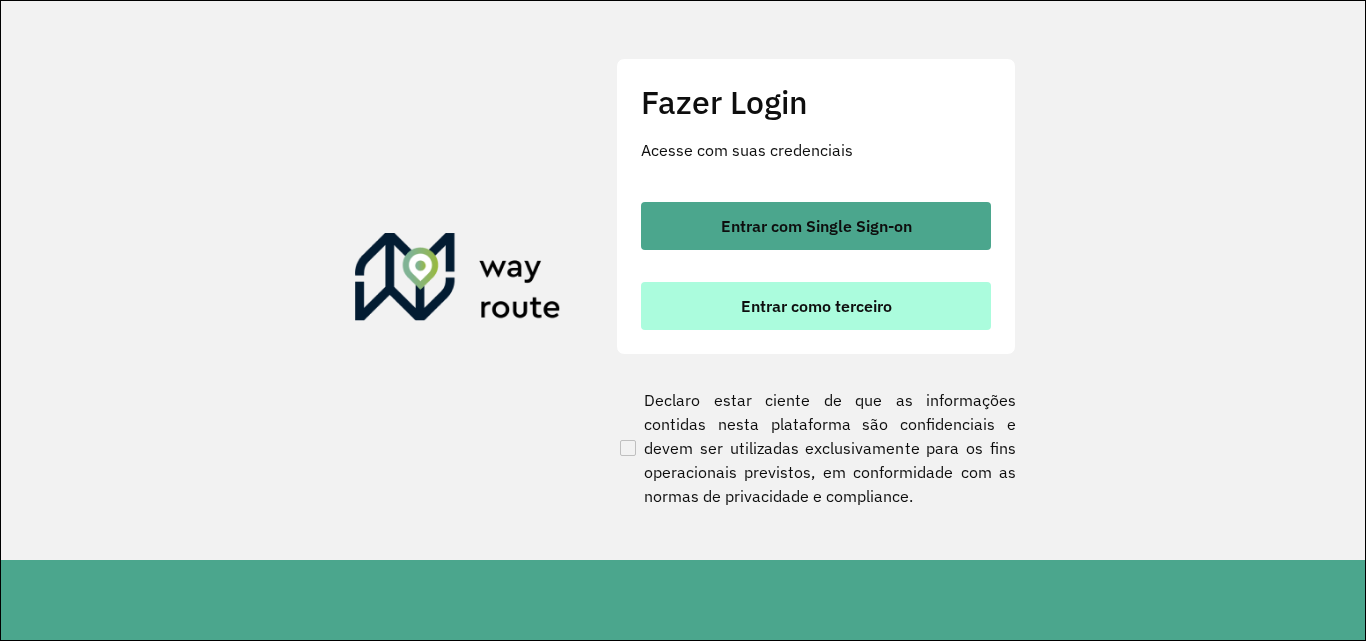 click on "Entrar como terceiro" at bounding box center (816, 306) 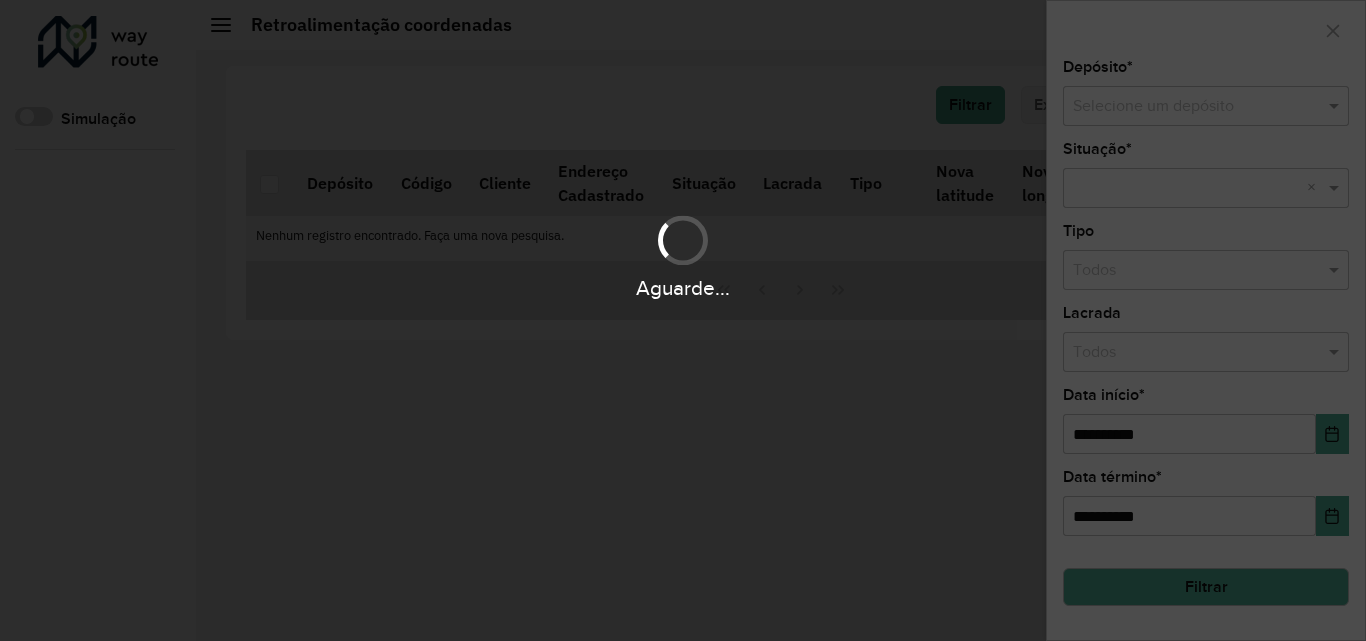 scroll, scrollTop: 0, scrollLeft: 0, axis: both 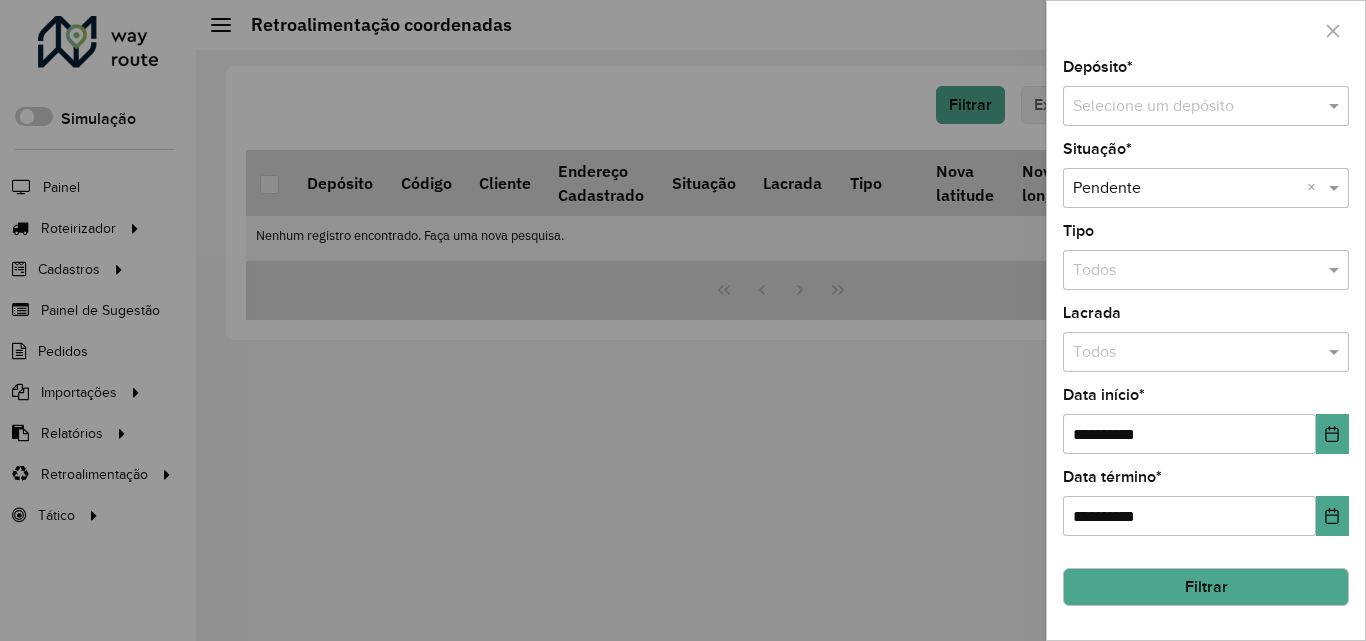 click at bounding box center (683, 320) 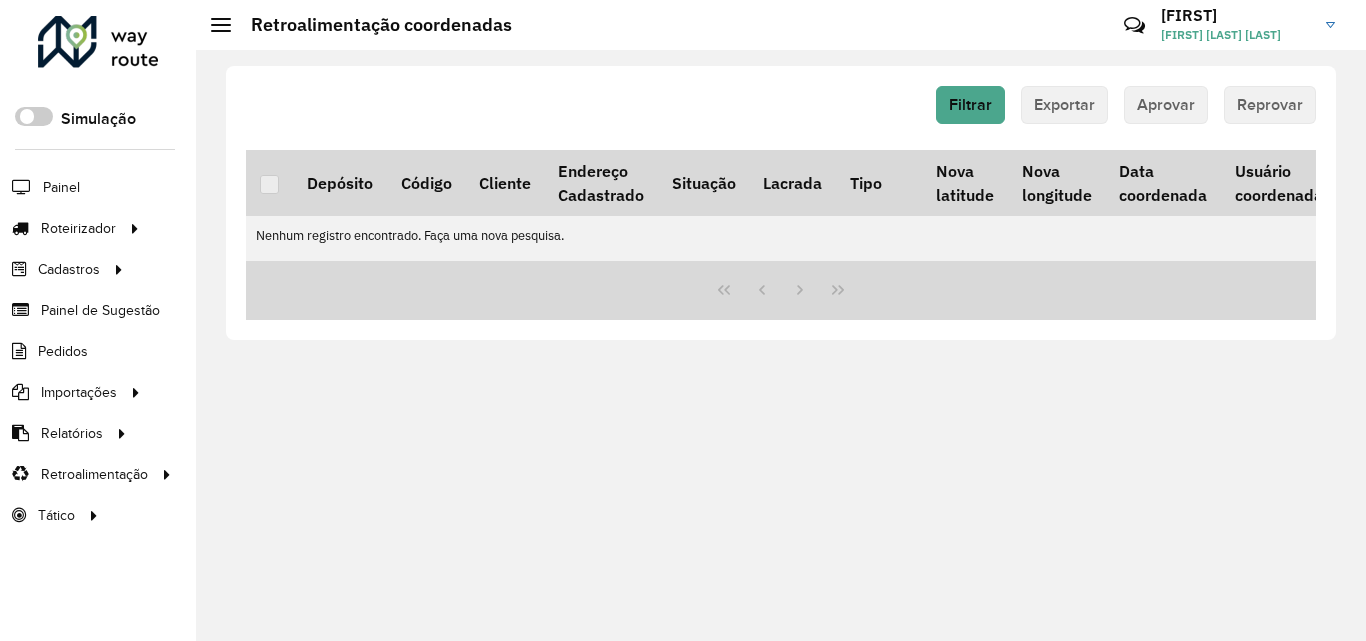 click 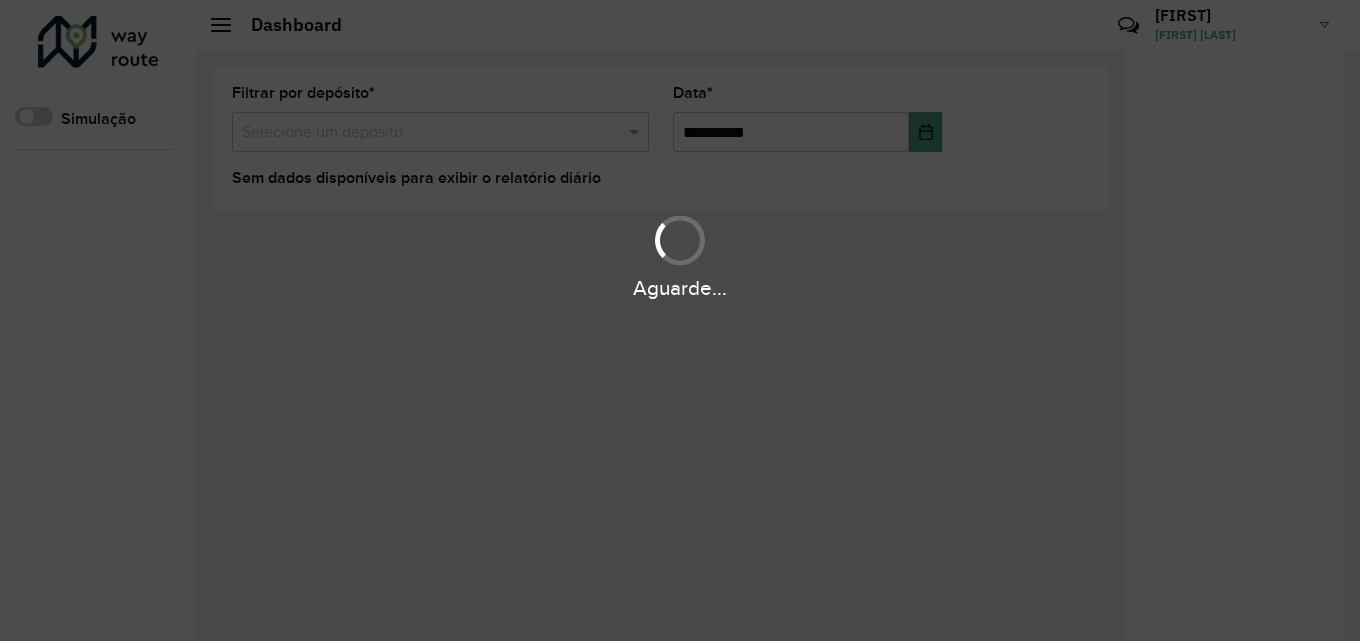 scroll, scrollTop: 0, scrollLeft: 0, axis: both 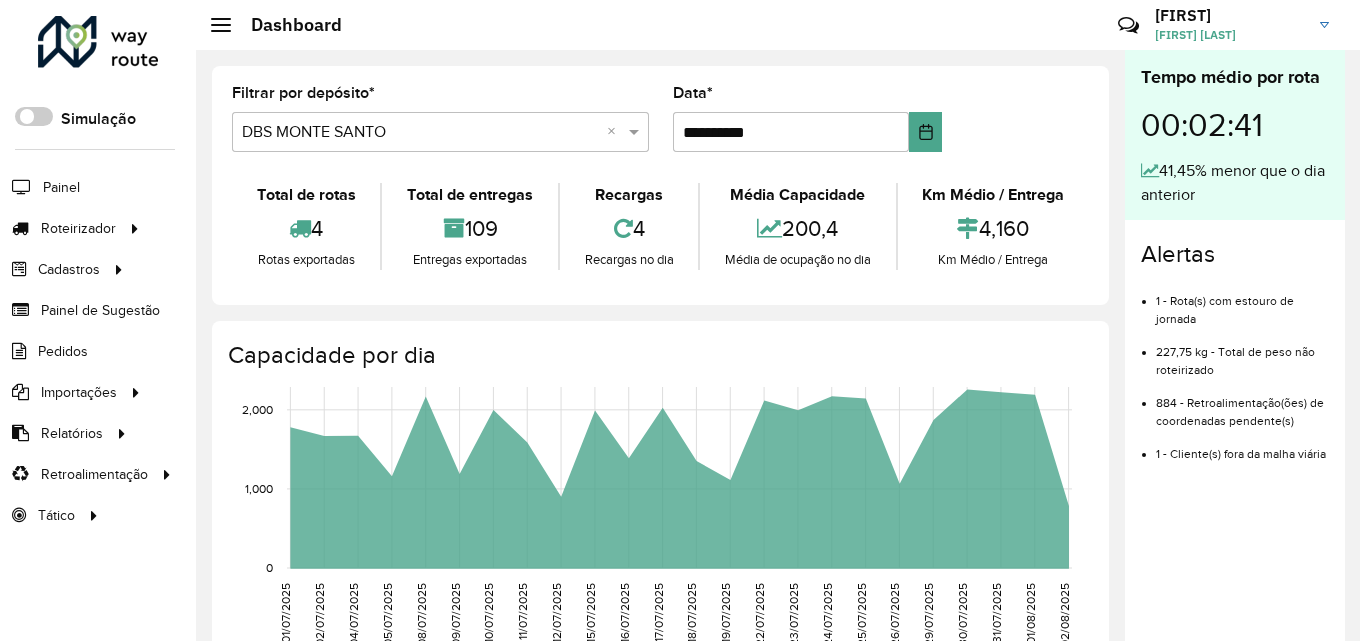 click on "Filtrar por depósito  * Selecione um depósito × [BRANCH] ×" 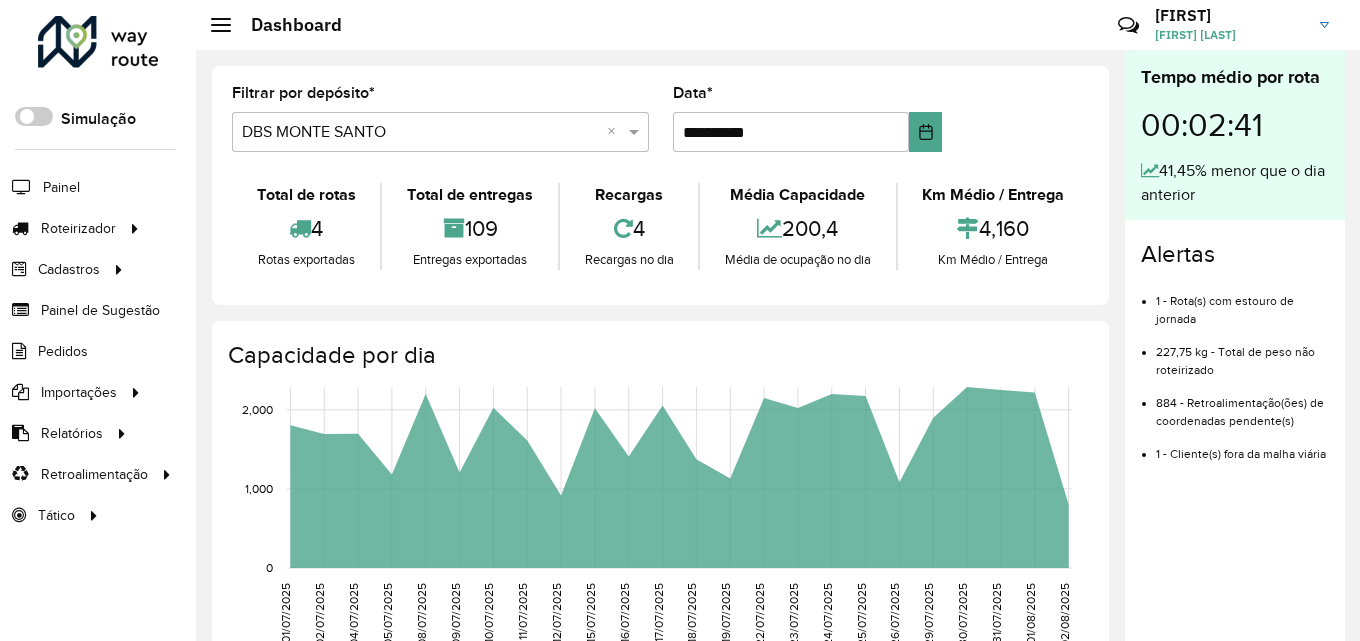 click at bounding box center (420, 133) 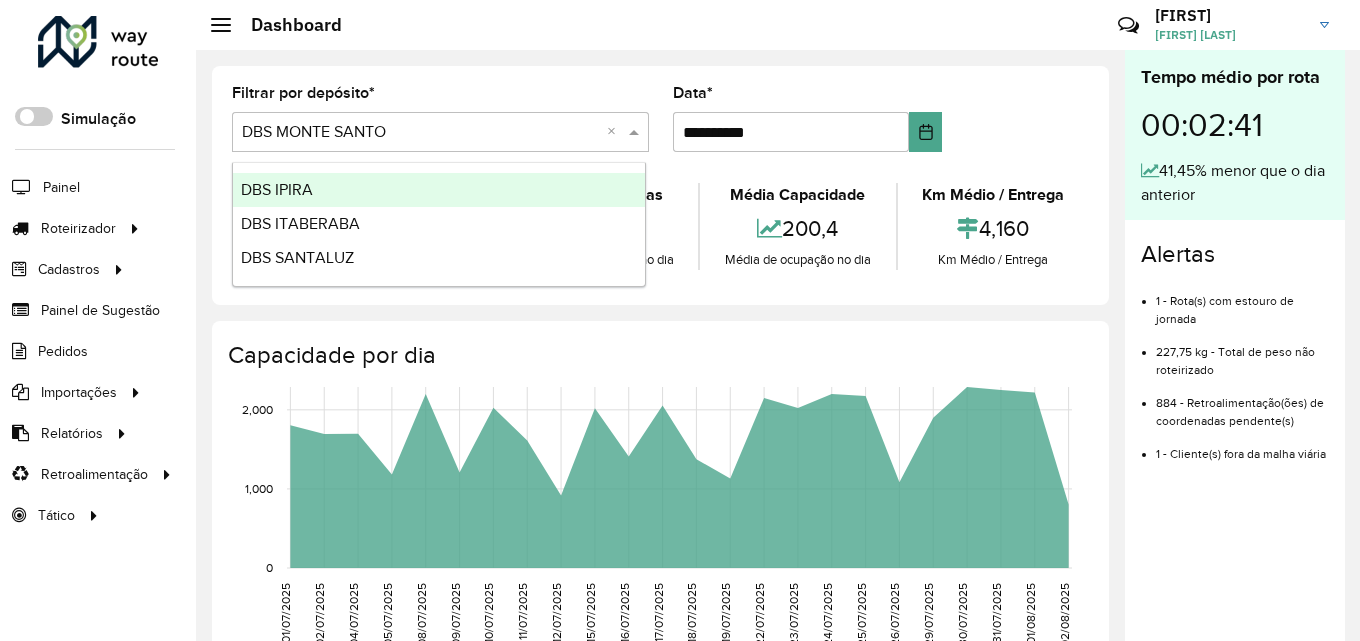click on "DBS IPIRA" at bounding box center [277, 189] 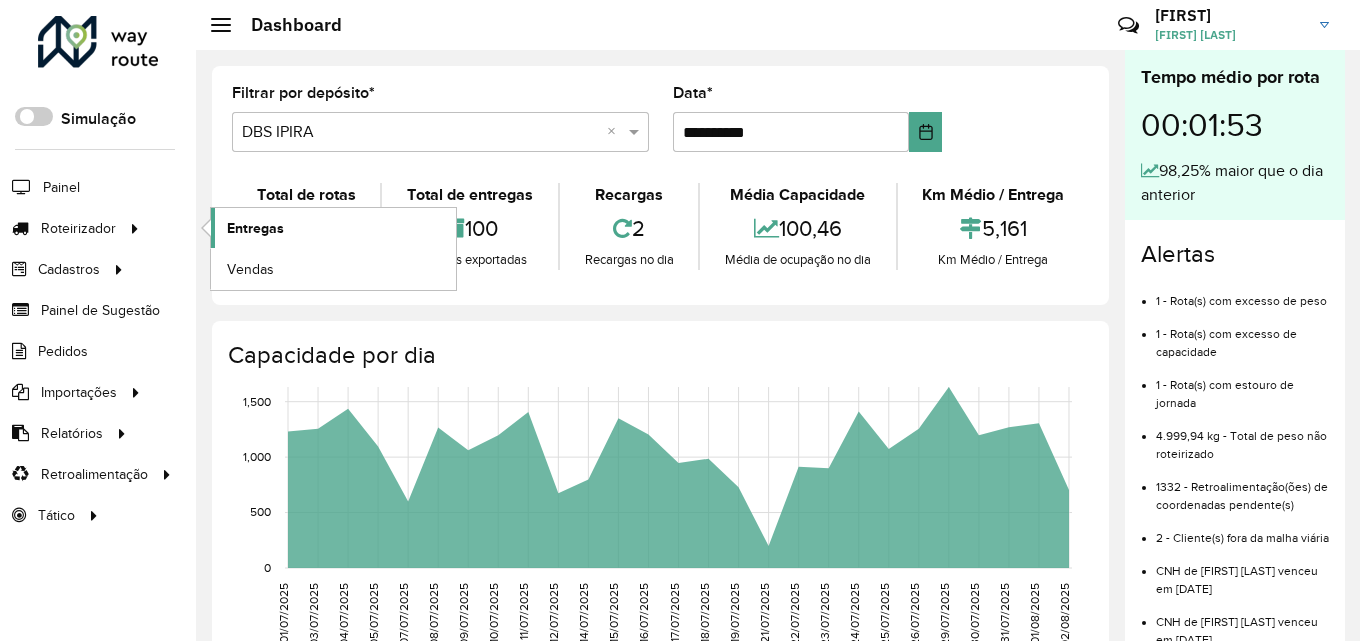 click on "Entregas" 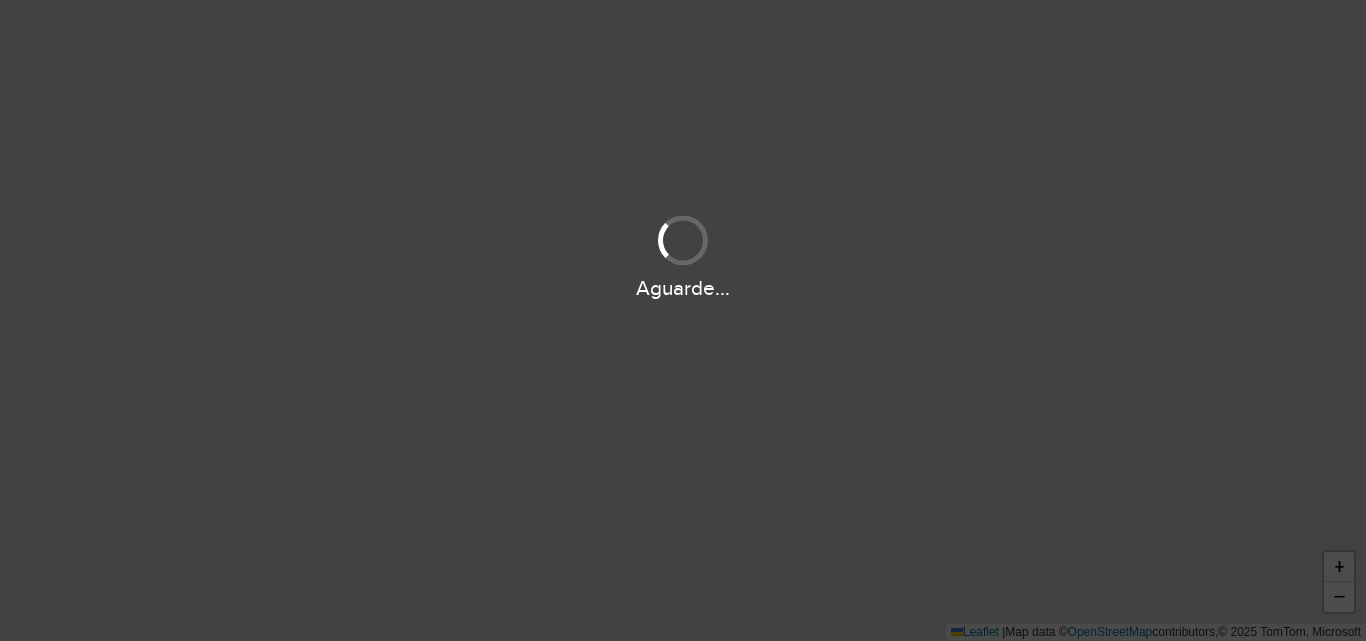 scroll, scrollTop: 0, scrollLeft: 0, axis: both 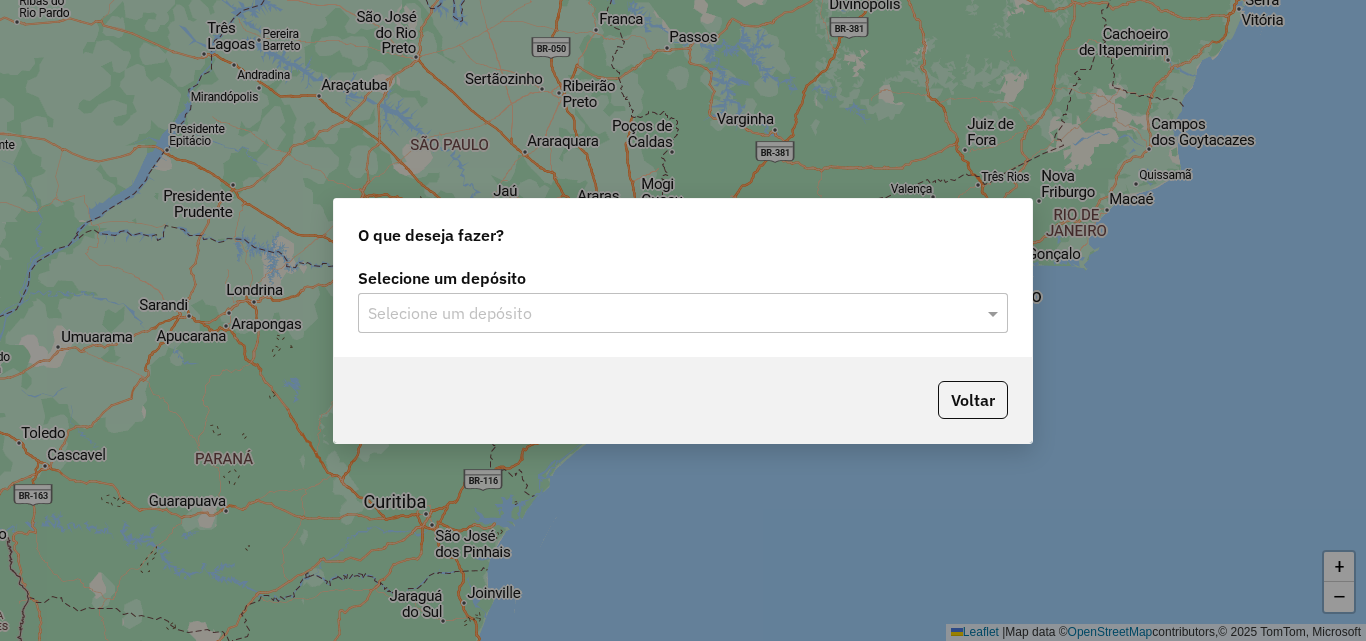 click 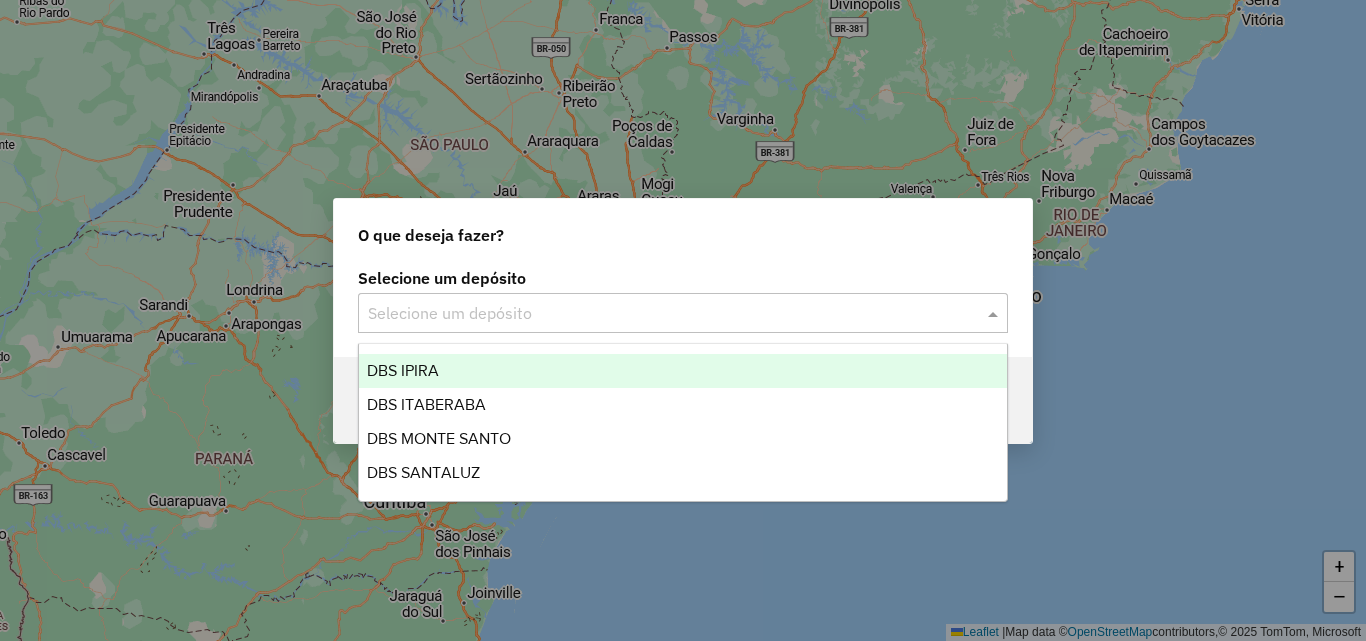 click on "DBS IPIRA" at bounding box center [403, 370] 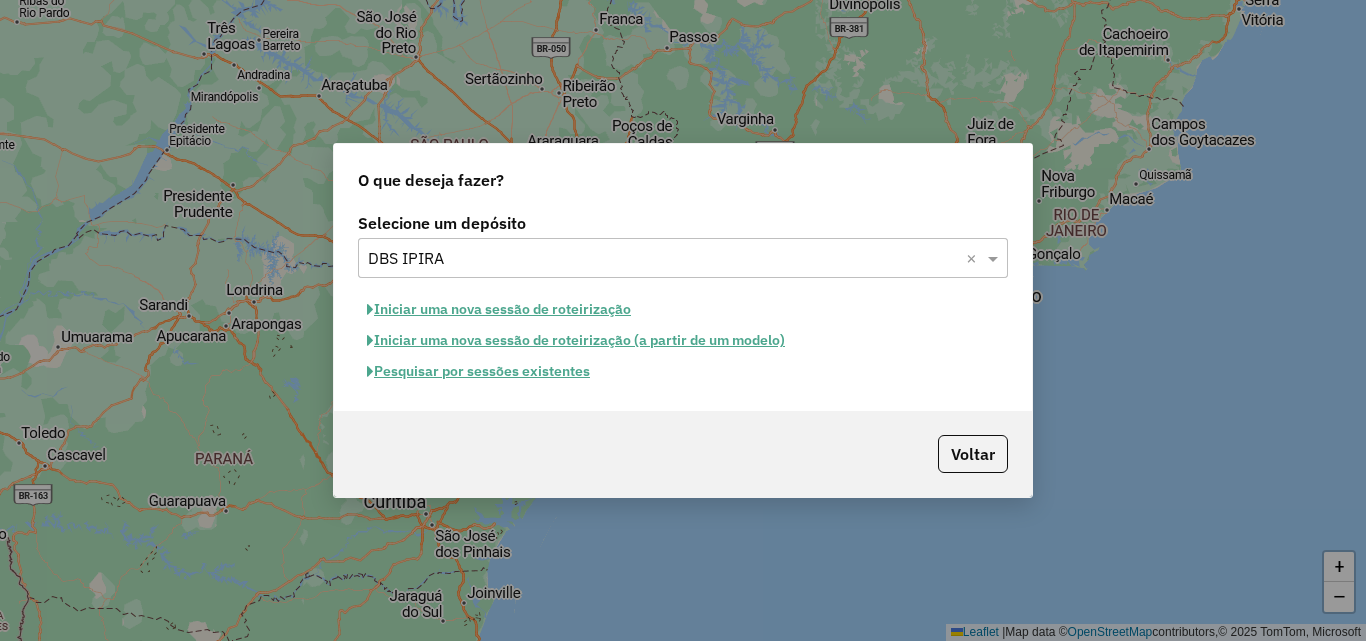 click on "Iniciar uma nova sessão de roteirização" 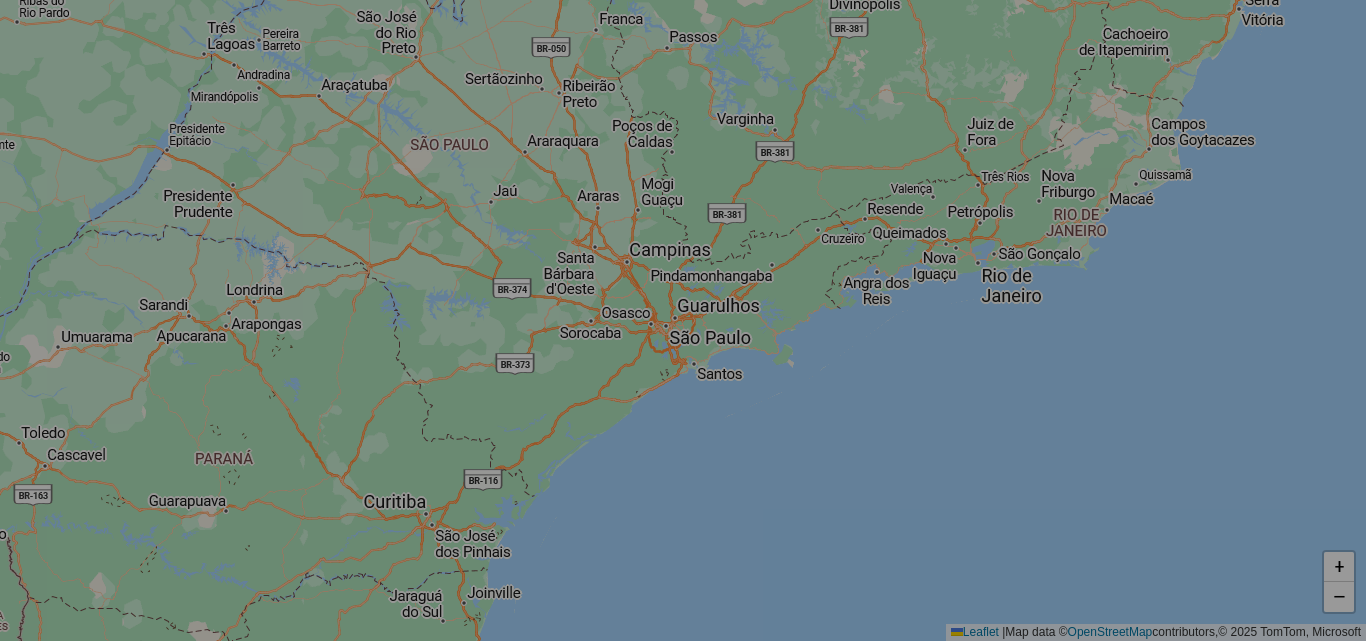 select on "*" 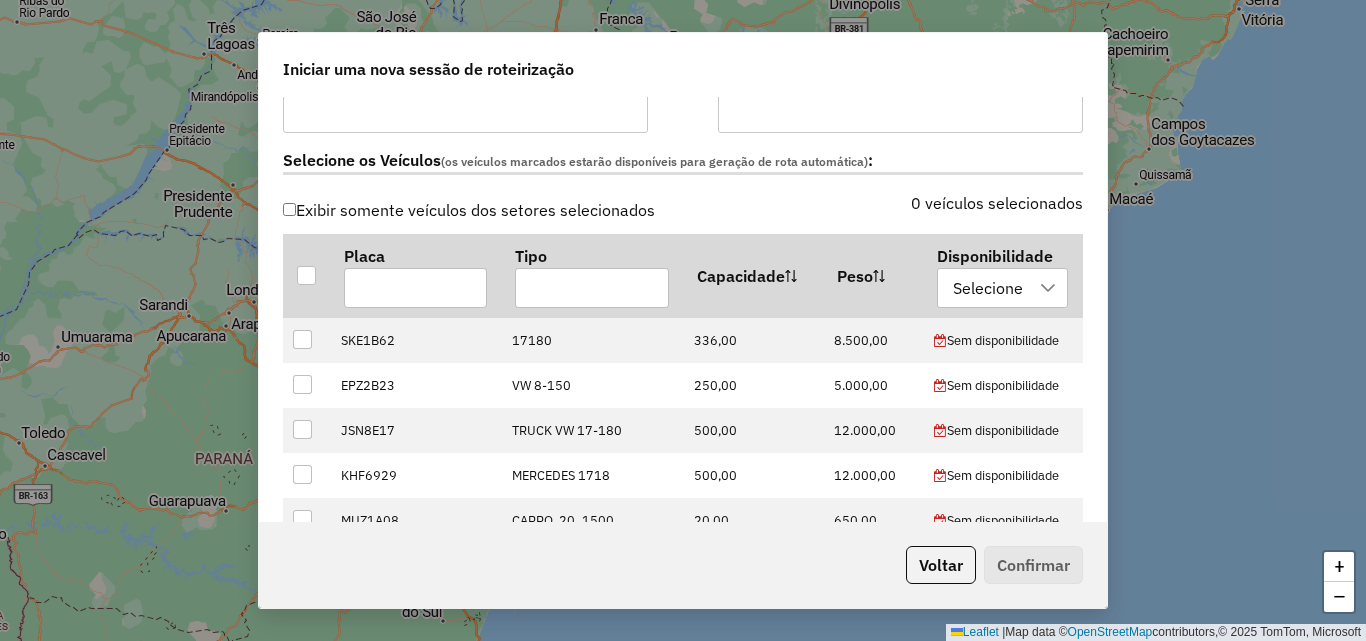 scroll, scrollTop: 700, scrollLeft: 0, axis: vertical 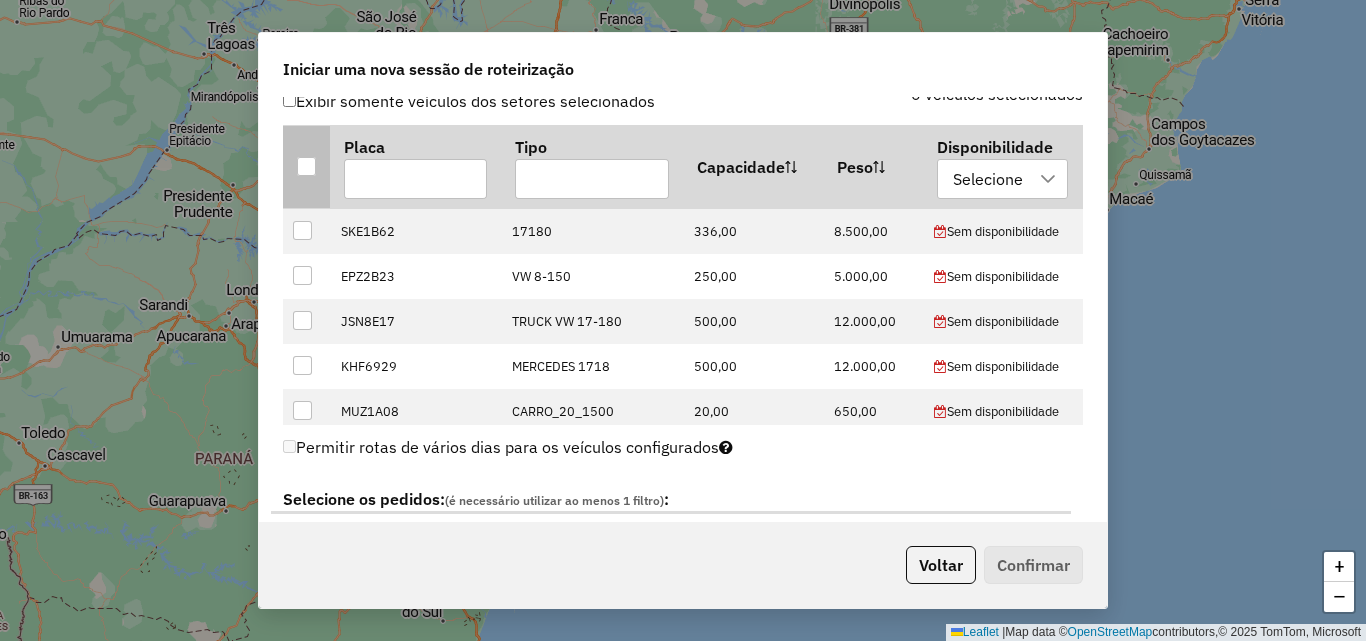 click at bounding box center [306, 166] 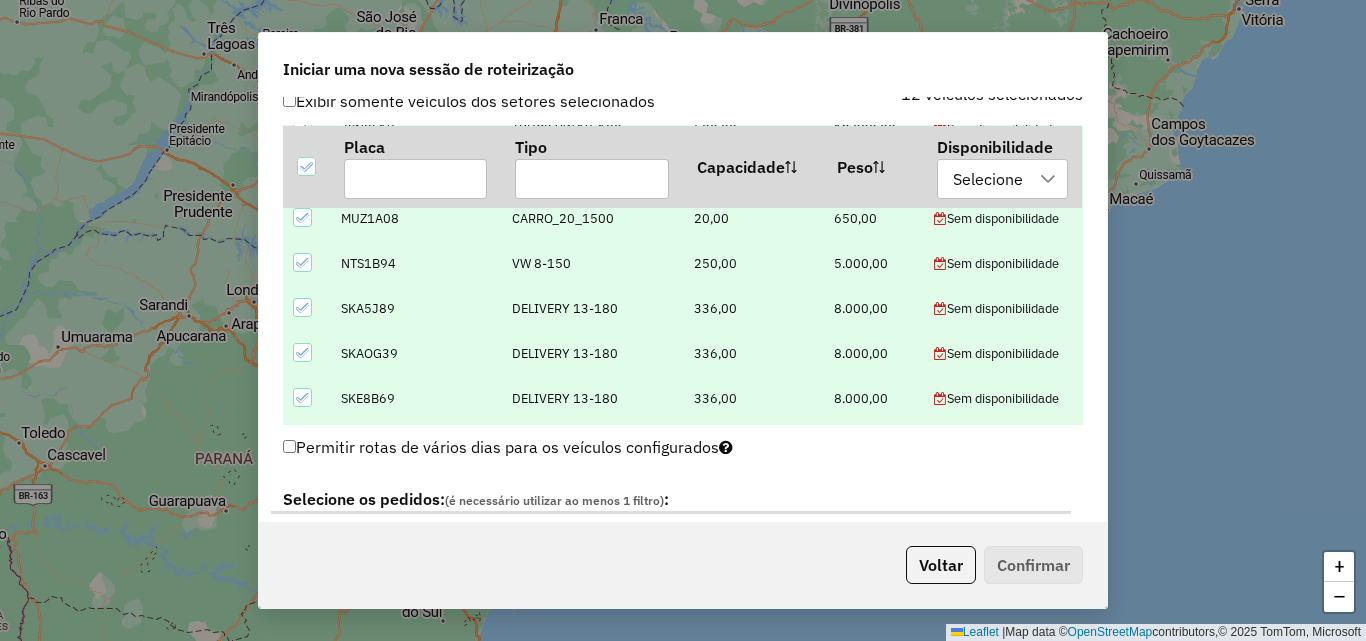 scroll, scrollTop: 324, scrollLeft: 0, axis: vertical 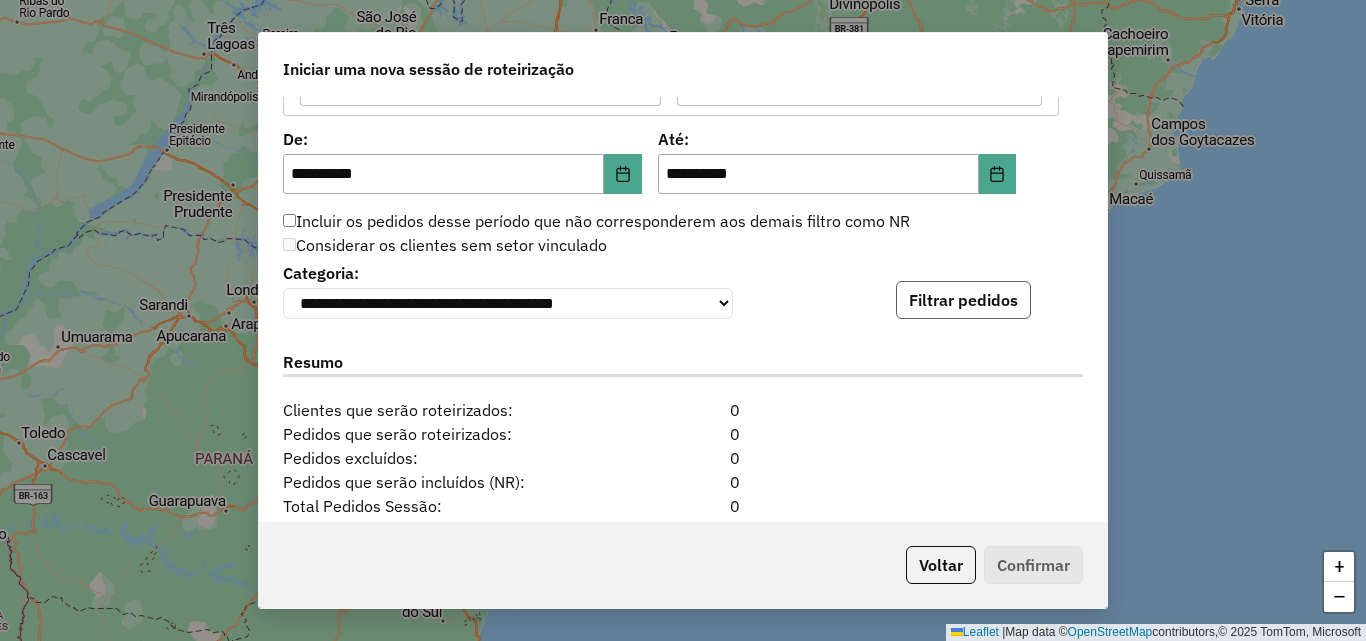 click on "Filtrar pedidos" 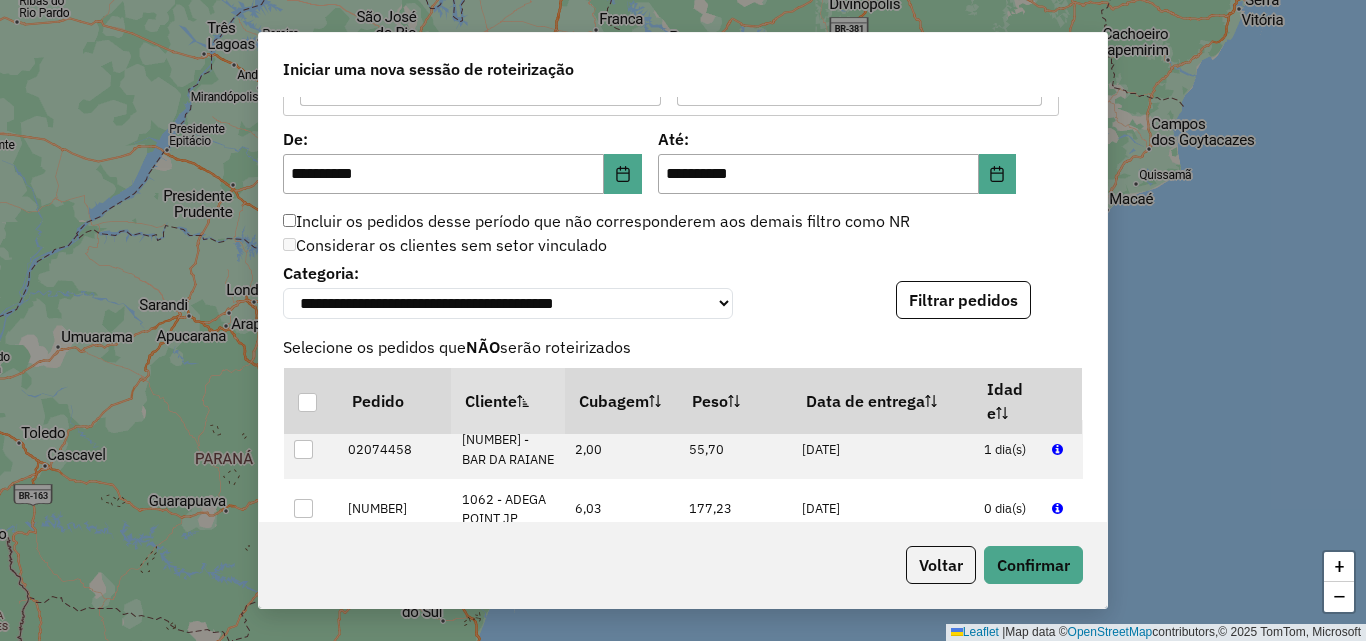 scroll, scrollTop: 300, scrollLeft: 0, axis: vertical 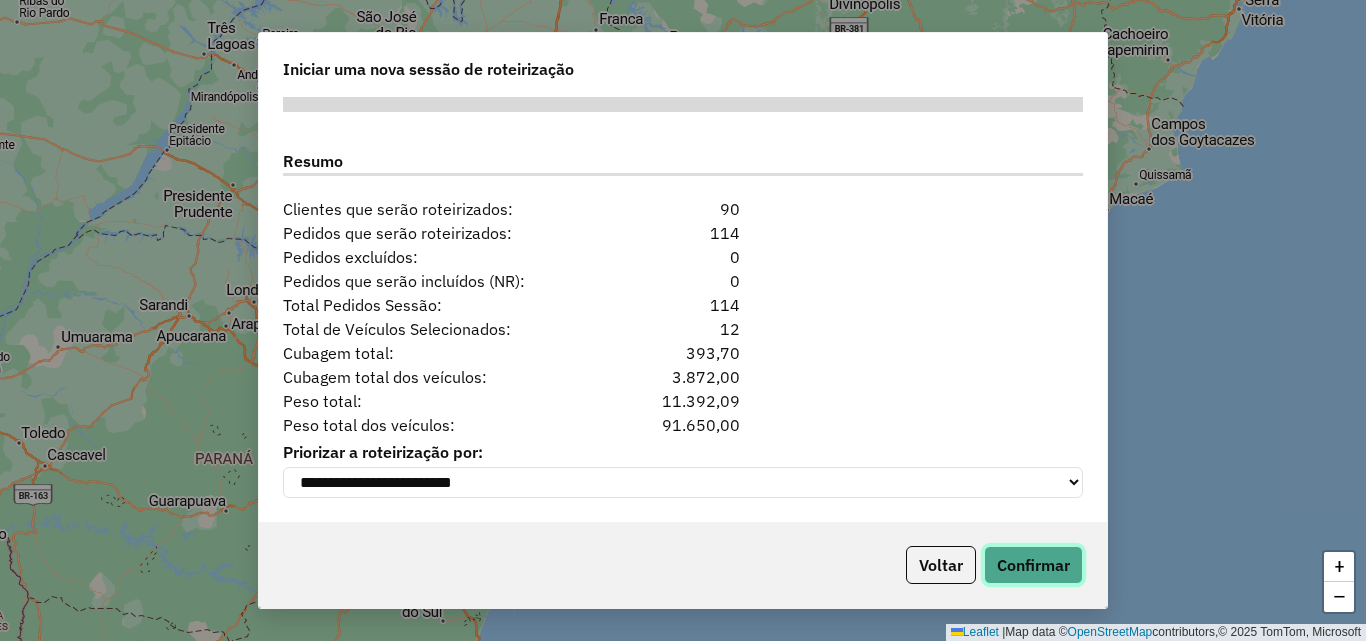 click on "Confirmar" 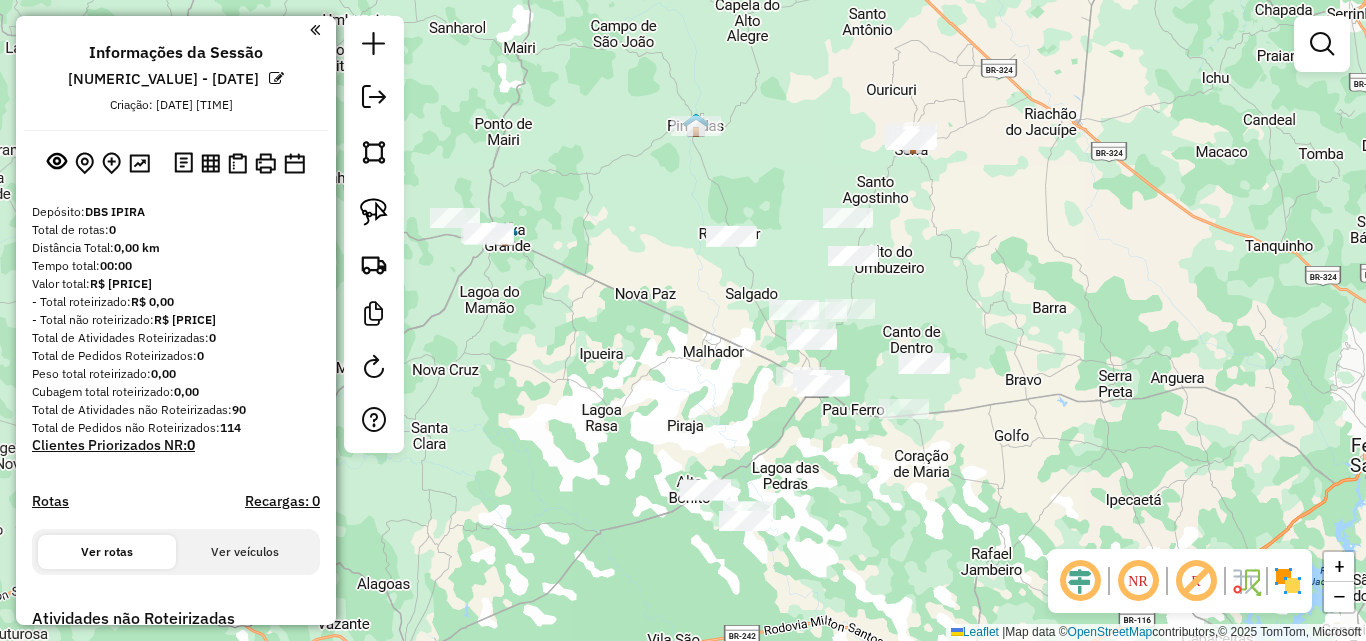 drag, startPoint x: 592, startPoint y: 298, endPoint x: 728, endPoint y: 364, distance: 151.16878 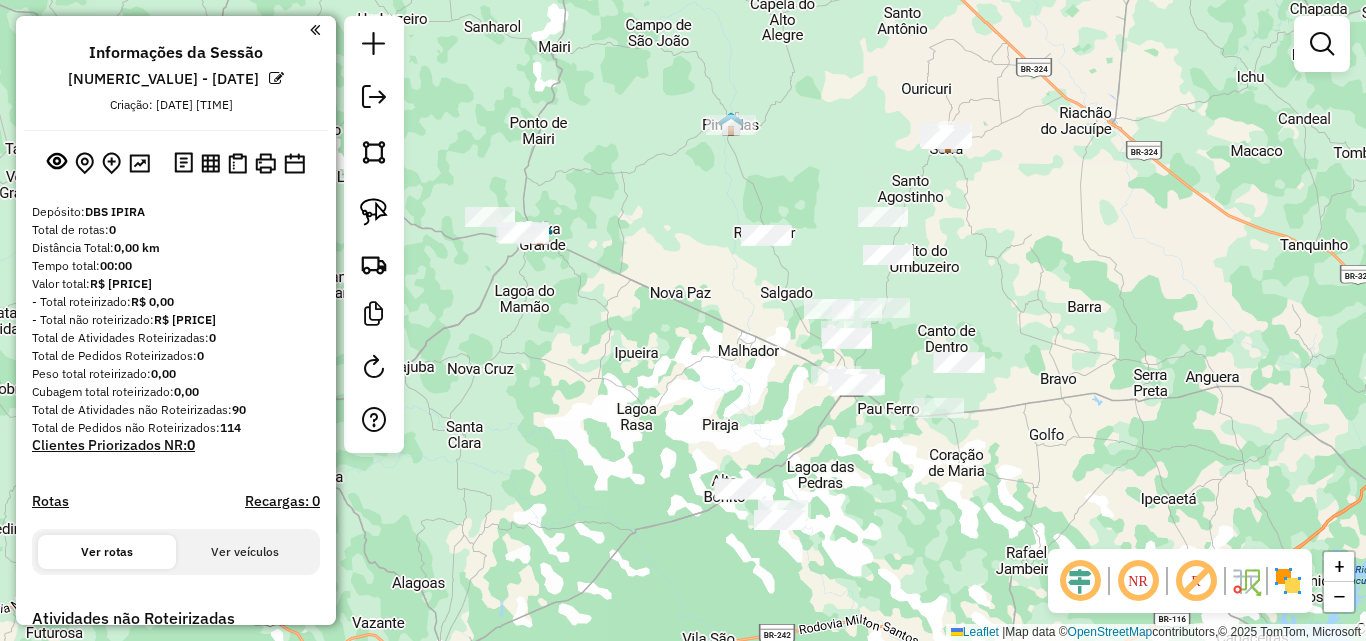 drag, startPoint x: 628, startPoint y: 360, endPoint x: 672, endPoint y: 358, distance: 44.04543 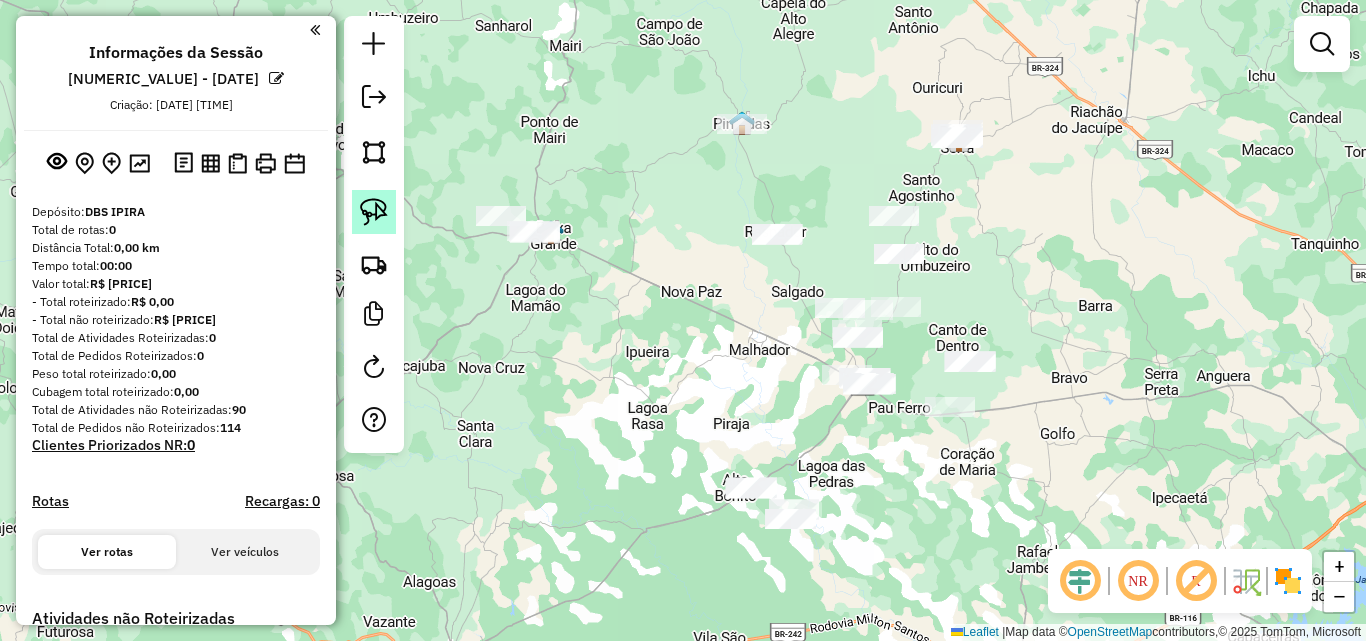 click 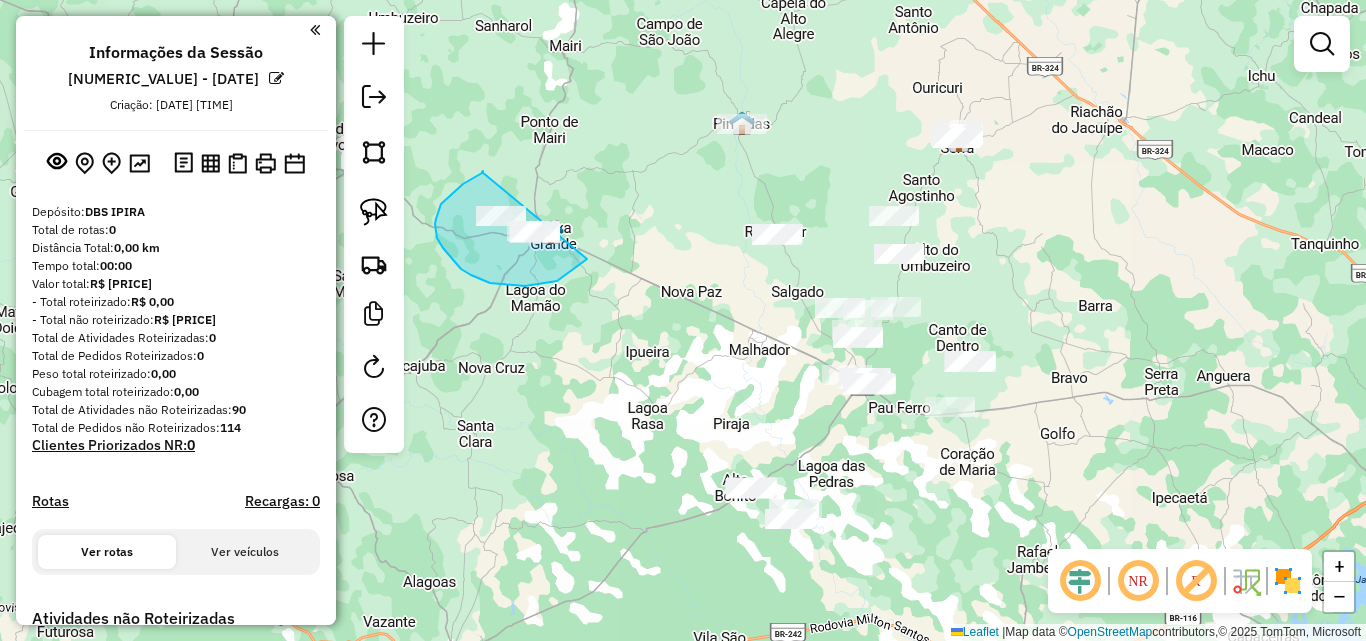 drag, startPoint x: 463, startPoint y: 184, endPoint x: 610, endPoint y: 213, distance: 149.83324 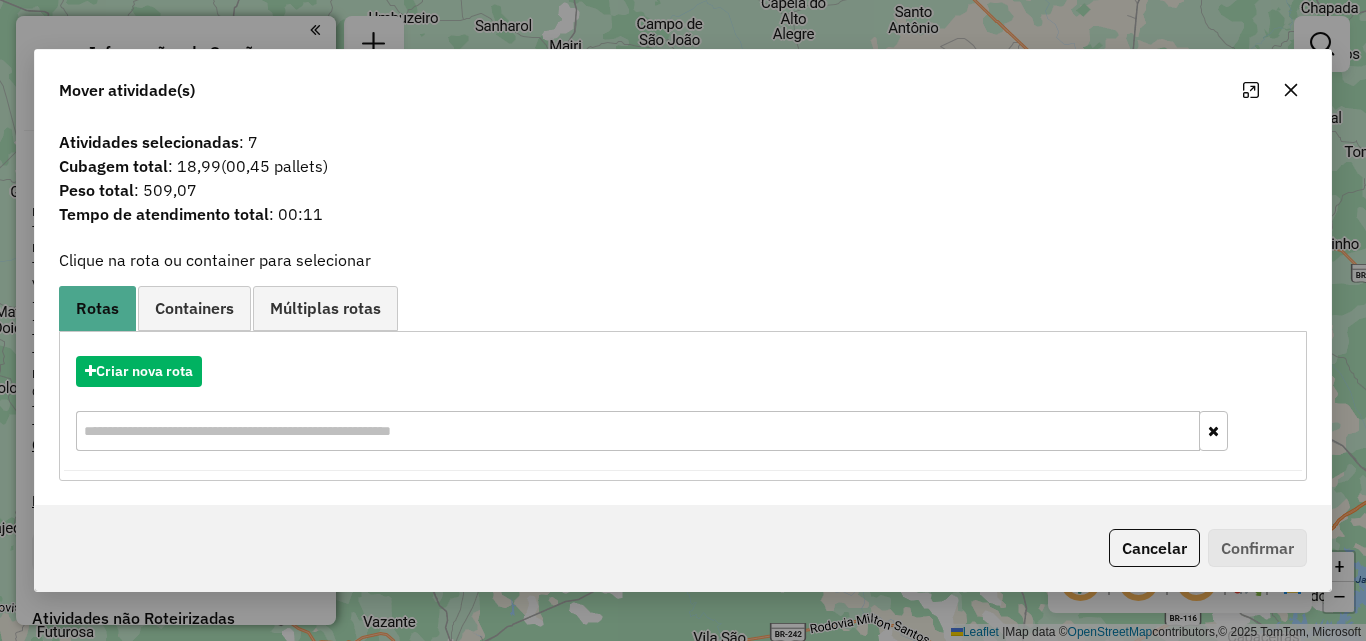 click 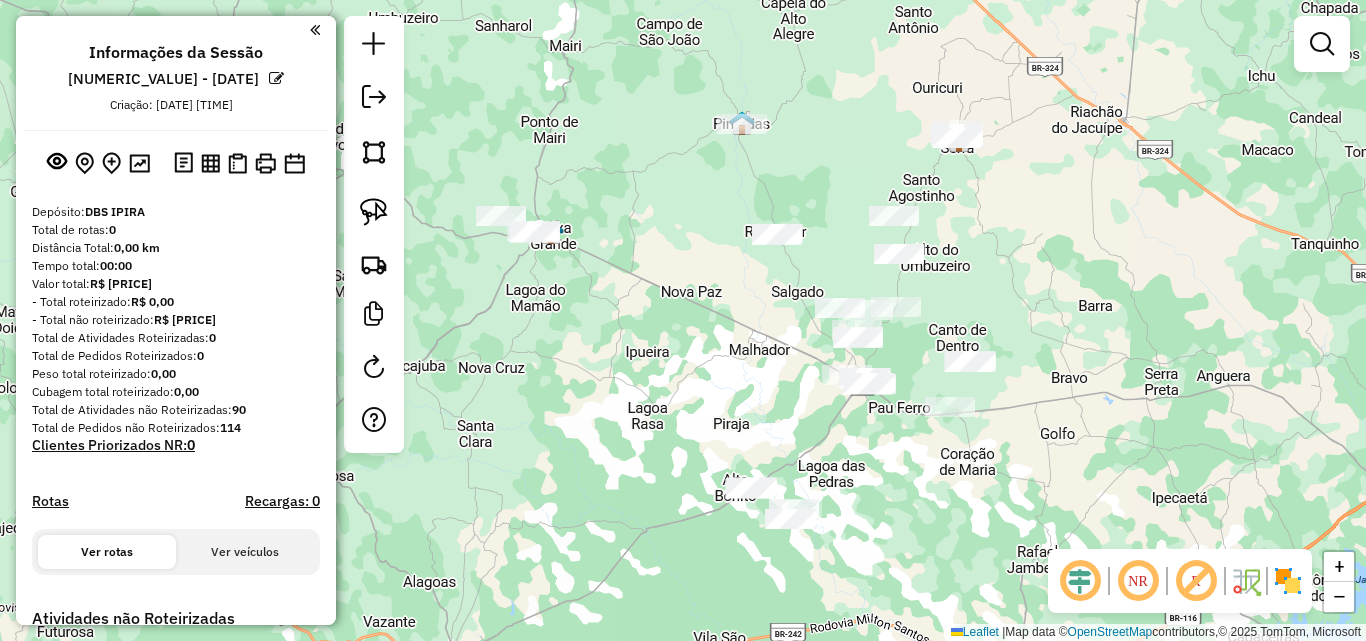 click on "Janela de atendimento Grade de atendimento Capacidade Transportadoras Veículos Cliente Pedidos  Rotas Selecione os dias de semana para filtrar as janelas de atendimento  Seg   Ter   Qua   Qui   Sex   Sáb   Dom  Informe o período da janela de atendimento: De: Até:  Filtrar exatamente a janela do cliente  Considerar janela de atendimento padrão  Selecione os dias de semana para filtrar as grades de atendimento  Seg   Ter   Qua   Qui   Sex   Sáb   Dom   Considerar clientes sem dia de atendimento cadastrado  Clientes fora do dia de atendimento selecionado Filtrar as atividades entre os valores definidos abaixo:  Peso mínimo:   Peso máximo:   Cubagem mínima:   Cubagem máxima:   De:   Até:  Filtrar as atividades entre o tempo de atendimento definido abaixo:  De:   Até:   Considerar capacidade total dos clientes não roteirizados Transportadora: Selecione um ou mais itens Tipo de veículo: Selecione um ou mais itens Veículo: Selecione um ou mais itens Motorista: Selecione um ou mais itens Nome: Rótulo:" 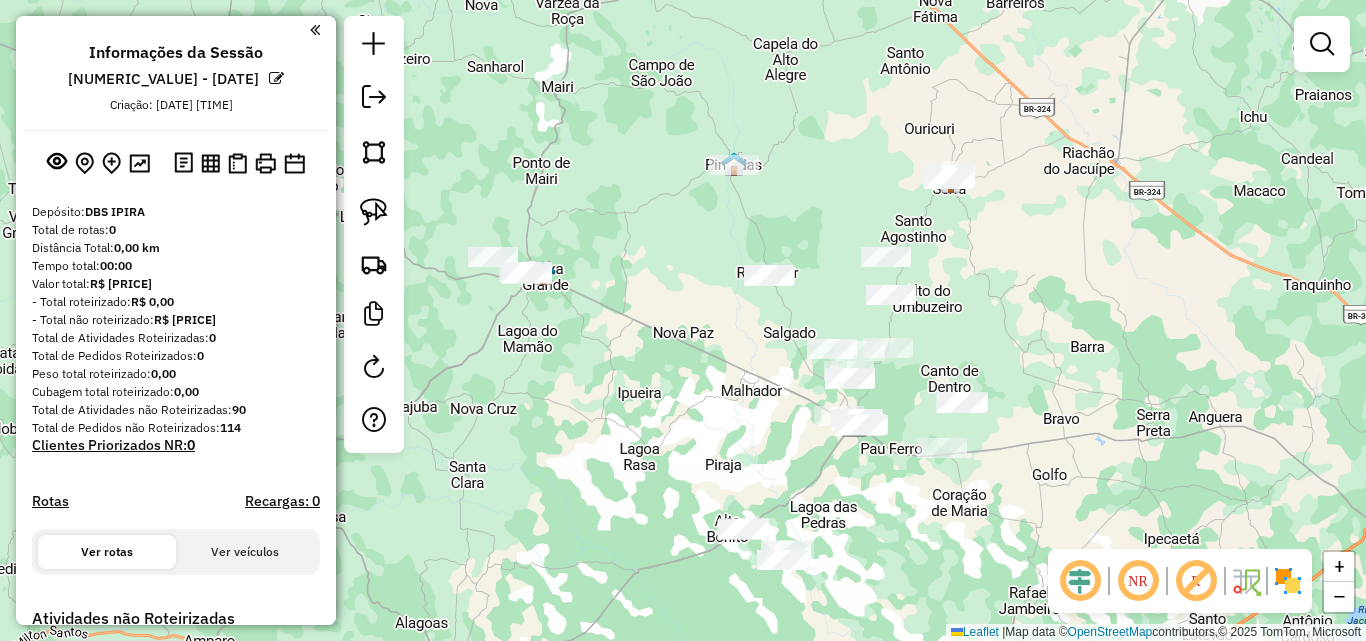 drag, startPoint x: 826, startPoint y: 244, endPoint x: 818, endPoint y: 285, distance: 41.773197 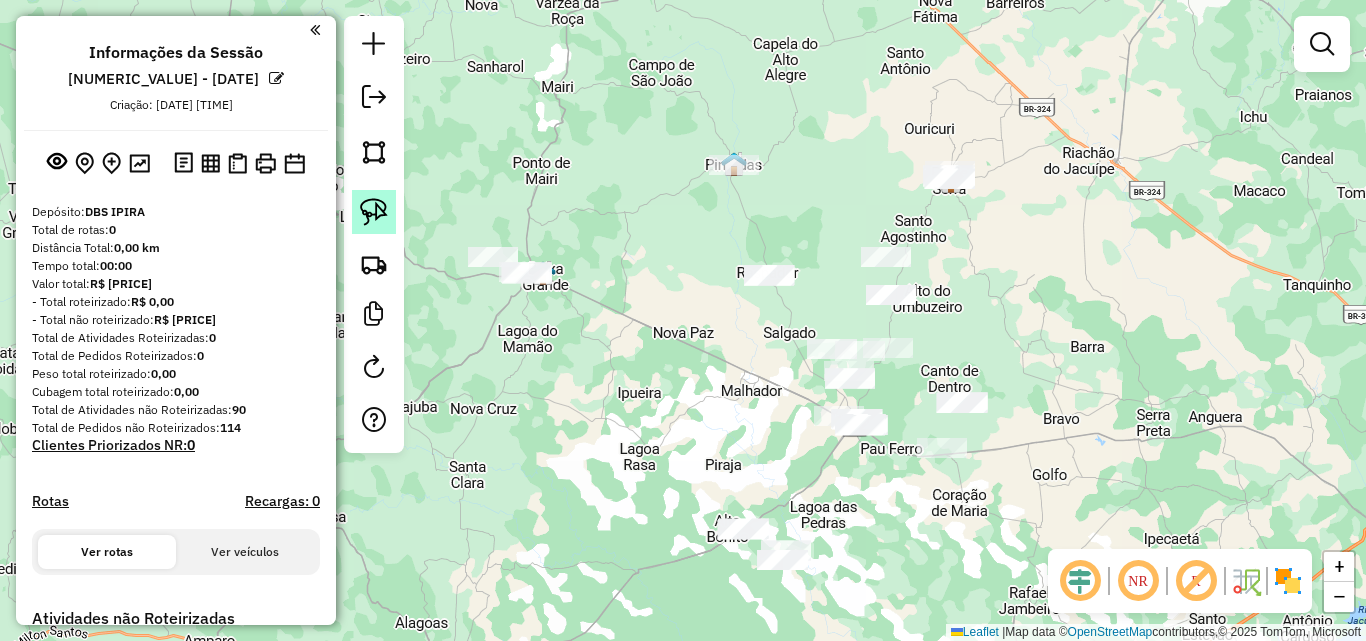 click 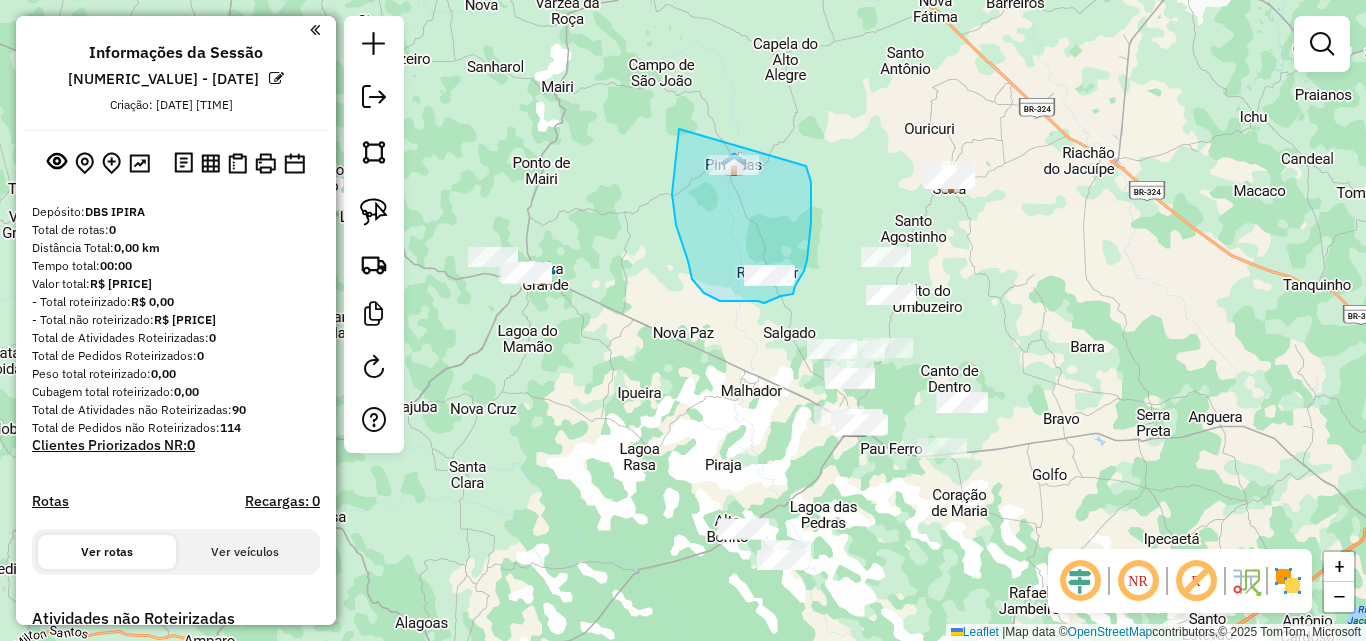drag, startPoint x: 678, startPoint y: 146, endPoint x: 799, endPoint y: 150, distance: 121.0661 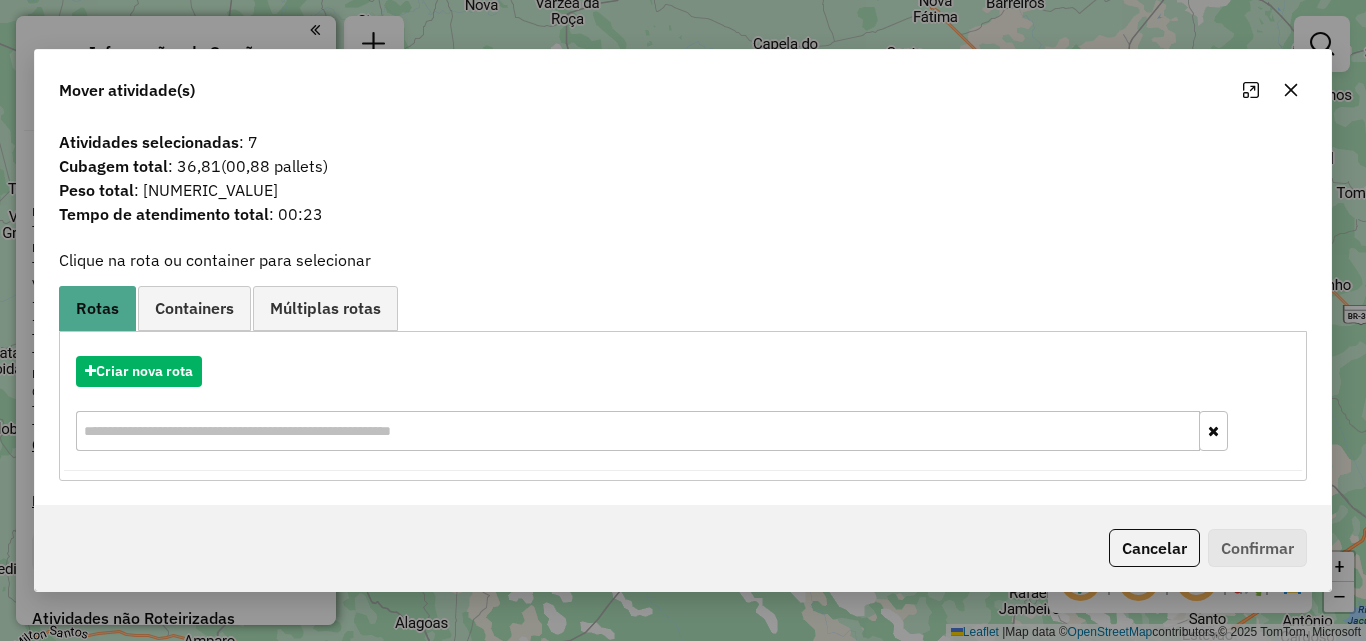 click 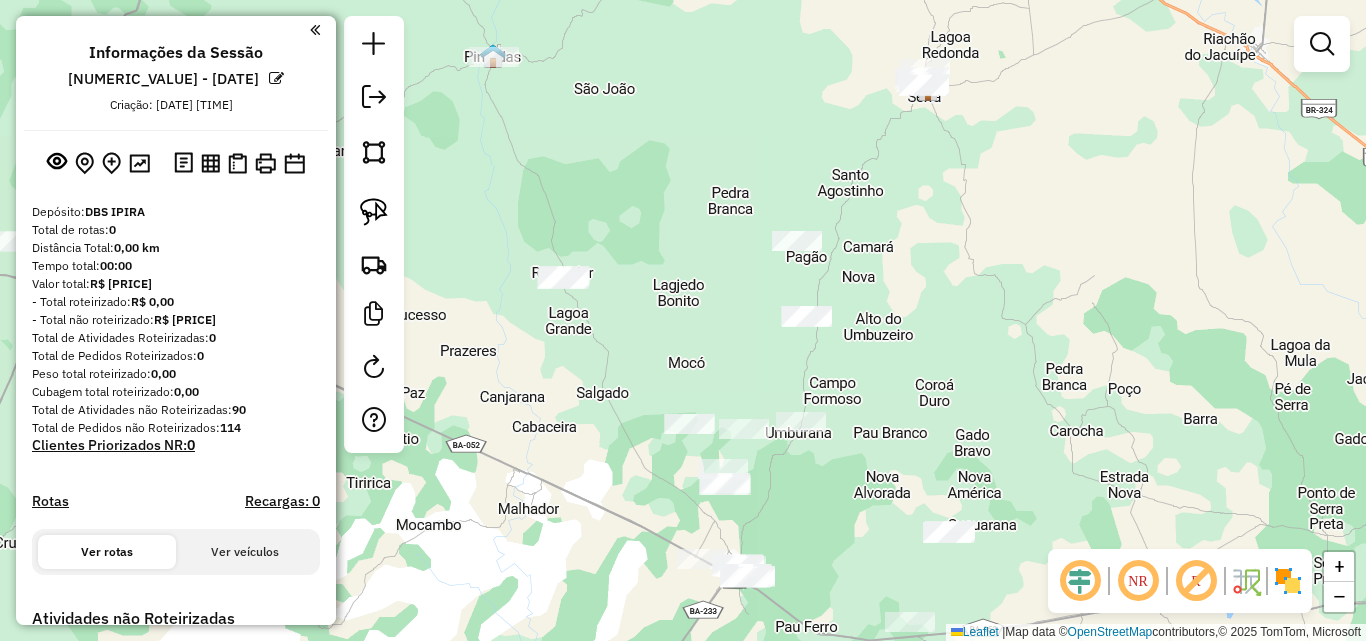 drag, startPoint x: 930, startPoint y: 302, endPoint x: 905, endPoint y: 363, distance: 65.9242 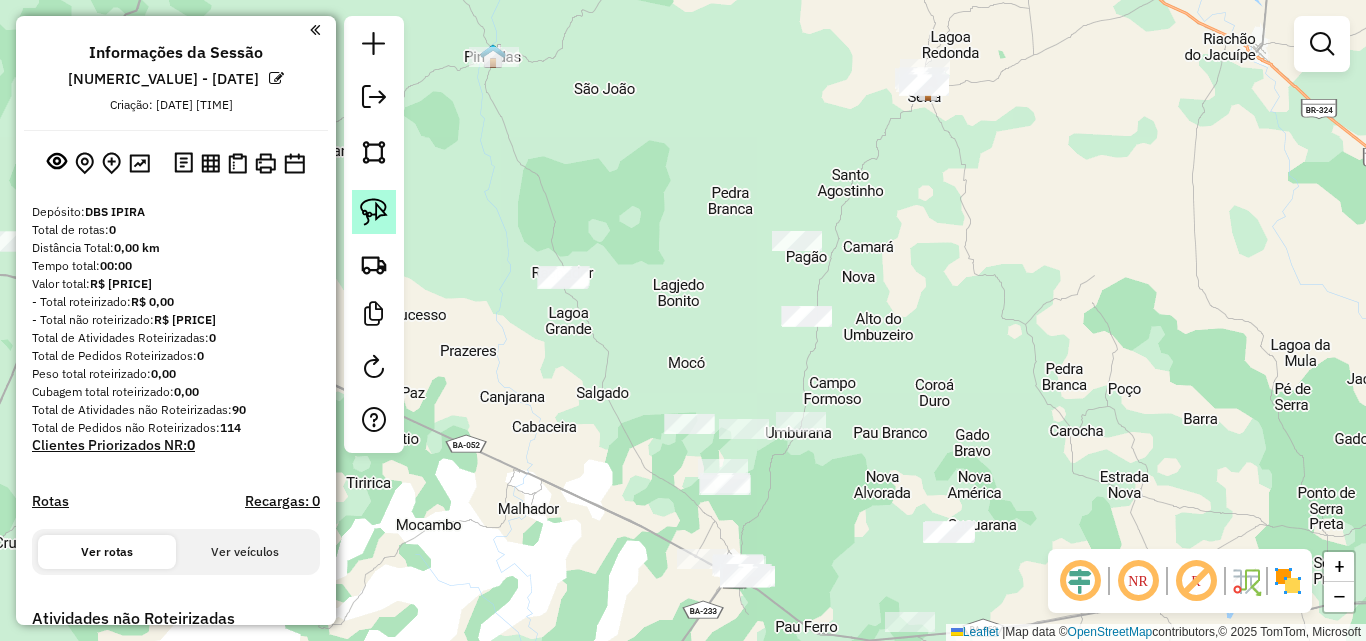 click 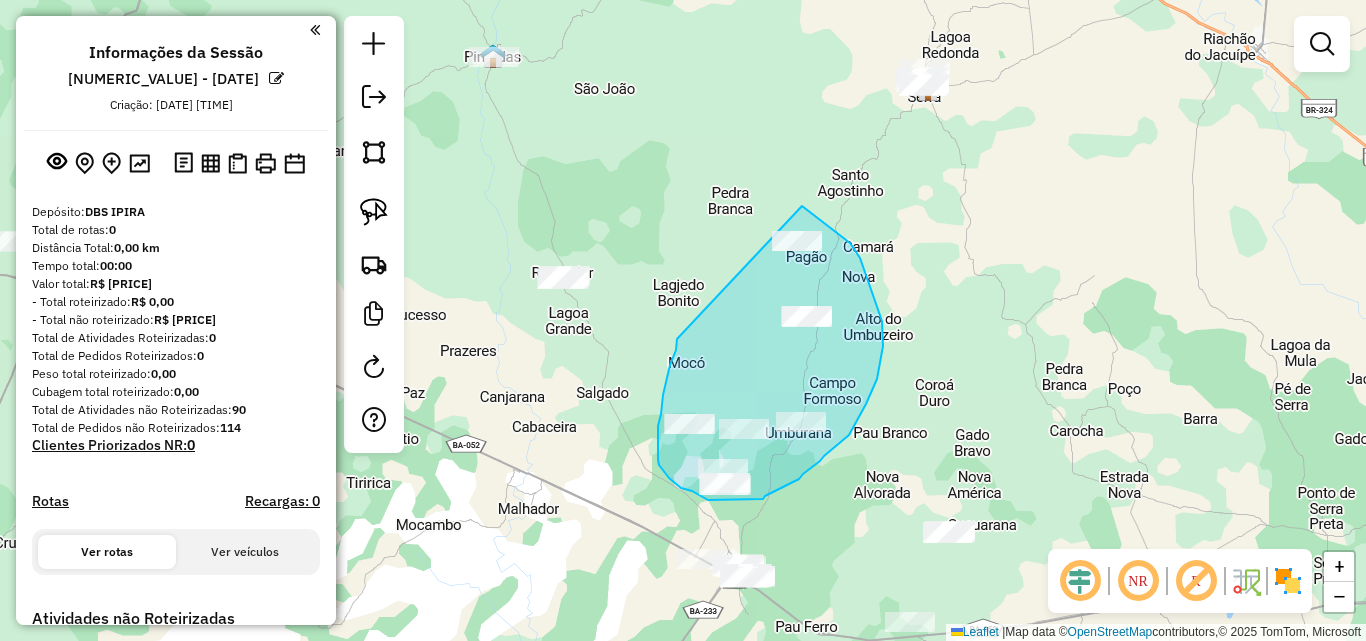 drag, startPoint x: 670, startPoint y: 365, endPoint x: 768, endPoint y: 209, distance: 184.22812 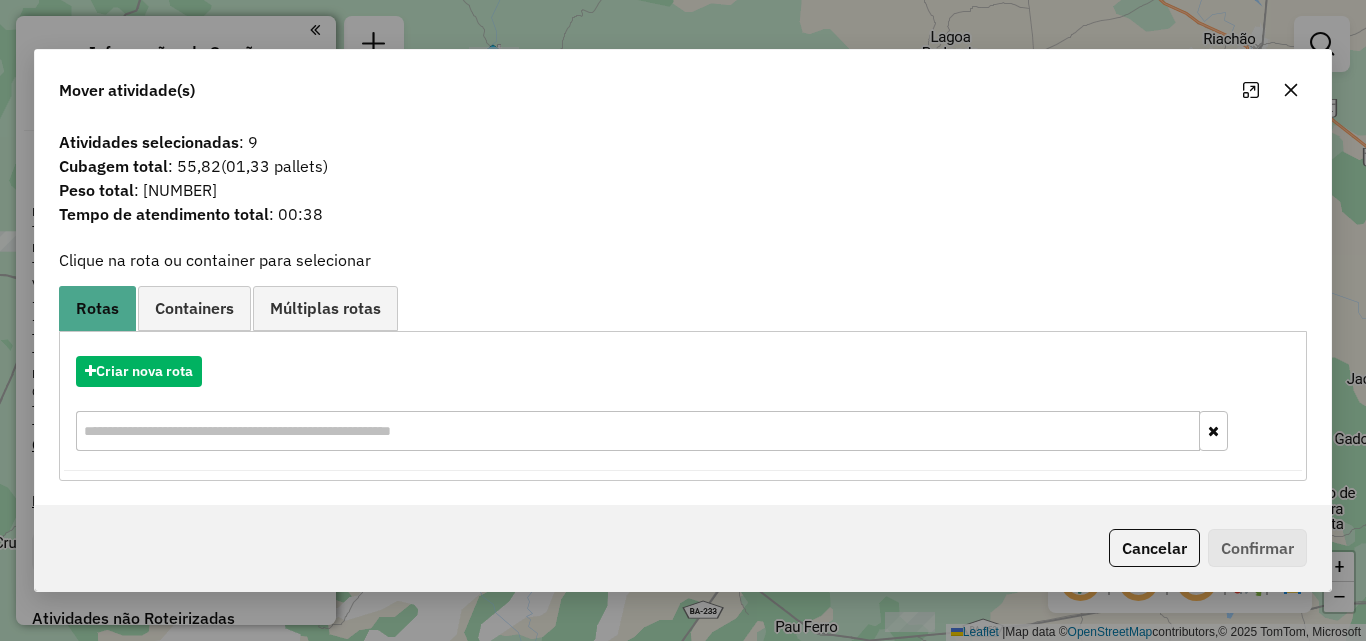 drag, startPoint x: 1285, startPoint y: 85, endPoint x: 1161, endPoint y: 132, distance: 132.60844 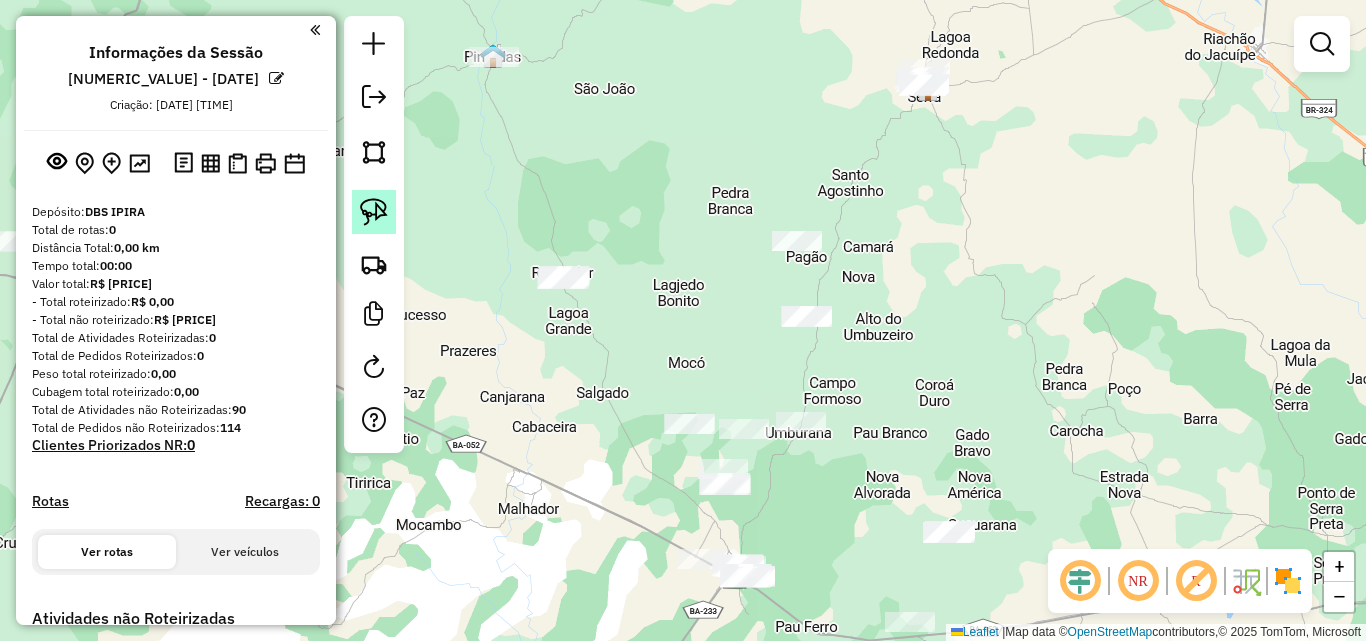 click 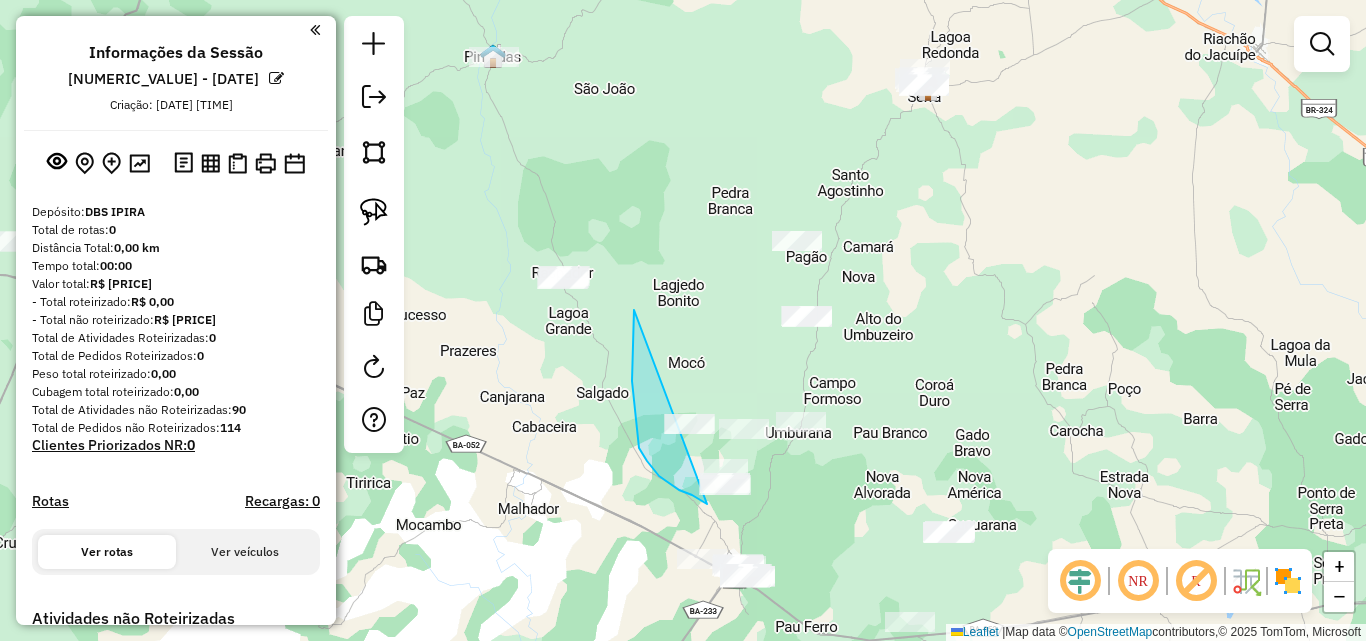 drag, startPoint x: 632, startPoint y: 353, endPoint x: 887, endPoint y: 451, distance: 273.18307 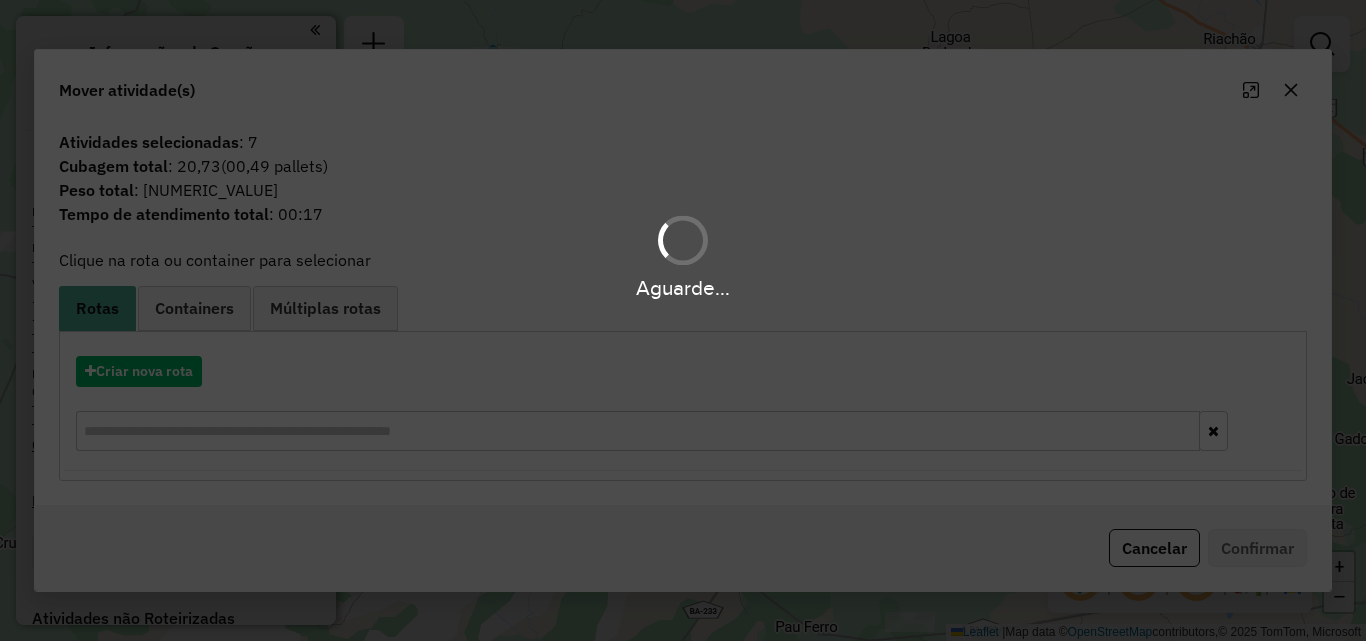 click on "**********" at bounding box center [683, 320] 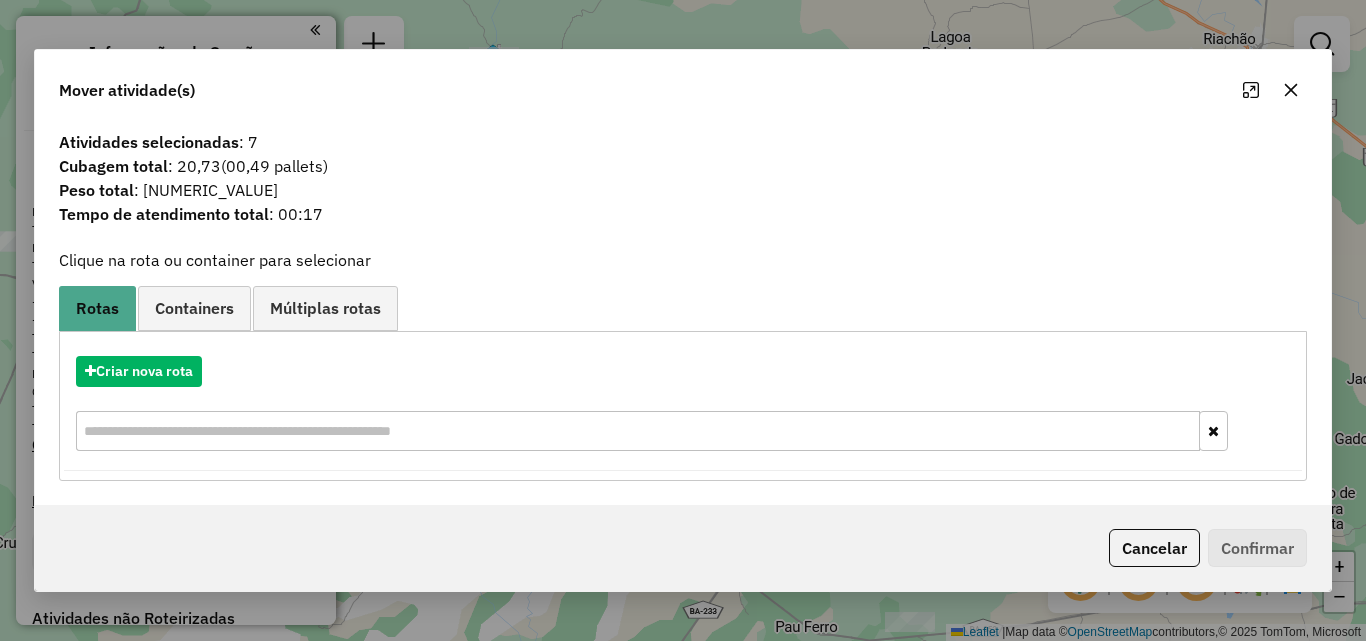click 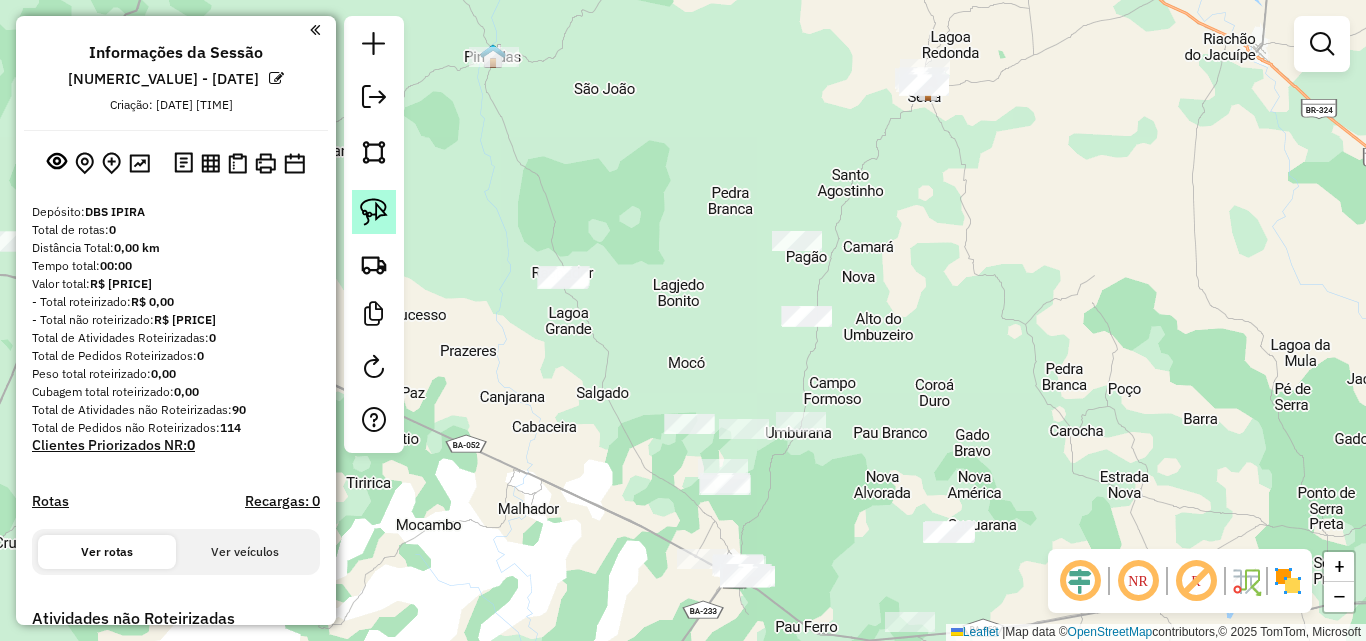 click 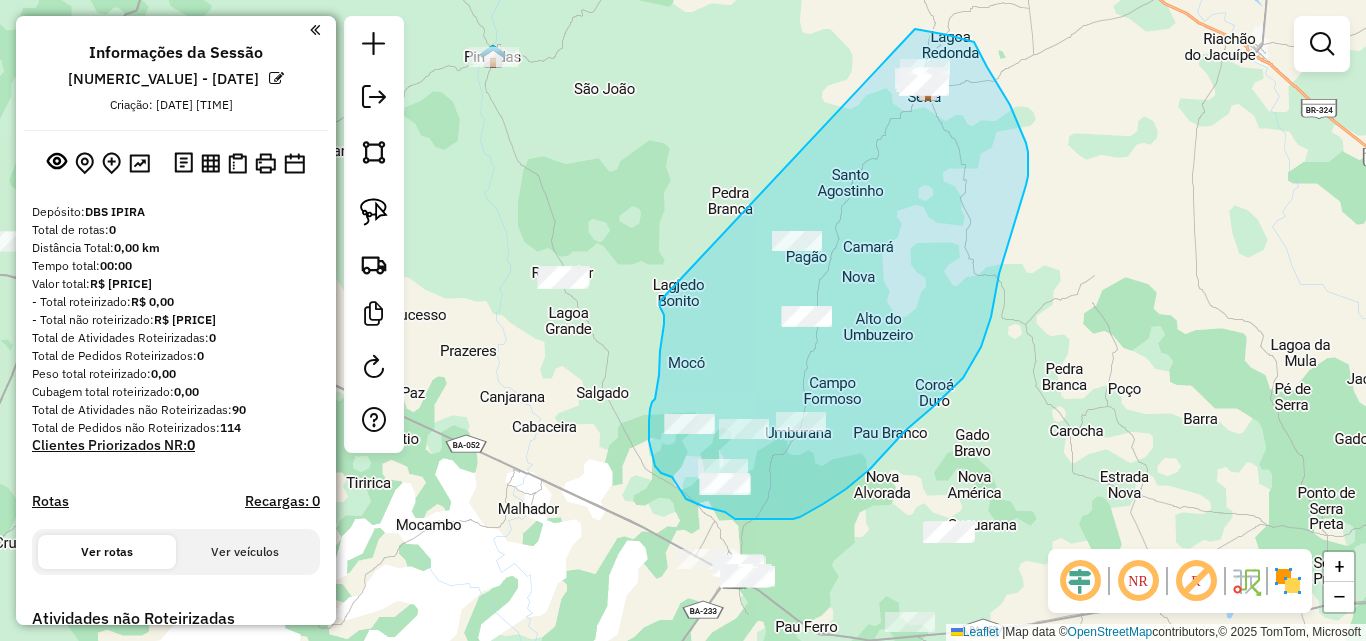 drag, startPoint x: 664, startPoint y: 315, endPoint x: 915, endPoint y: 29, distance: 380.522 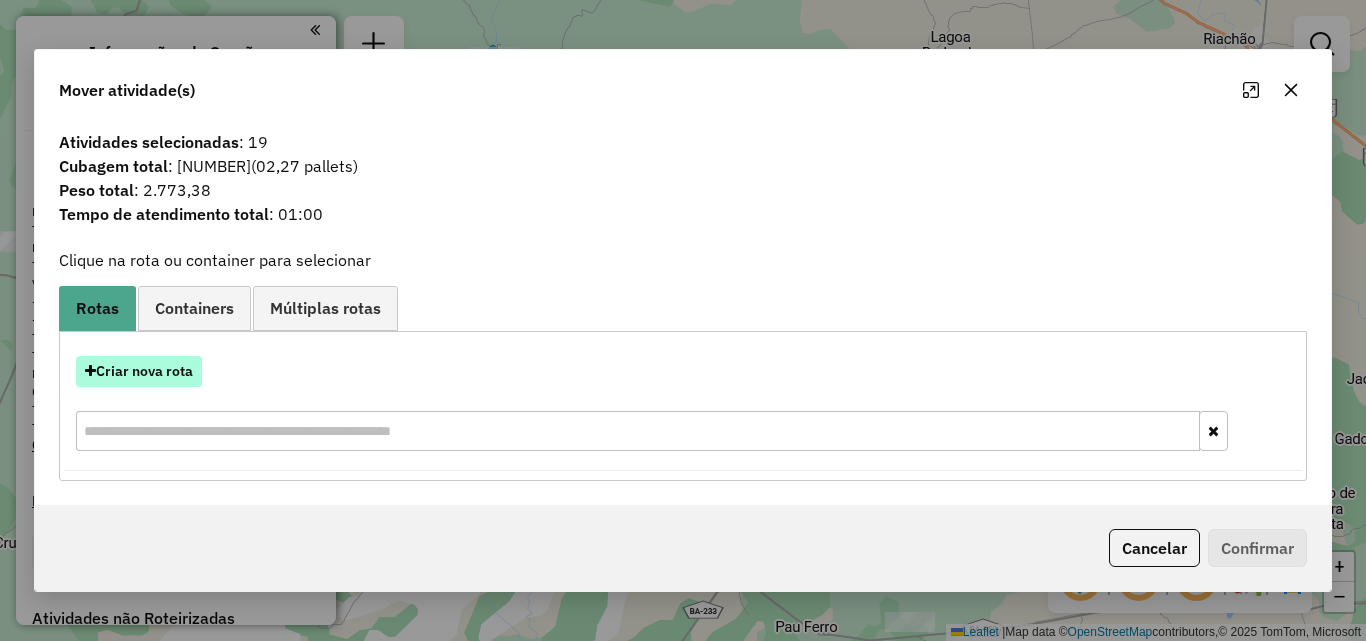 click on "Criar nova rota" at bounding box center (139, 371) 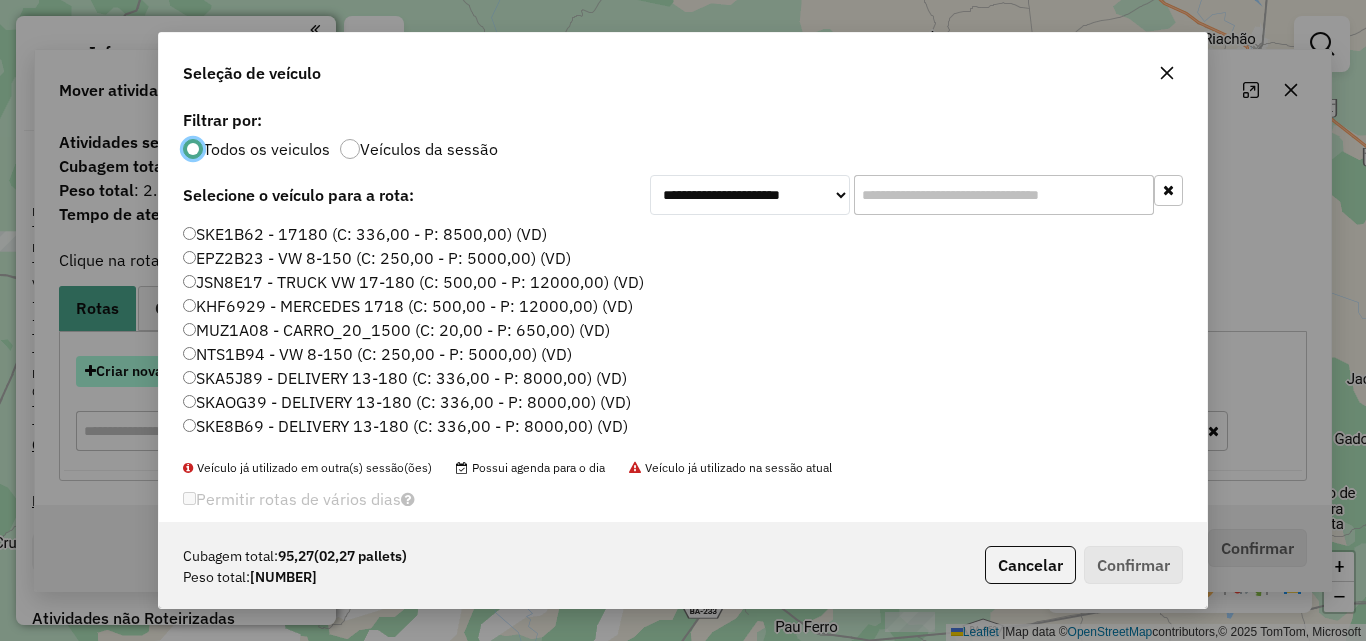 scroll, scrollTop: 11, scrollLeft: 6, axis: both 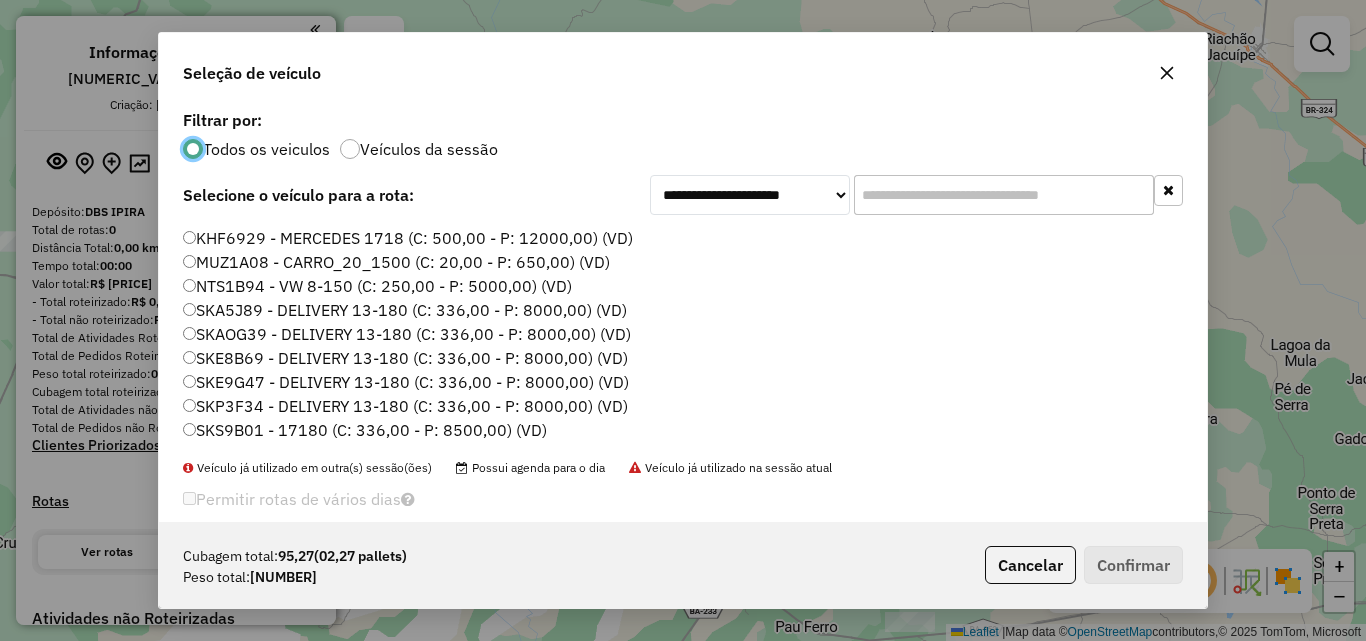 click on "SKS9B01 - 17180 (C: 336,00 - P: 8500,00) (VD)" 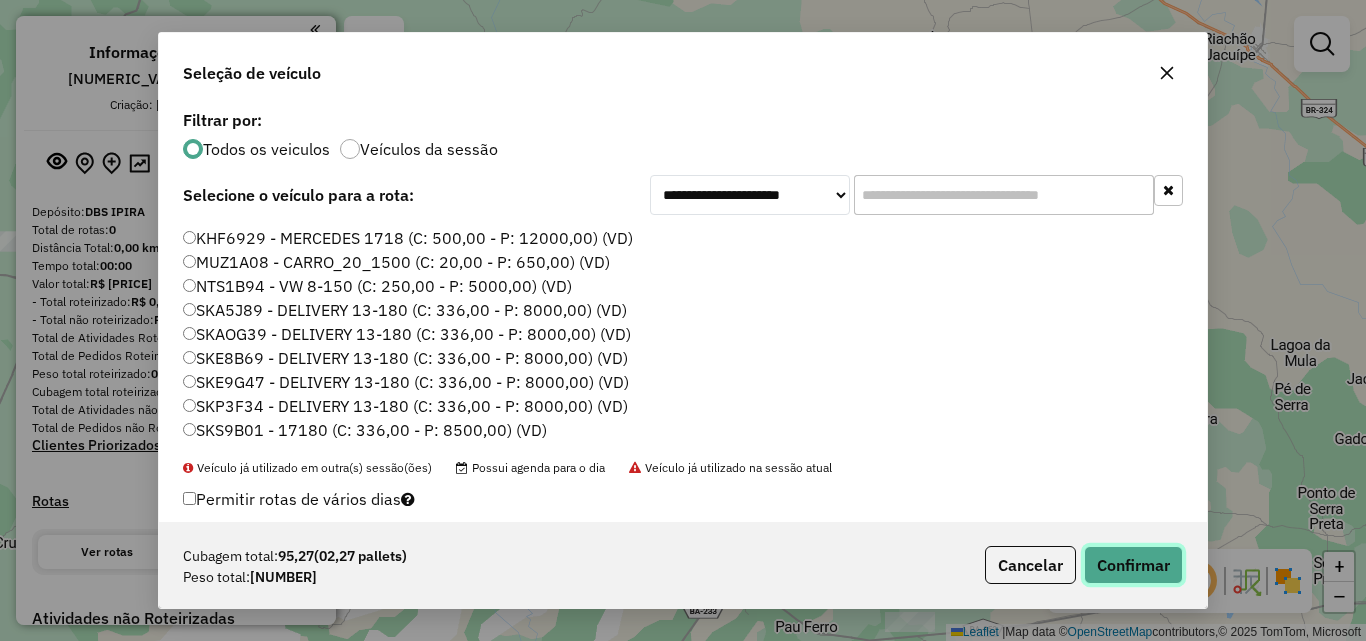 click on "Confirmar" 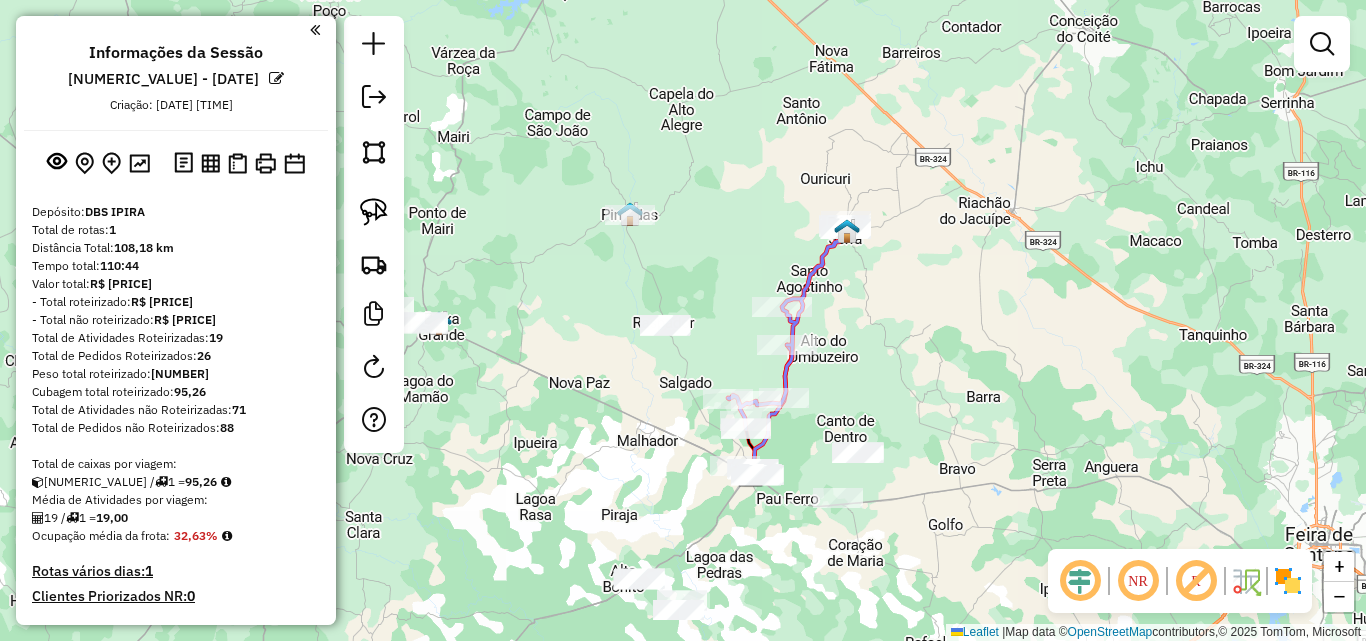 drag, startPoint x: 850, startPoint y: 433, endPoint x: 865, endPoint y: 300, distance: 133.84319 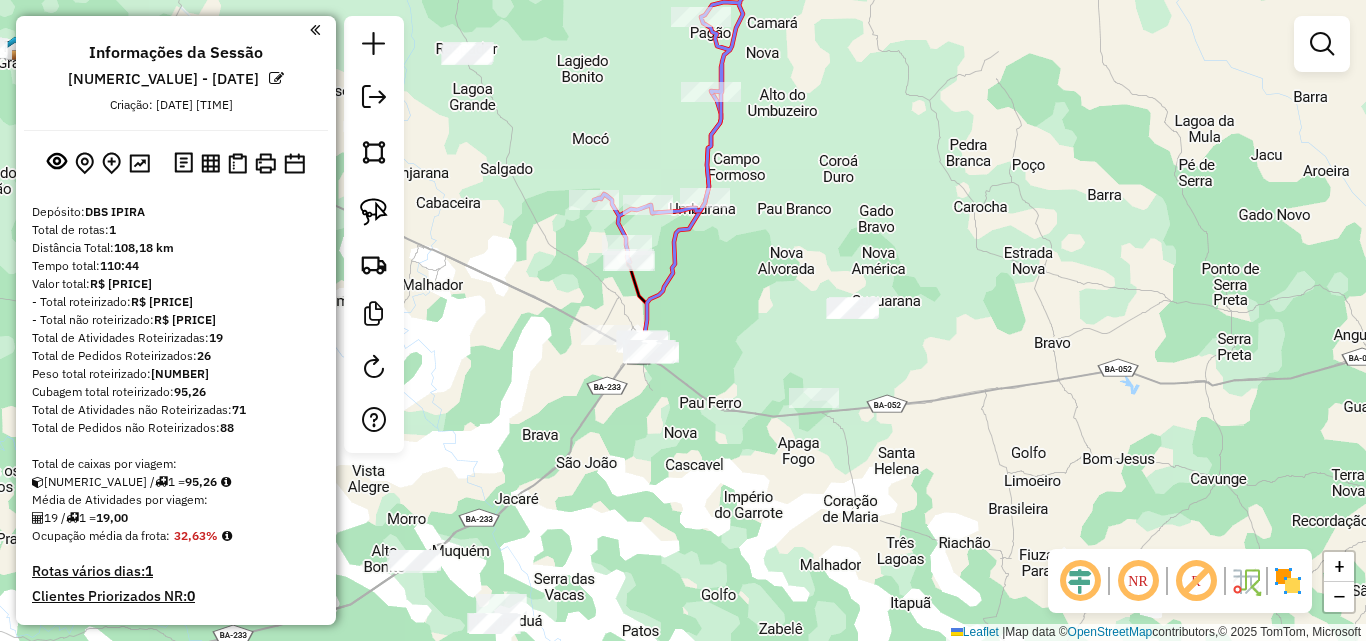 drag, startPoint x: 871, startPoint y: 405, endPoint x: 844, endPoint y: 359, distance: 53.338543 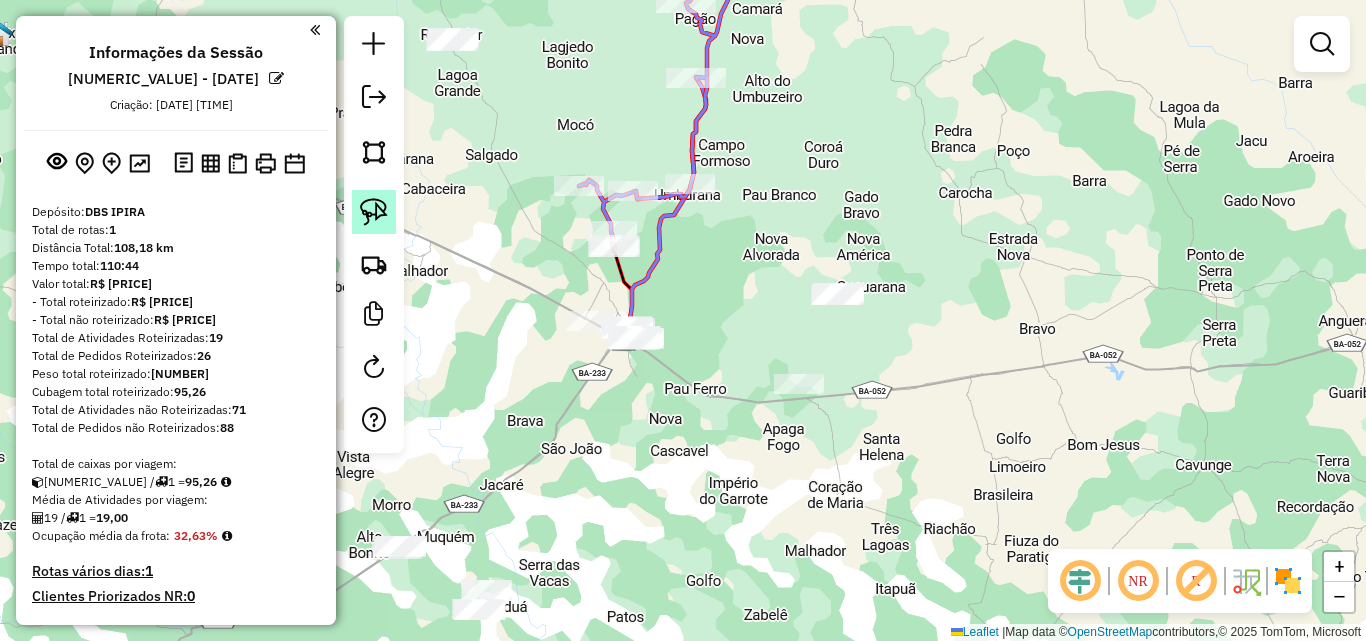 click 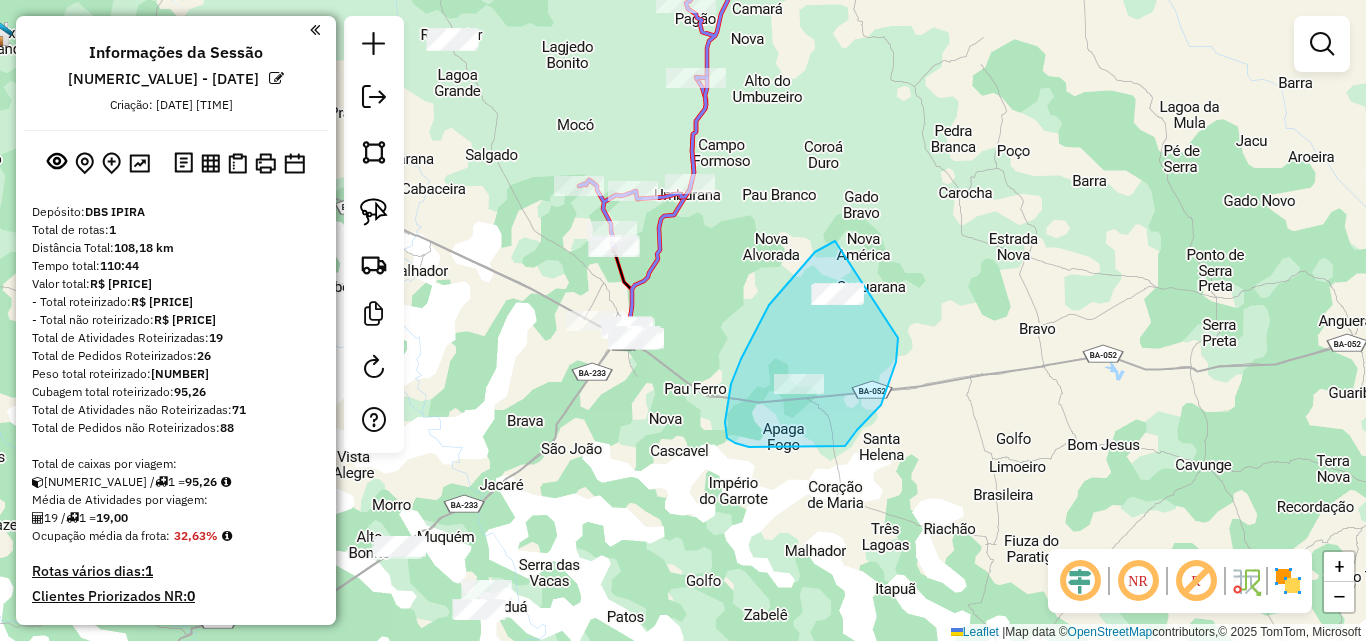 drag, startPoint x: 835, startPoint y: 241, endPoint x: 898, endPoint y: 338, distance: 115.66331 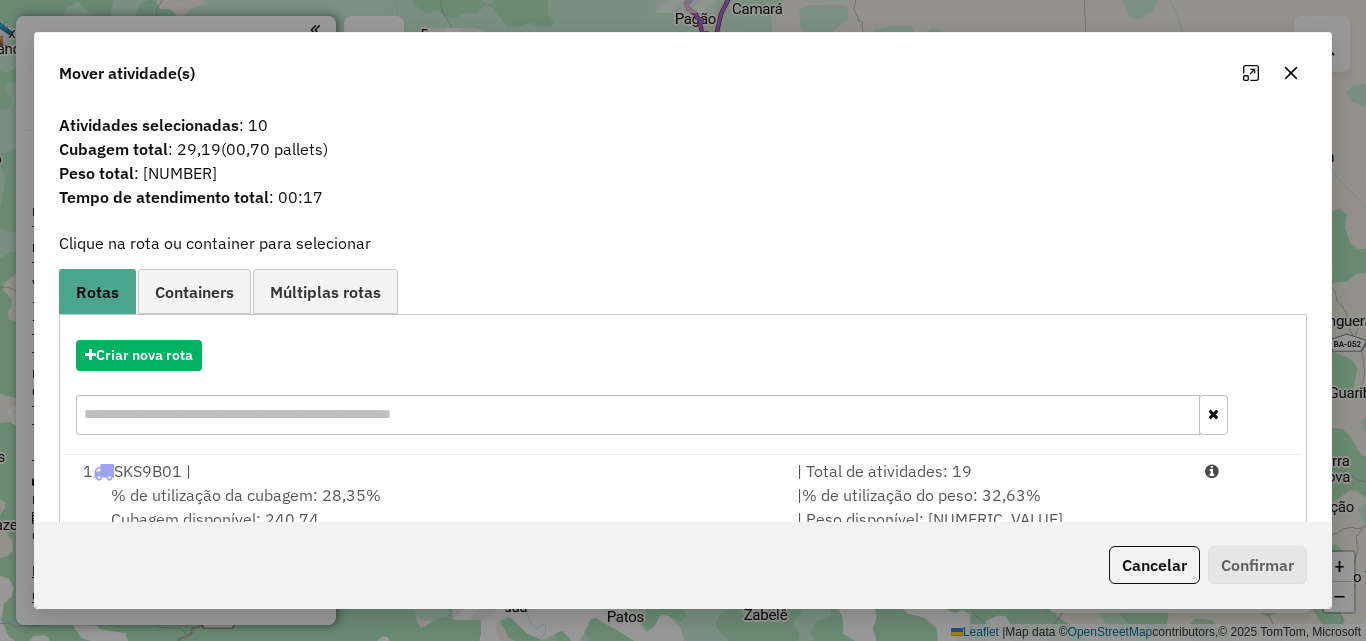 click 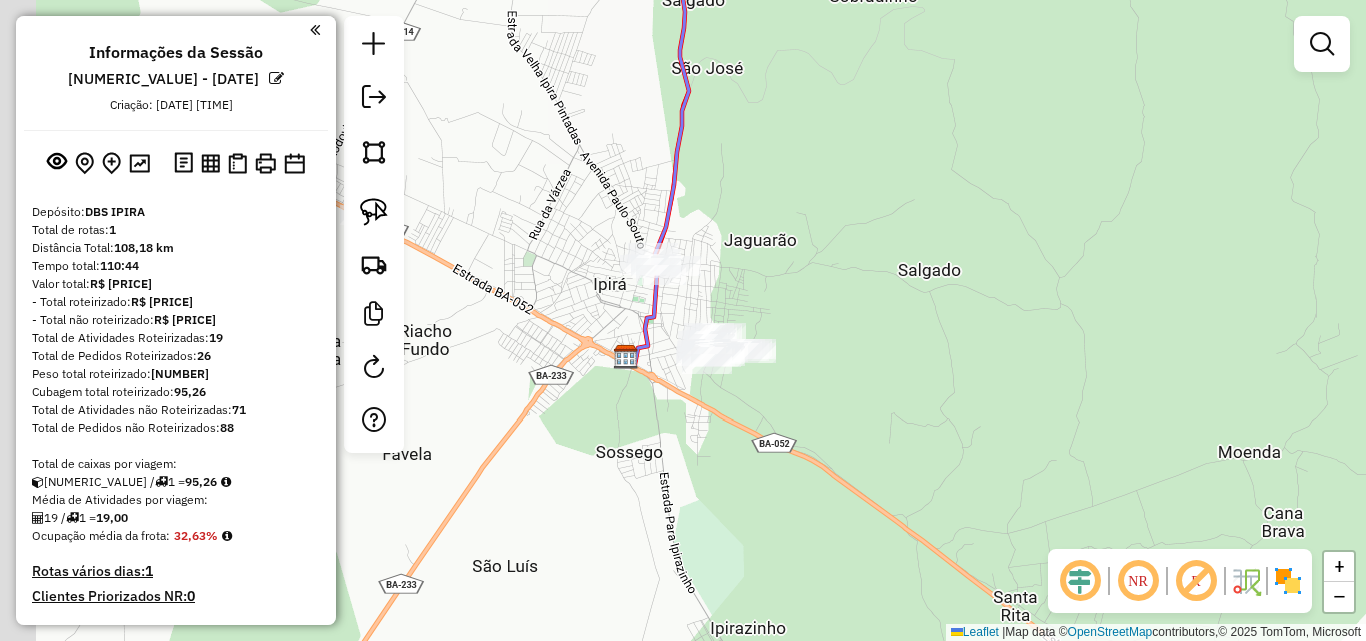 drag, startPoint x: 647, startPoint y: 321, endPoint x: 1010, endPoint y: 261, distance: 367.92526 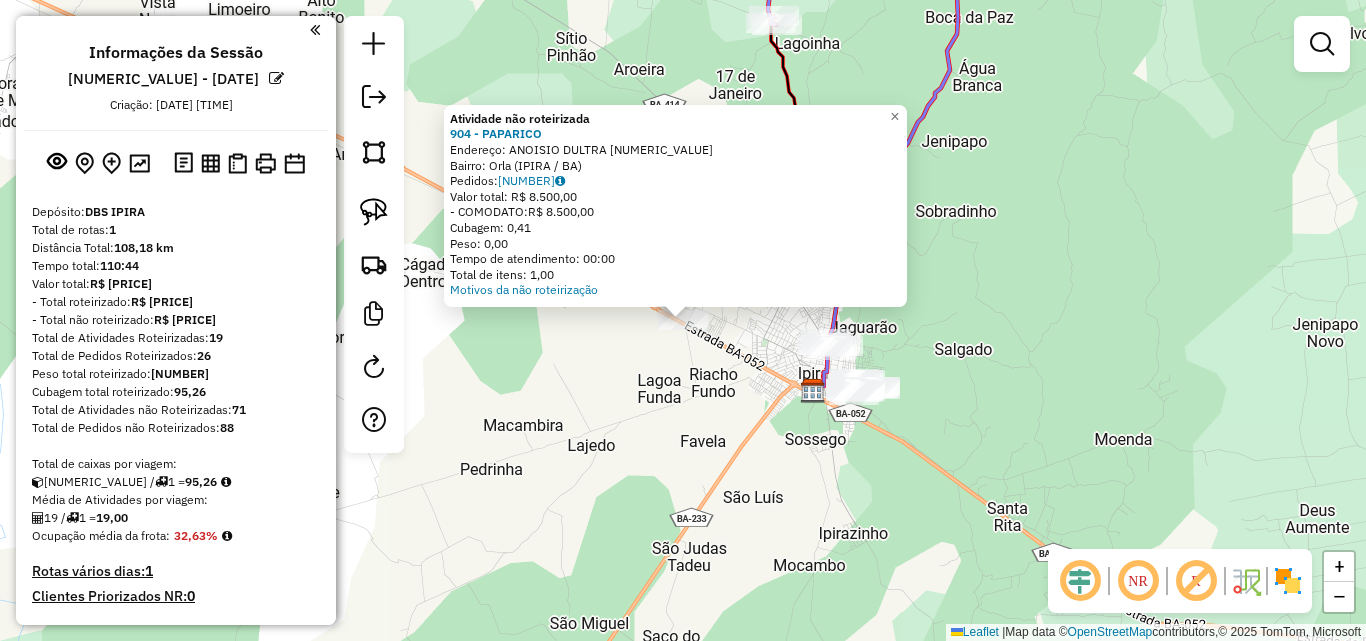 click on "Atividade não roteirizada [NUMBER] - PAPARICO  Endereço:  ANOISIO DULTRA [NUMBER]   Bairro: Orla ([AREA] / [STATE])   Pedidos:  [NUMBER]   Valor total: R$ [PRICE]   - COMODATO:  R$ [PRICE]   Cubagem: [NUMBER]   Peso: [NUMBER]   Tempo de atendimento: [TIME]   Total de itens: [NUMBER]  Motivos da não roteirização × Janela de atendimento Grade de atendimento Capacidade Transportadoras Veículos Cliente Pedidos  Rotas Selecione os dias de semana para filtrar as janelas de atendimento  Seg   Ter   Qua   Qui   Sex   Sáb   Dom  Informe o período da janela de atendimento: De: Até:  Filtrar exatamente a janela do cliente  Considerar janela de atendimento padrão  Selecione os dias de semana para filtrar as grades de atendimento  Seg   Ter   Qua   Qui   Sex   Sáb   Dom   Considerar clientes sem dia de atendimento cadastrado  Clientes fora do dia de atendimento selecionado Filtrar as atividades entre os valores definidos abaixo:  Peso mínimo:   Peso máximo:   Cubagem mínima:   Cubagem máxima:   De:   Até:  De:   Até:  Veículo: +" 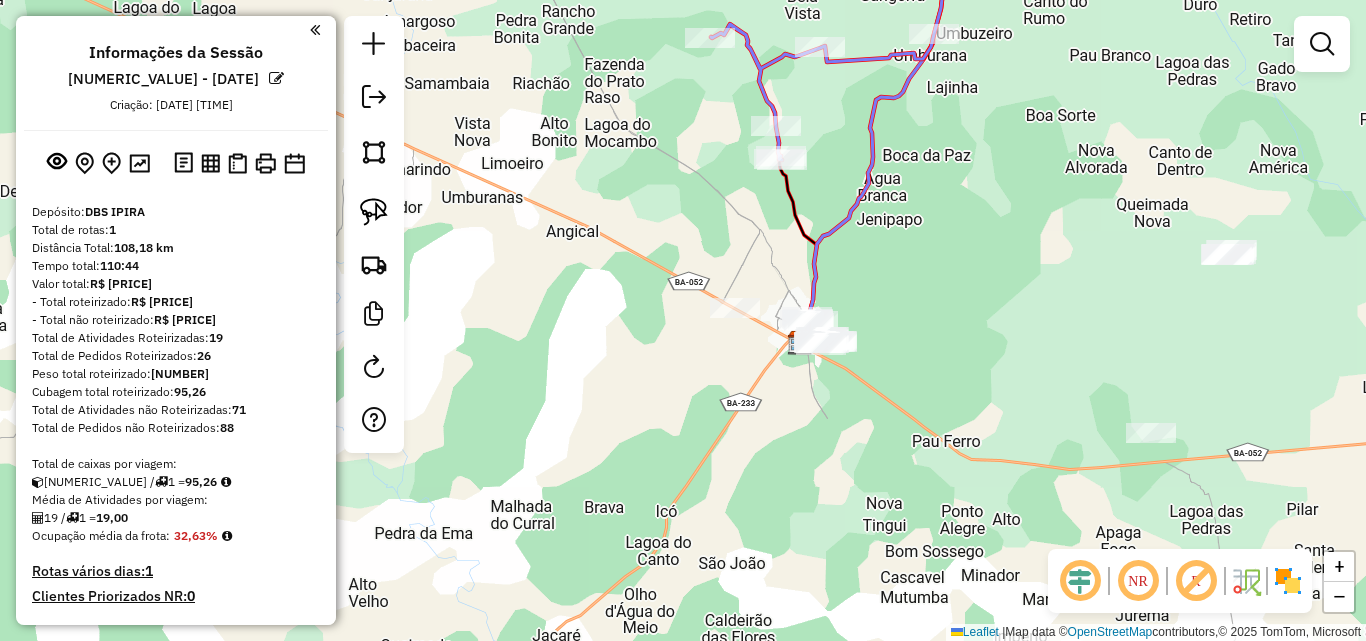 drag, startPoint x: 648, startPoint y: 394, endPoint x: 769, endPoint y: 308, distance: 148.44864 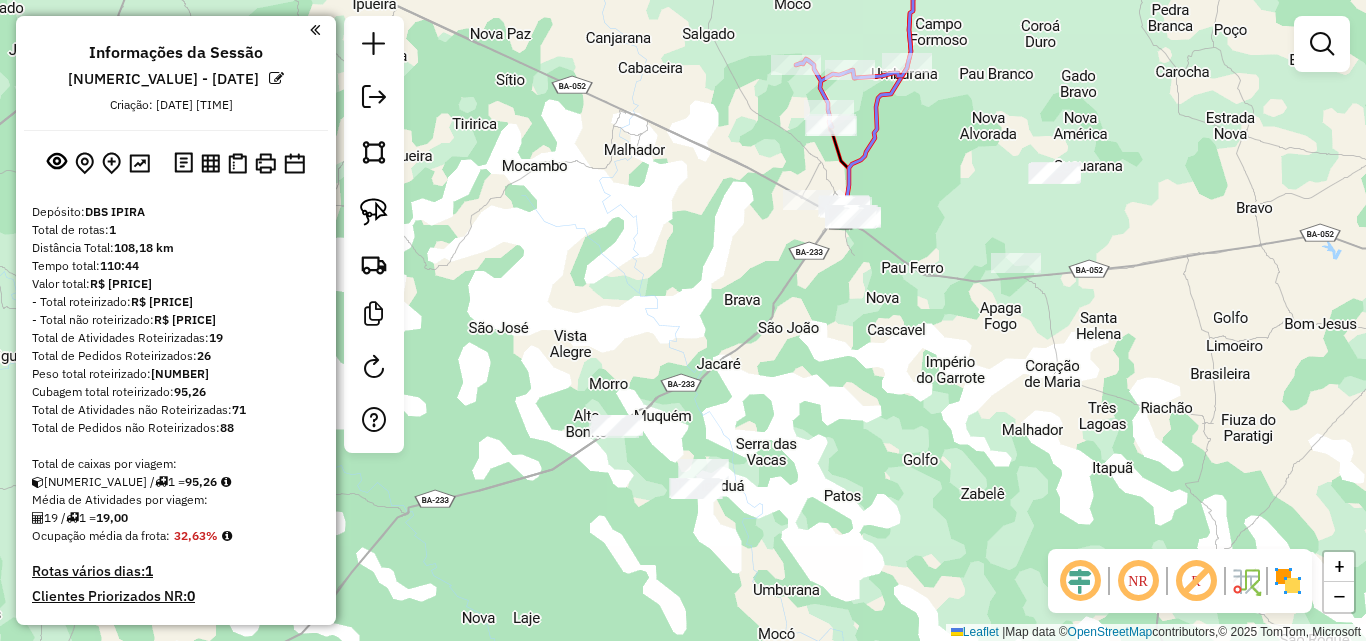 drag, startPoint x: 712, startPoint y: 411, endPoint x: 746, endPoint y: 251, distance: 163.57262 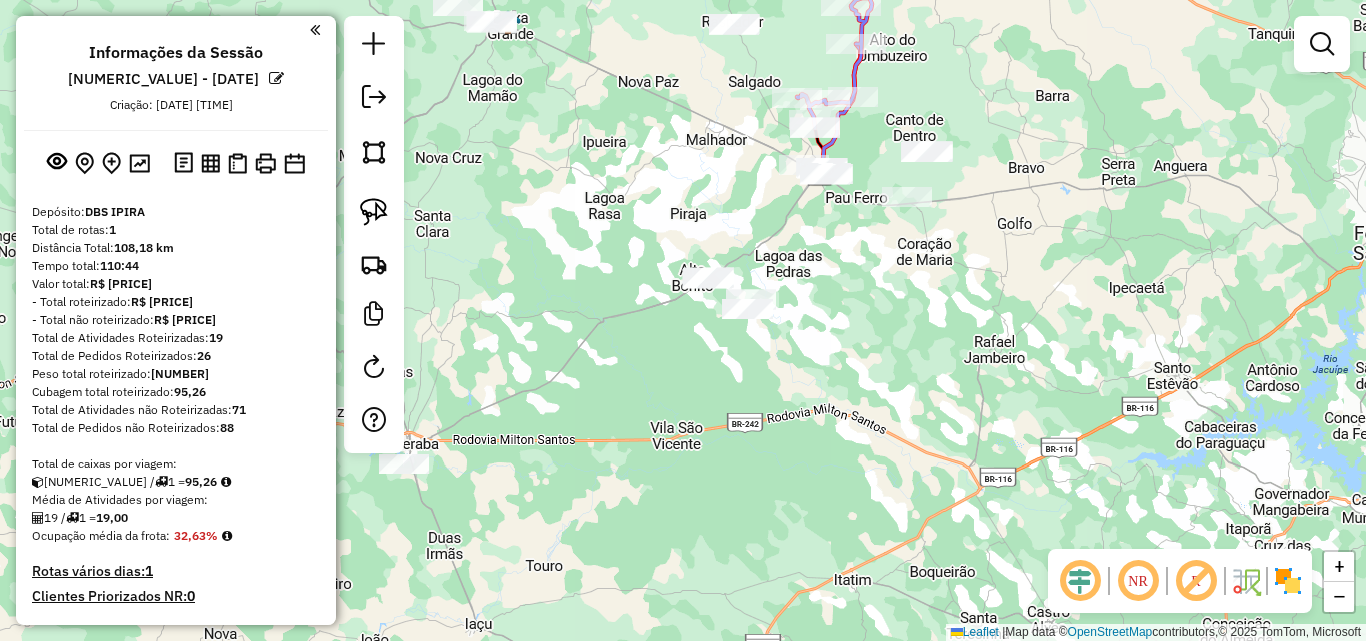 drag, startPoint x: 681, startPoint y: 392, endPoint x: 723, endPoint y: 363, distance: 51.0392 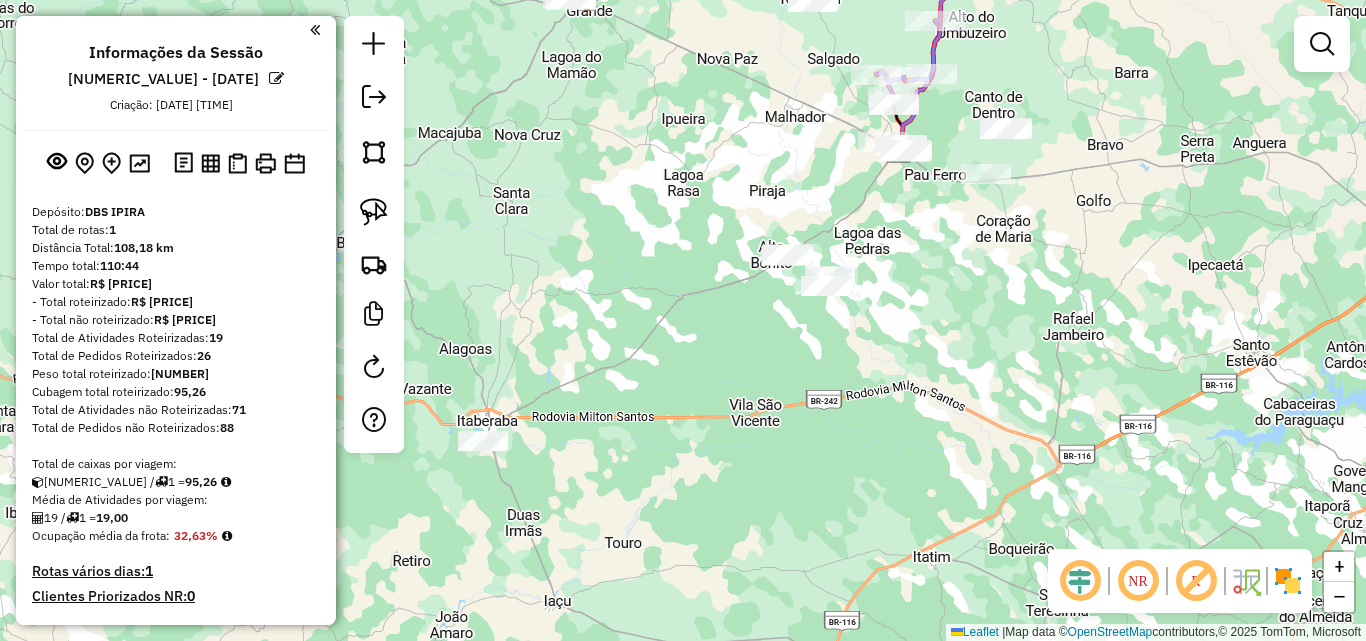 drag, startPoint x: 528, startPoint y: 276, endPoint x: 572, endPoint y: 271, distance: 44.28318 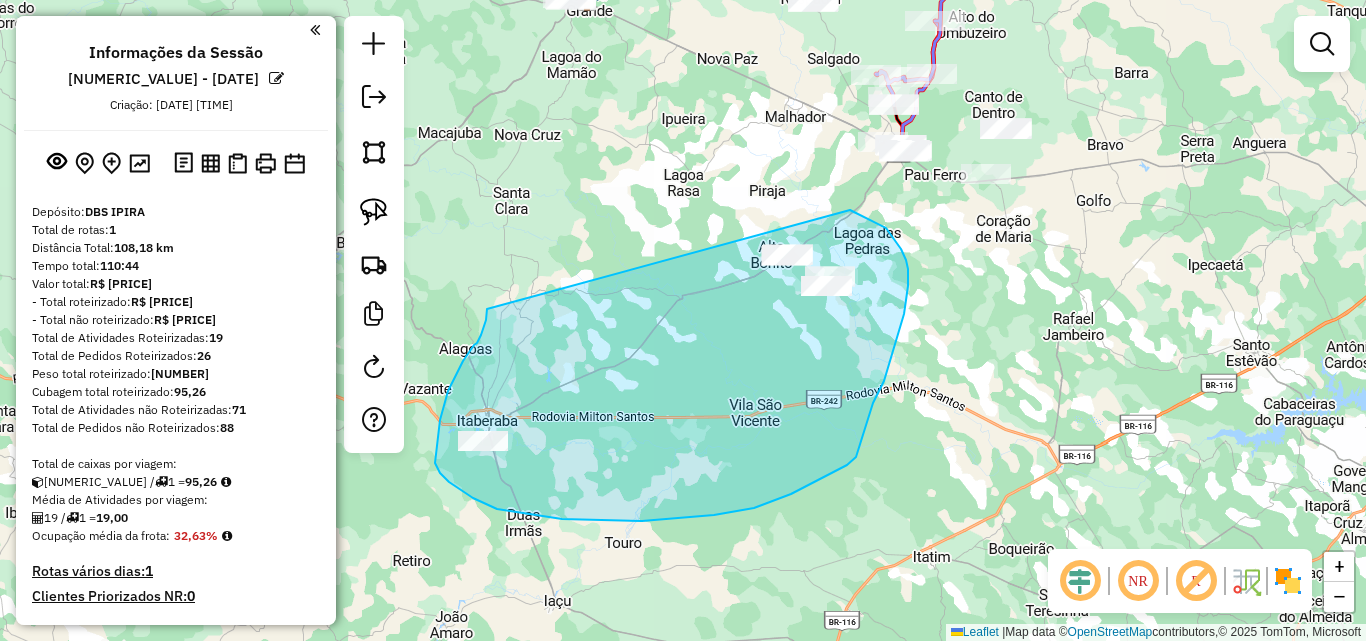 drag, startPoint x: 478, startPoint y: 341, endPoint x: 824, endPoint y: 202, distance: 372.87665 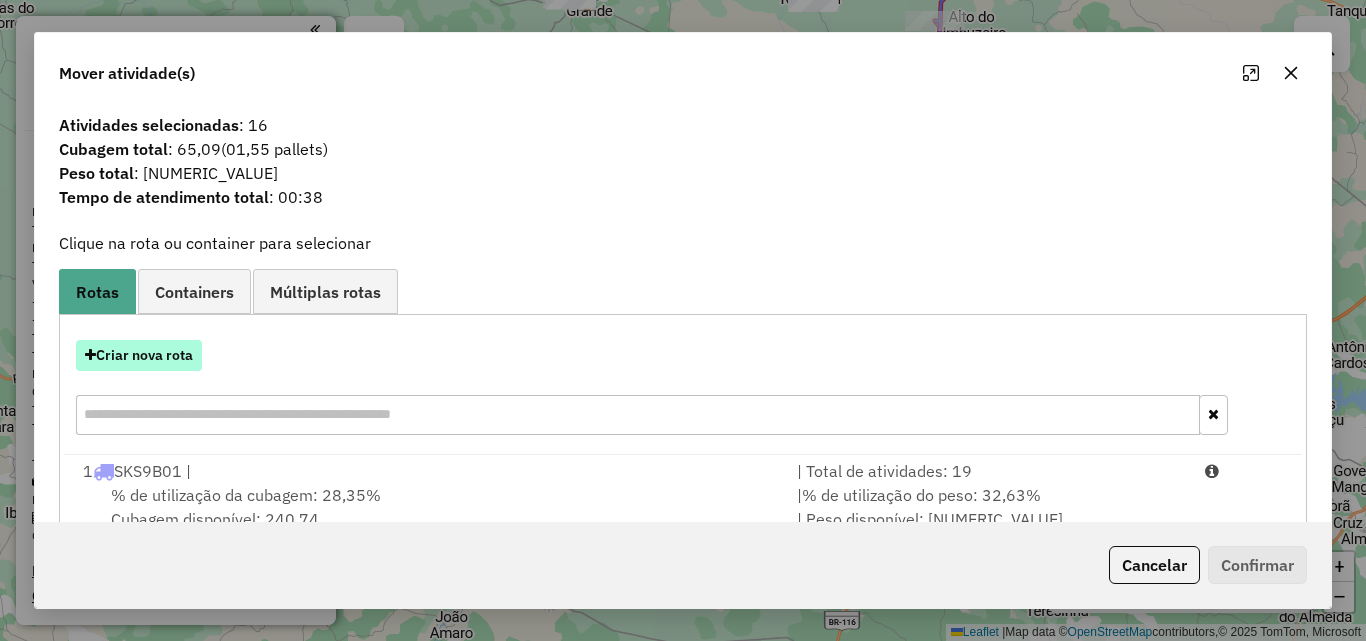 click on "Criar nova rota" at bounding box center (139, 355) 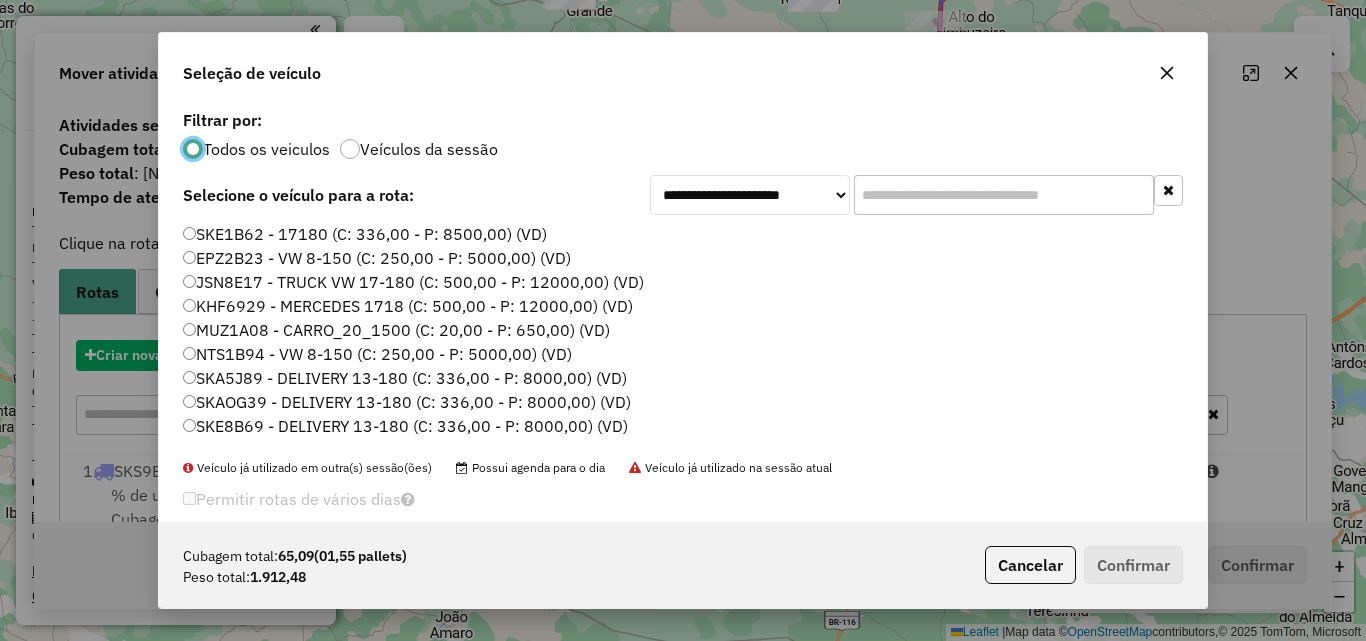 scroll, scrollTop: 11, scrollLeft: 6, axis: both 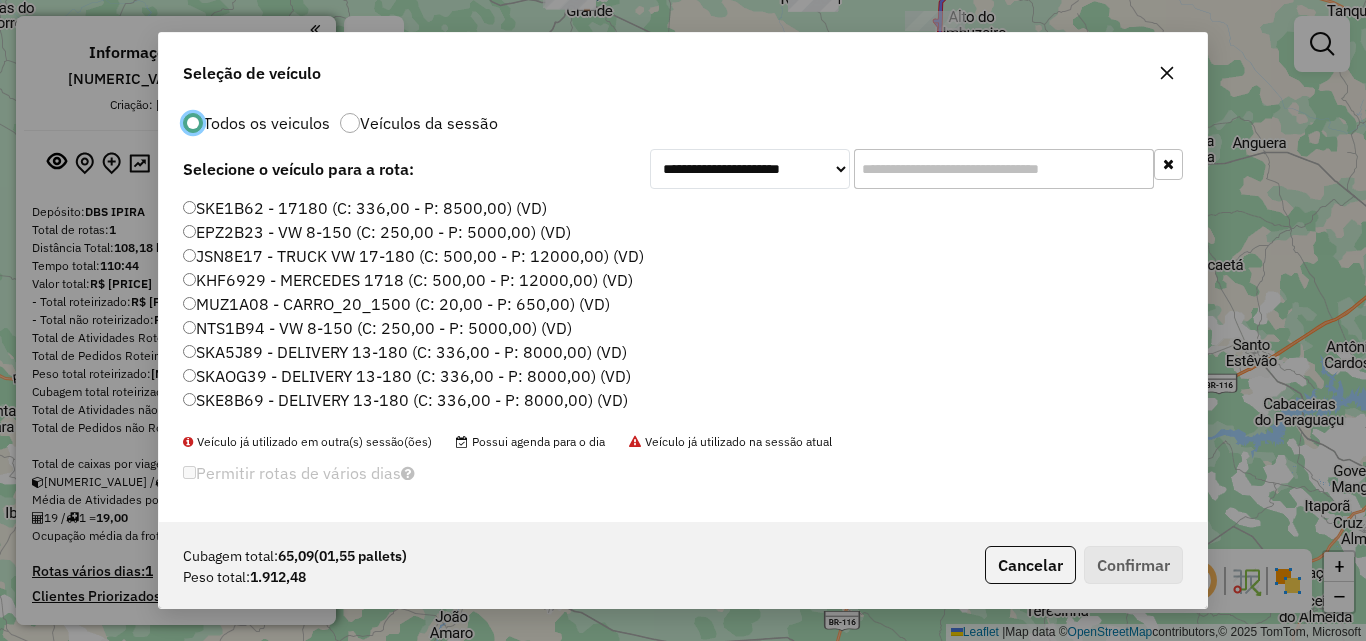 click on "EPZ2B23 - VW 8-150 (C: 250,00 - P: 5000,00) (VD)" 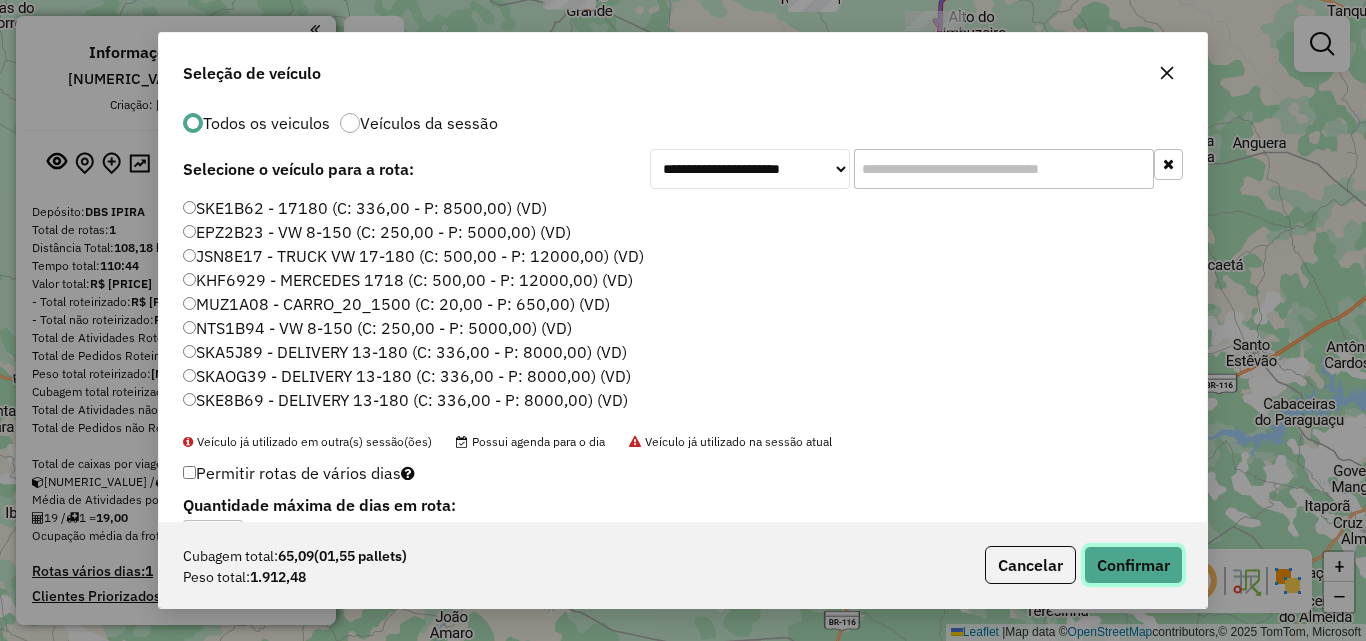 click on "Confirmar" 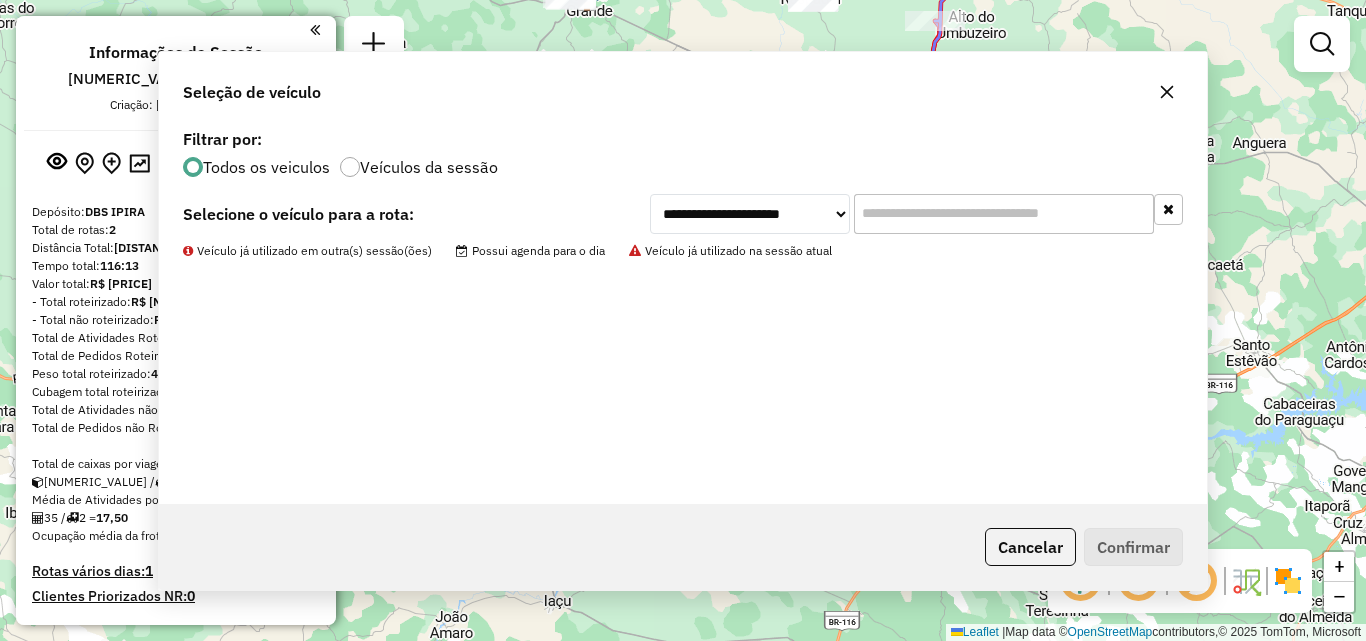 scroll, scrollTop: 0, scrollLeft: 0, axis: both 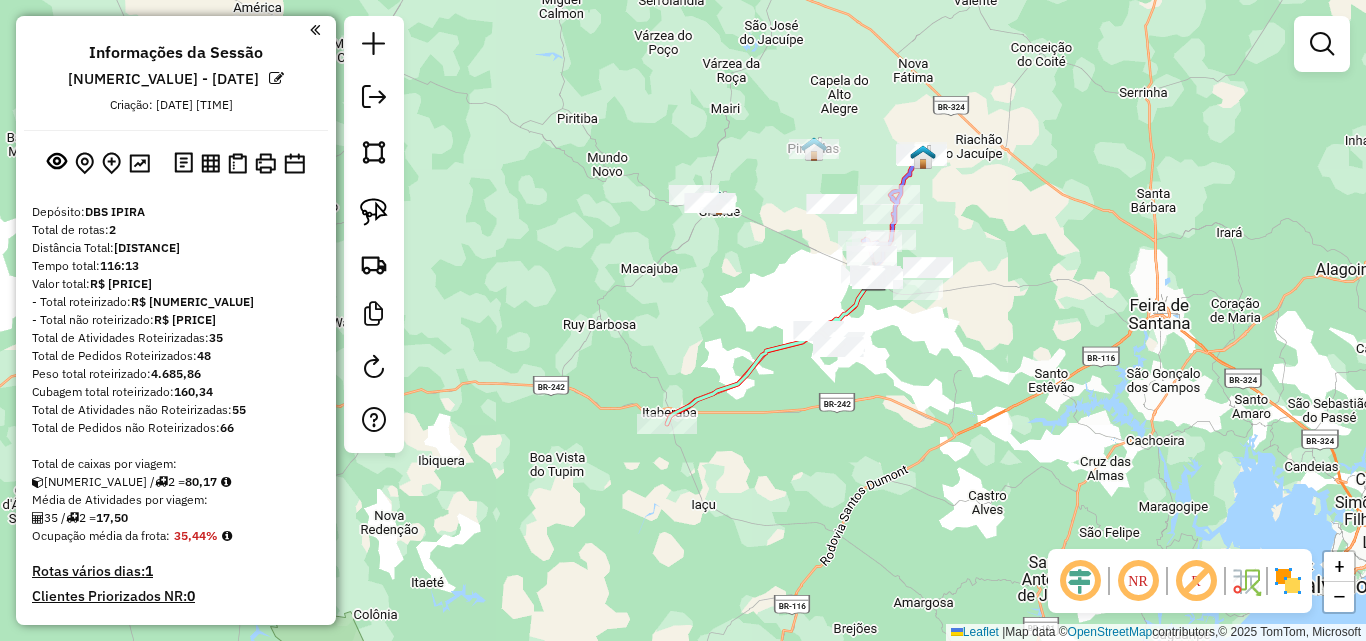 drag, startPoint x: 739, startPoint y: 325, endPoint x: 672, endPoint y: 380, distance: 86.683334 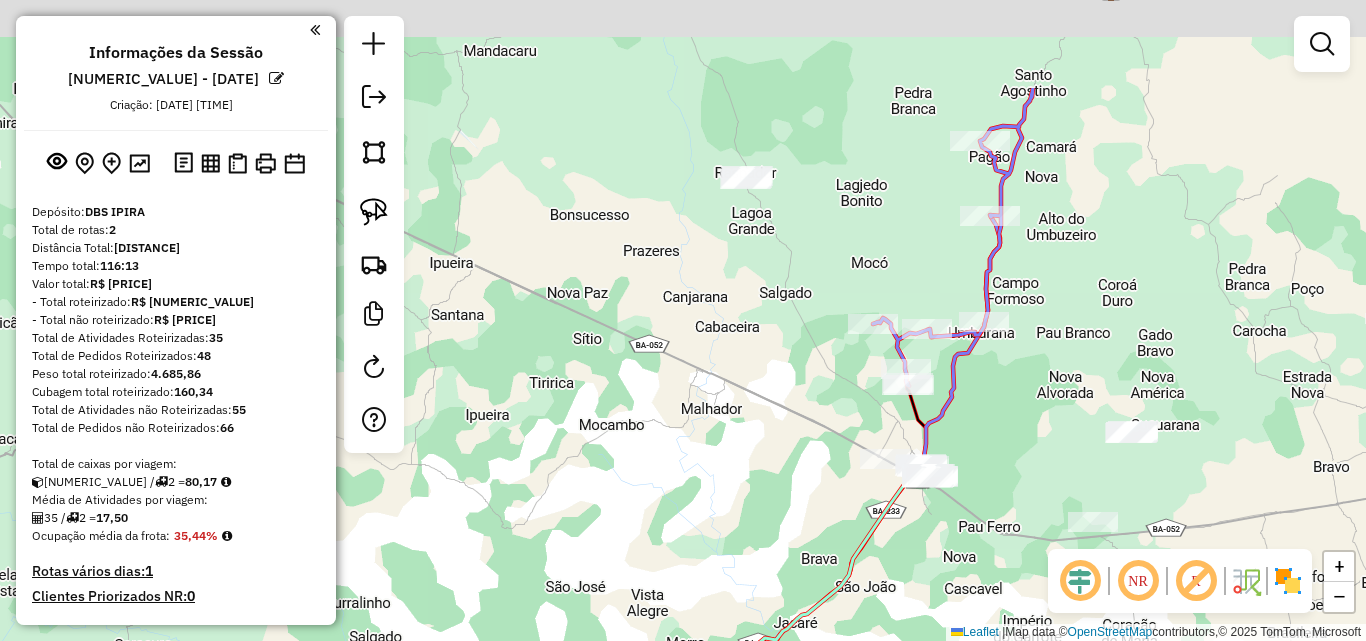 drag, startPoint x: 876, startPoint y: 312, endPoint x: 646, endPoint y: 572, distance: 347.1311 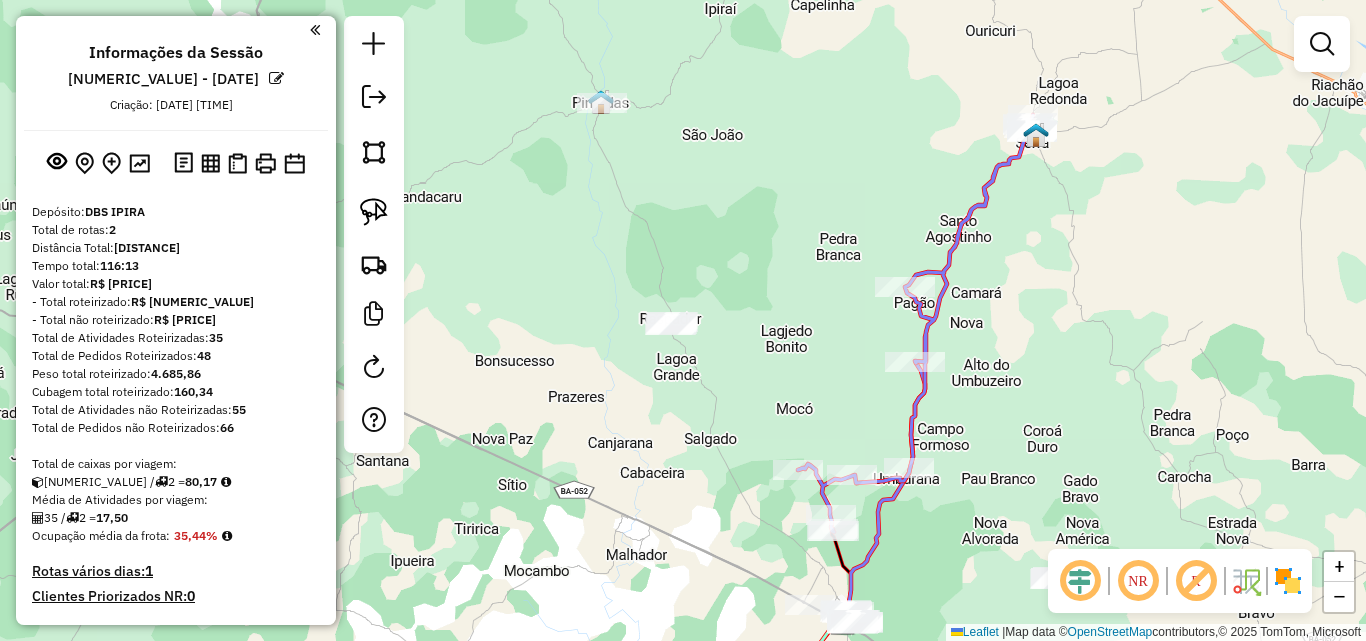 drag, startPoint x: 747, startPoint y: 309, endPoint x: 771, endPoint y: 382, distance: 76.843994 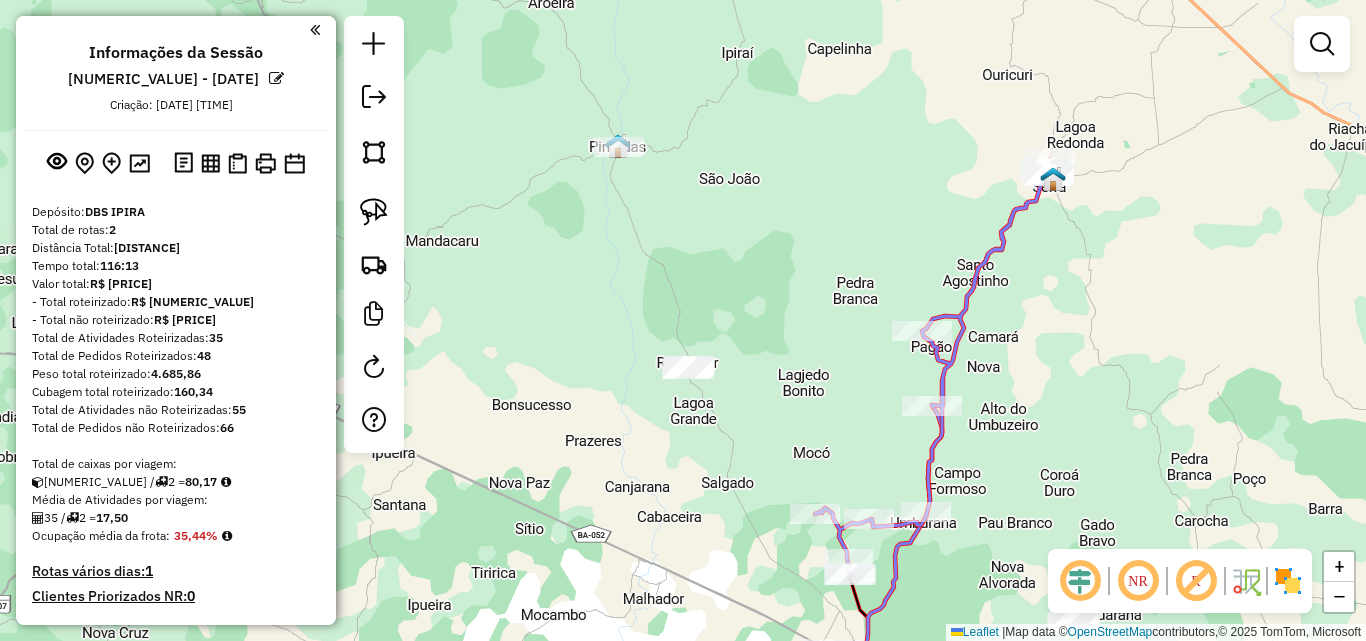 drag, startPoint x: 376, startPoint y: 216, endPoint x: 439, endPoint y: 186, distance: 69.77822 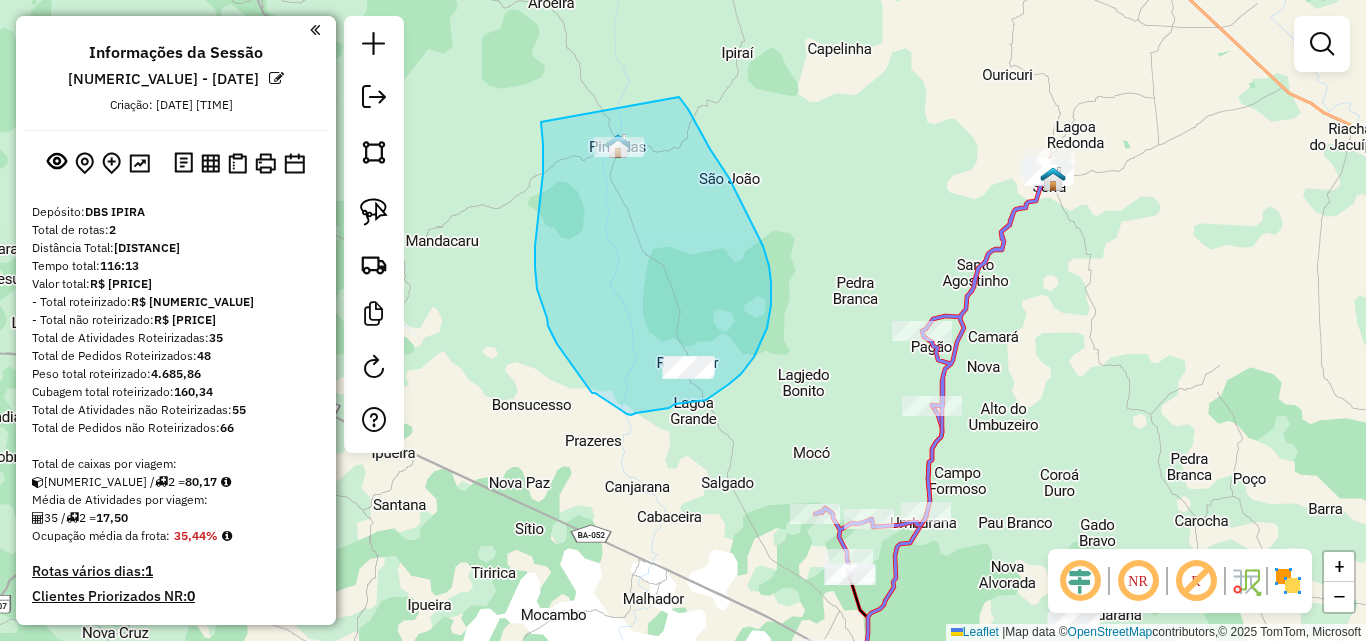 drag, startPoint x: 538, startPoint y: 215, endPoint x: 679, endPoint y: 97, distance: 183.86136 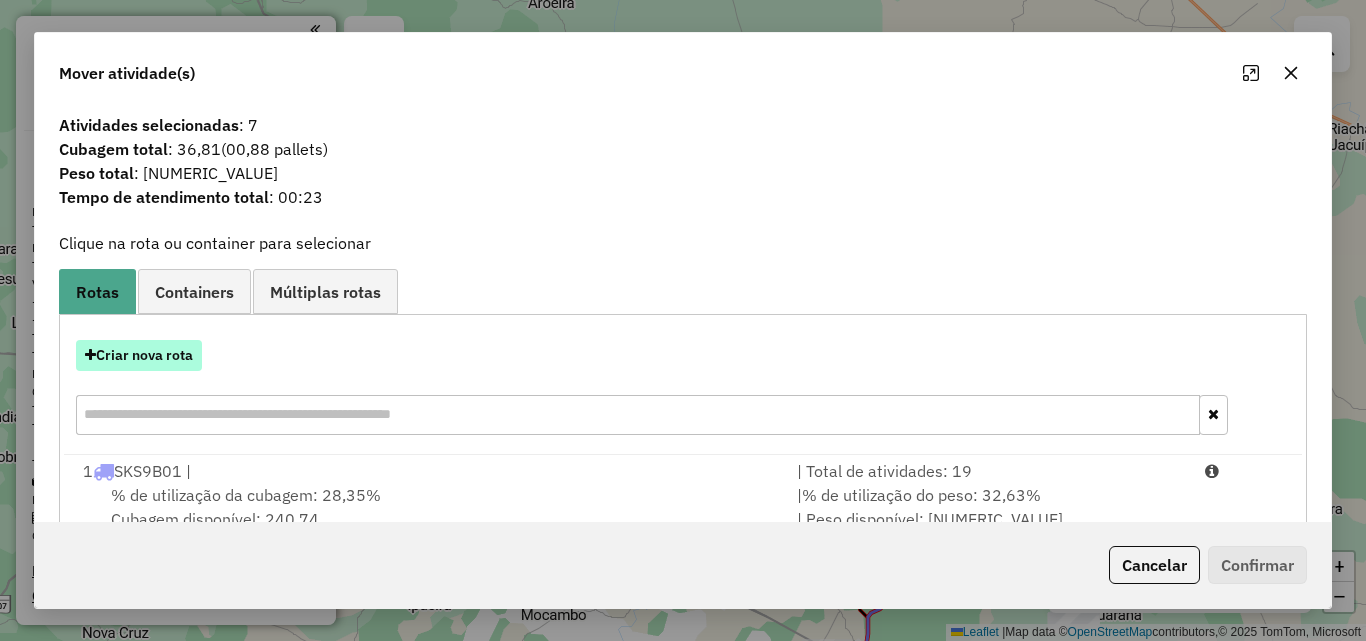 click on "Criar nova rota" at bounding box center [139, 355] 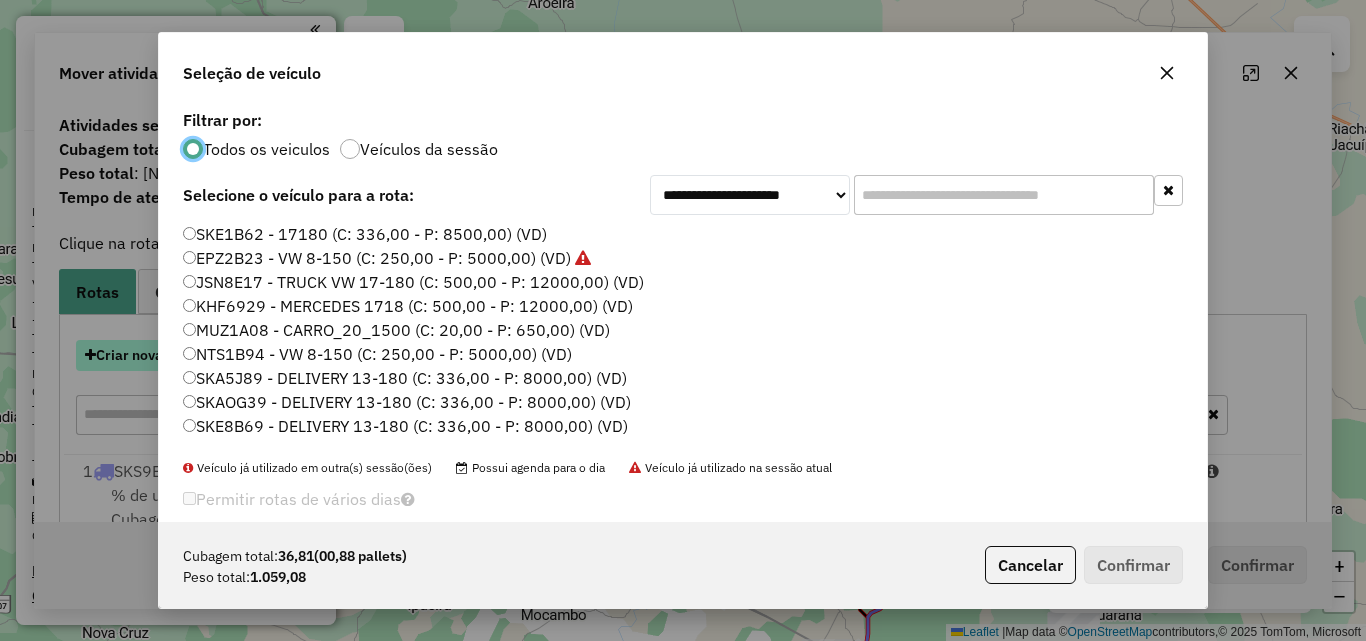 scroll, scrollTop: 11, scrollLeft: 6, axis: both 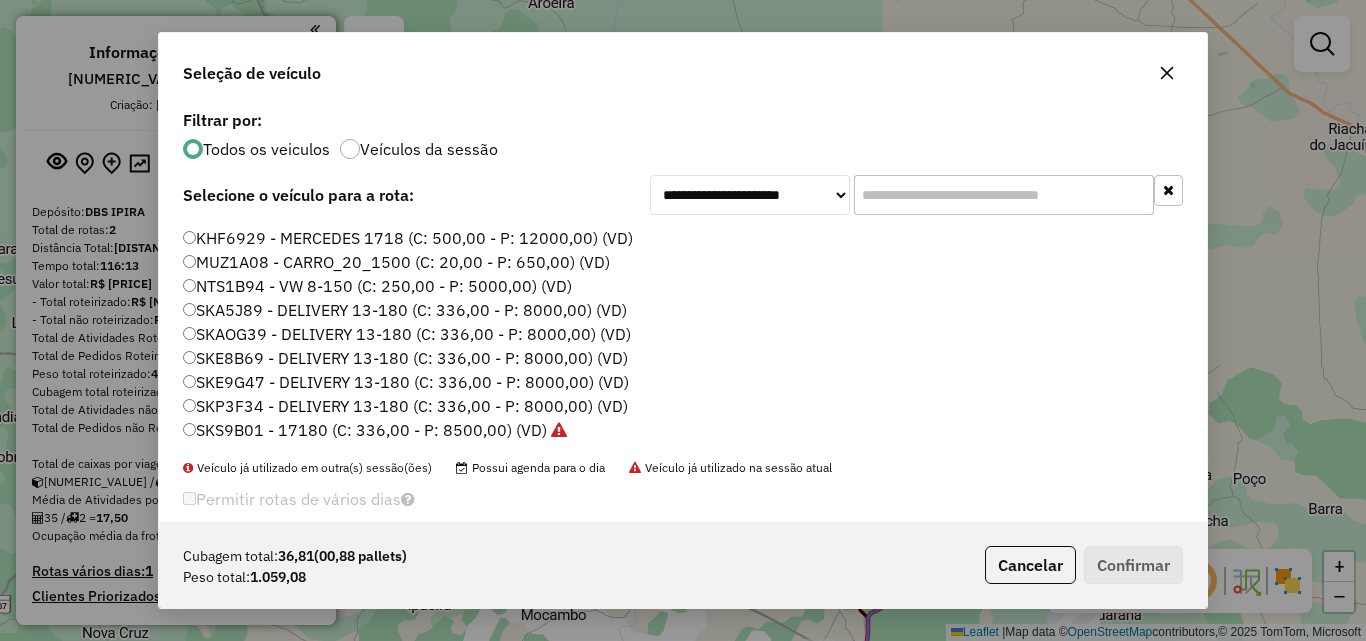 click on "SKP3F34 - DELIVERY 13-180 (C: 336,00 - P: 8000,00) (VD)" 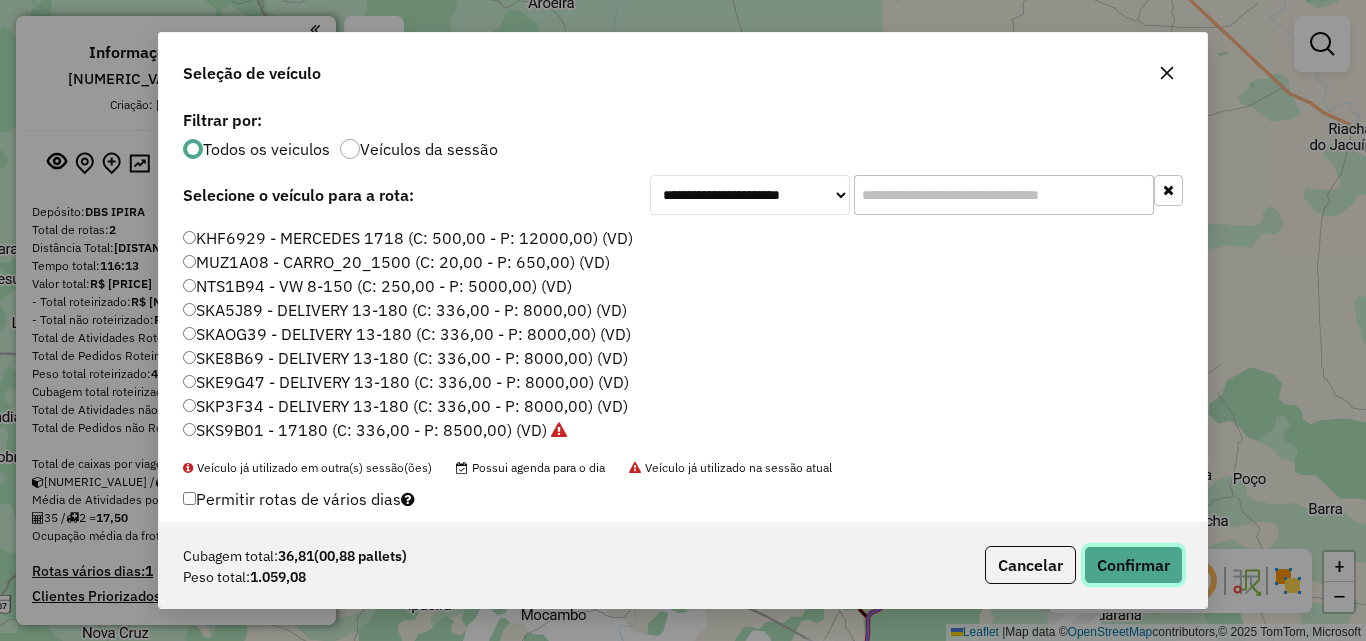 click on "Confirmar" 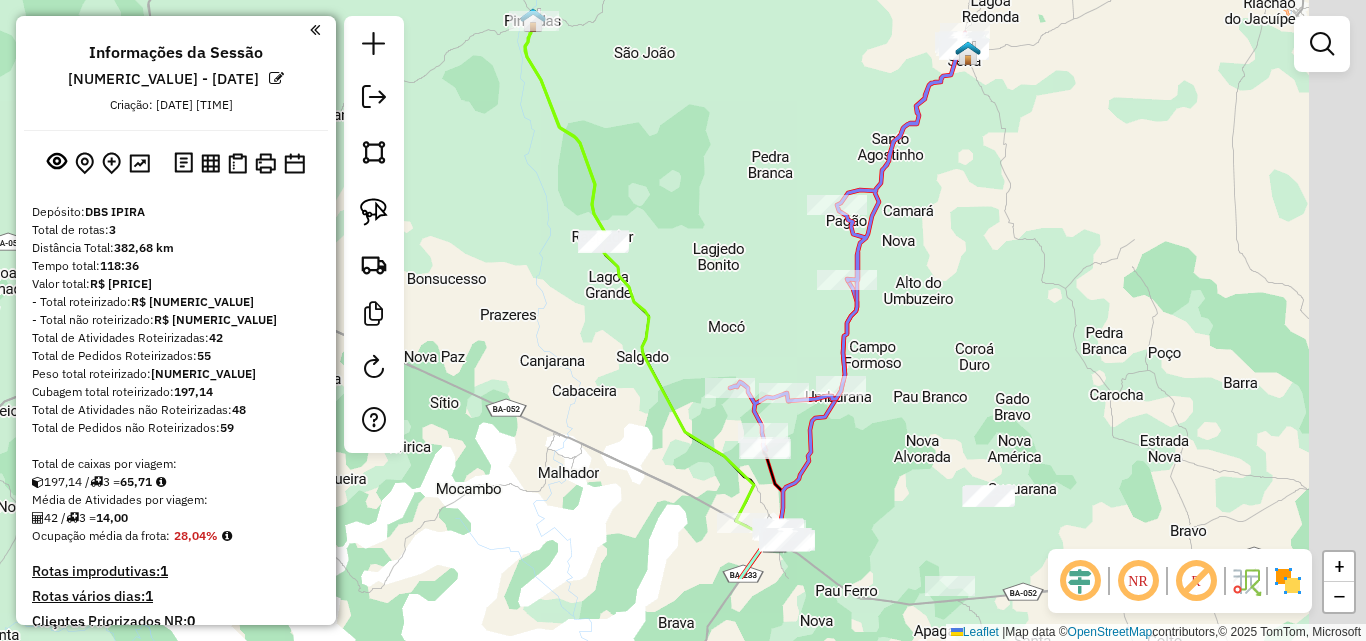 drag, startPoint x: 1013, startPoint y: 503, endPoint x: 793, endPoint y: 260, distance: 327.79413 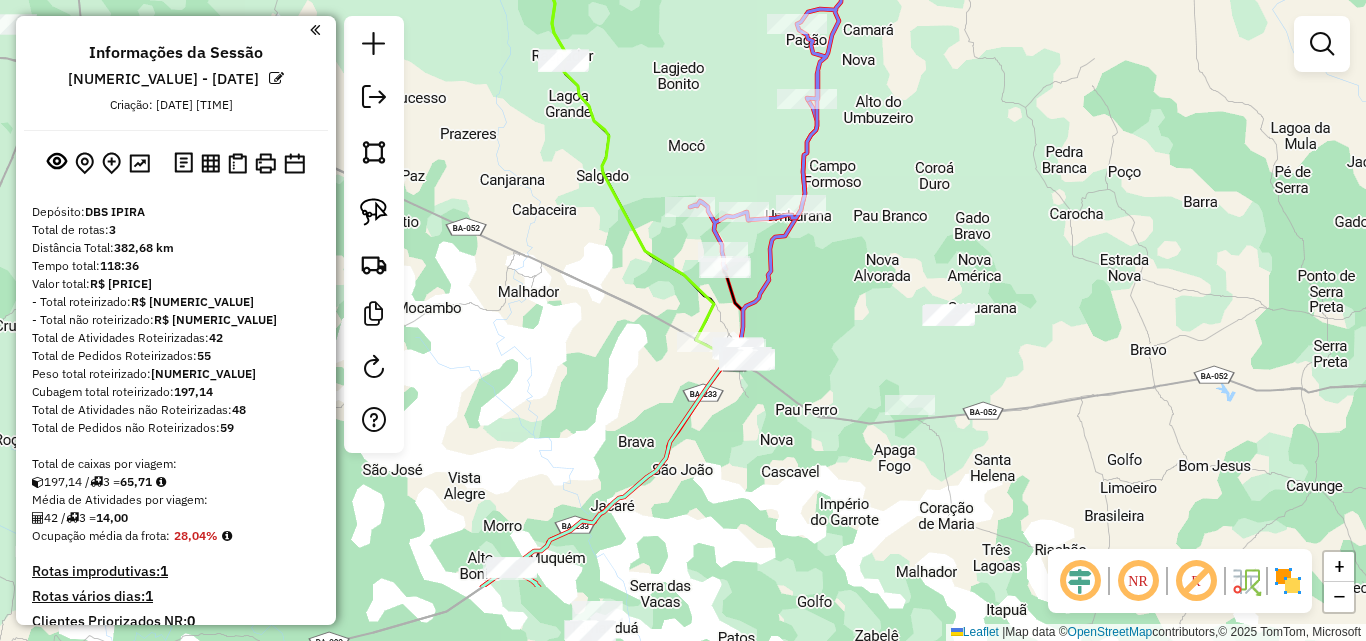 drag, startPoint x: 819, startPoint y: 463, endPoint x: 853, endPoint y: 303, distance: 163.57262 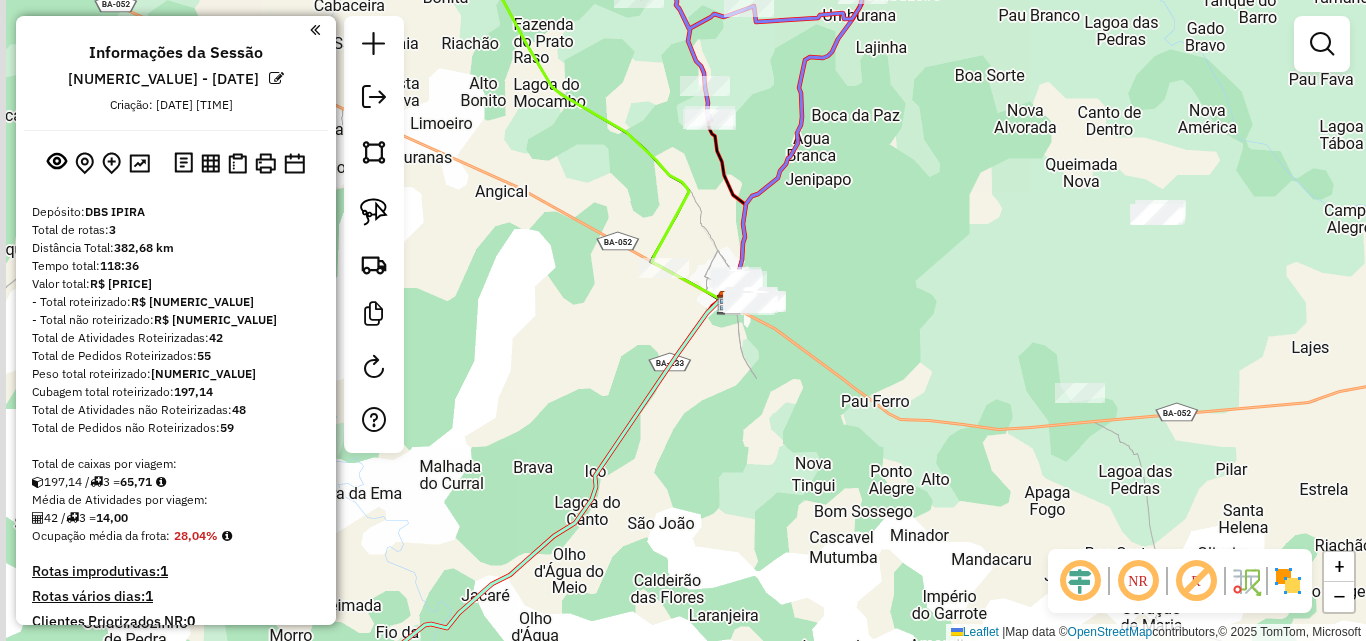 drag, startPoint x: 723, startPoint y: 357, endPoint x: 761, endPoint y: 356, distance: 38.013157 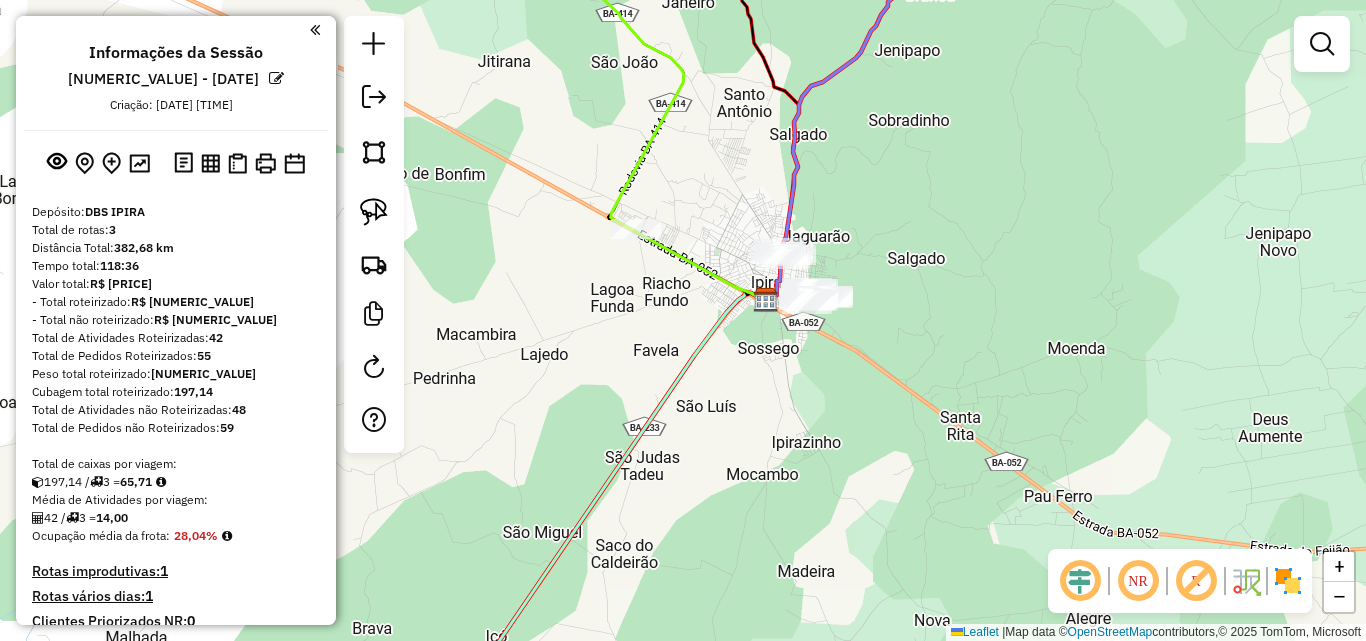 drag, startPoint x: 744, startPoint y: 374, endPoint x: 752, endPoint y: 407, distance: 33.955853 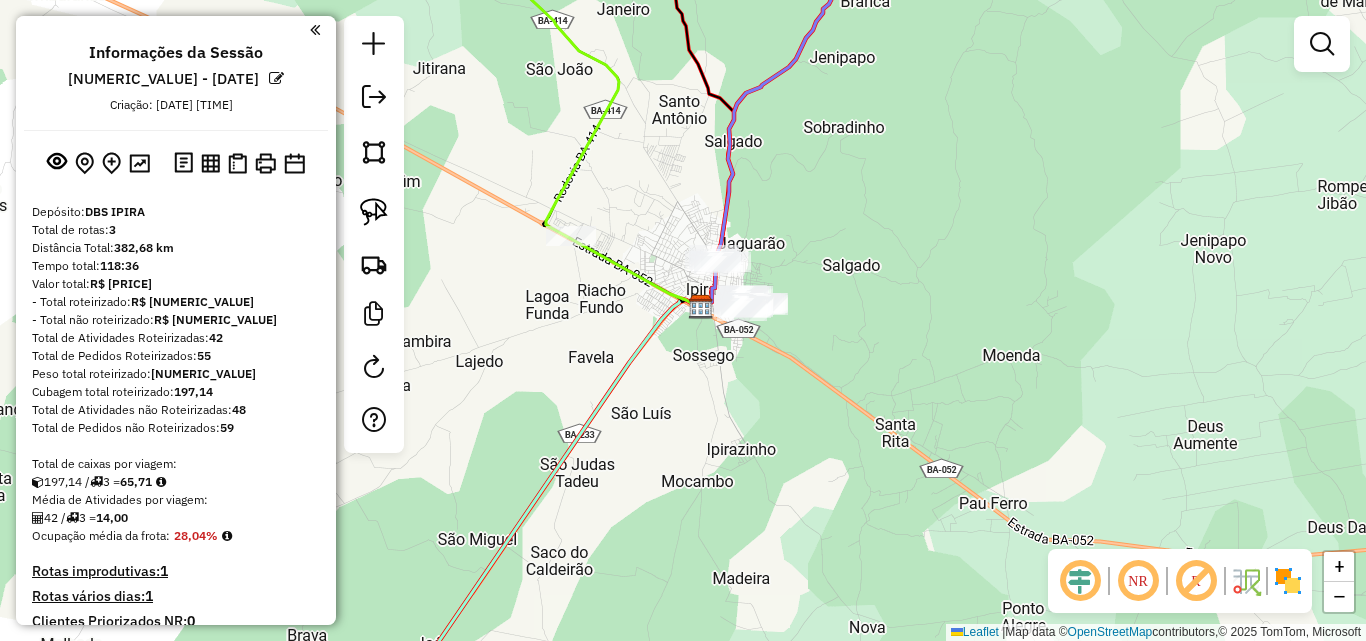 drag, startPoint x: 820, startPoint y: 344, endPoint x: 755, endPoint y: 351, distance: 65.37584 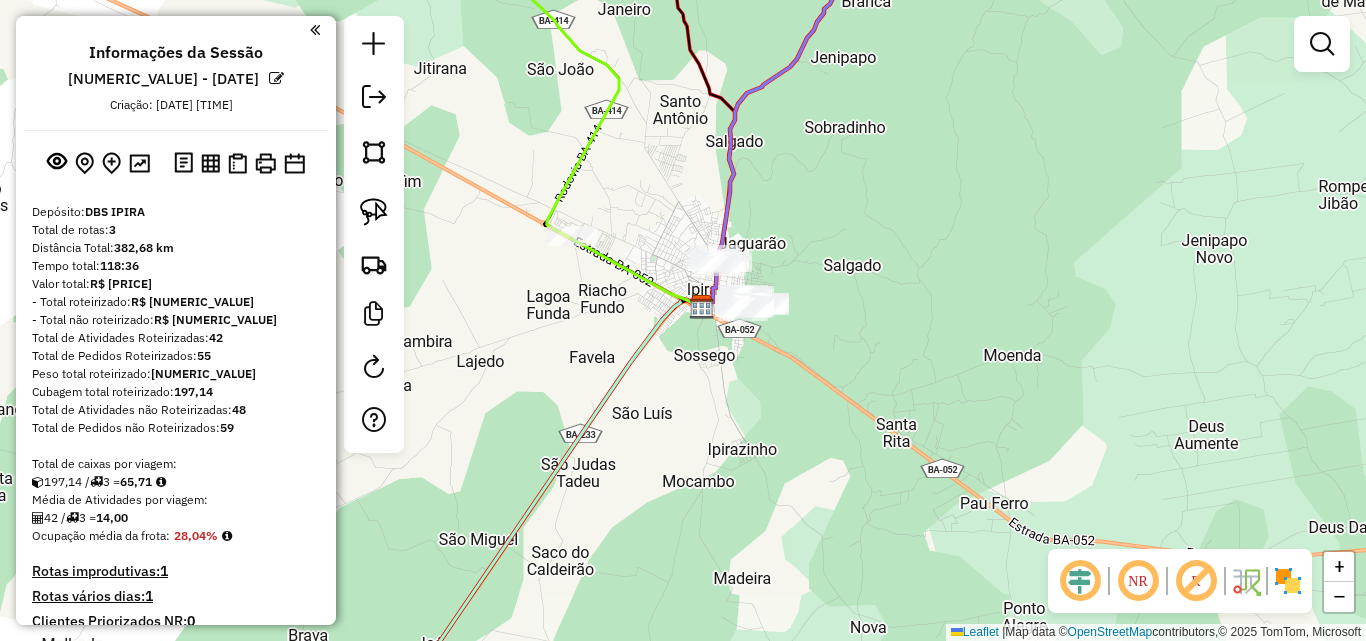drag, startPoint x: 767, startPoint y: 386, endPoint x: 772, endPoint y: 322, distance: 64.195015 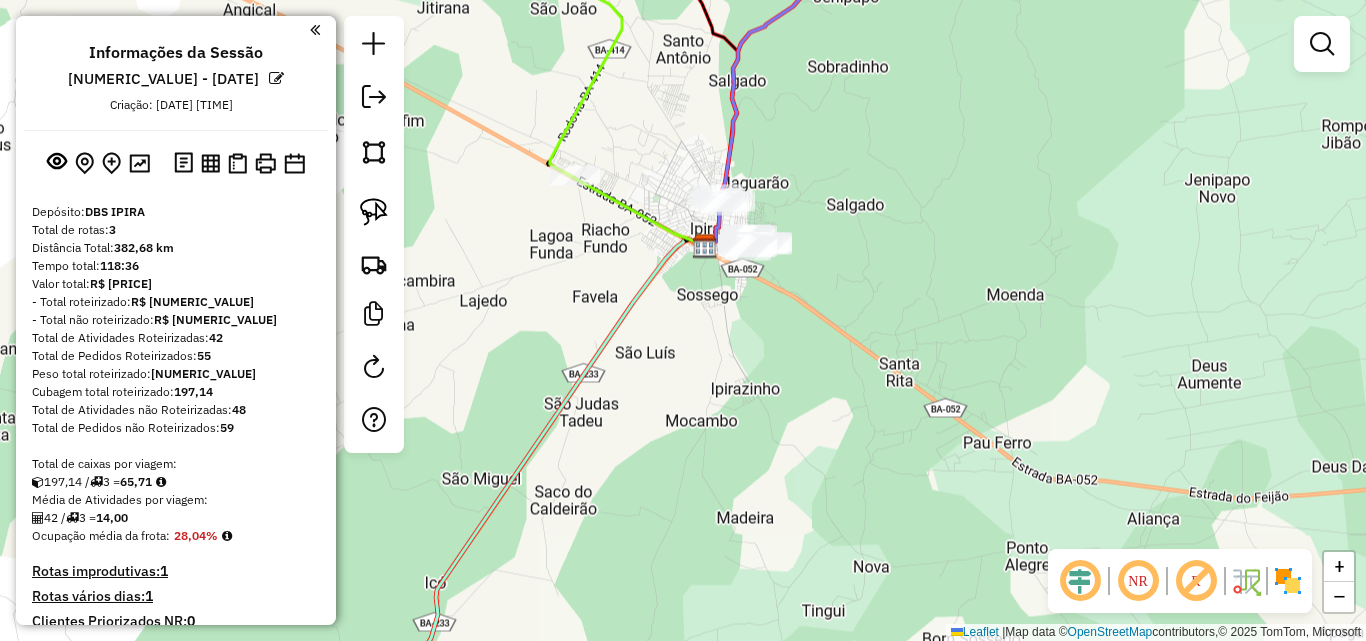 click on "Janela de atendimento Grade de atendimento Capacidade Transportadoras Veículos Cliente Pedidos  Rotas Selecione os dias de semana para filtrar as janelas de atendimento  Seg   Ter   Qua   Qui   Sex   Sáb   Dom  Informe o período da janela de atendimento: De: Até:  Filtrar exatamente a janela do cliente  Considerar janela de atendimento padrão  Selecione os dias de semana para filtrar as grades de atendimento  Seg   Ter   Qua   Qui   Sex   Sáb   Dom   Considerar clientes sem dia de atendimento cadastrado  Clientes fora do dia de atendimento selecionado Filtrar as atividades entre os valores definidos abaixo:  Peso mínimo:   Peso máximo:   Cubagem mínima:   Cubagem máxima:   De:   Até:  Filtrar as atividades entre o tempo de atendimento definido abaixo:  De:   Até:   Considerar capacidade total dos clientes não roteirizados Transportadora: Selecione um ou mais itens Tipo de veículo: Selecione um ou mais itens Veículo: Selecione um ou mais itens Motorista: Selecione um ou mais itens Nome: Rótulo:" 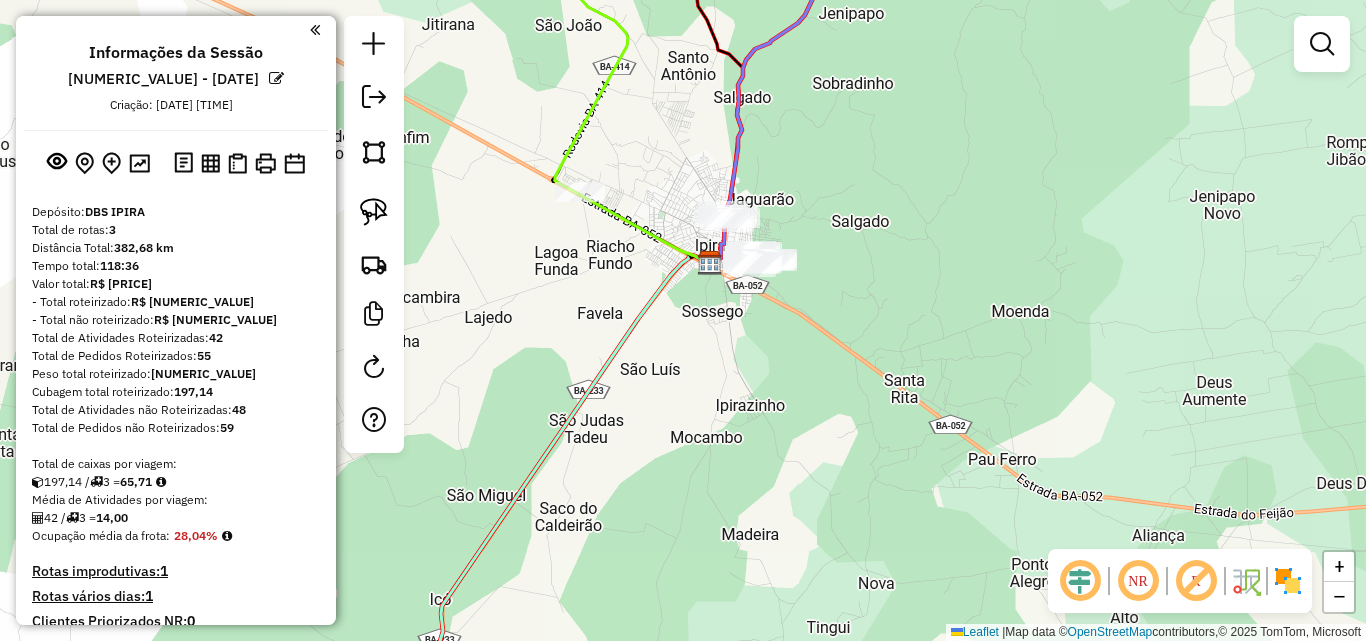 drag, startPoint x: 796, startPoint y: 374, endPoint x: 789, endPoint y: 345, distance: 29.832869 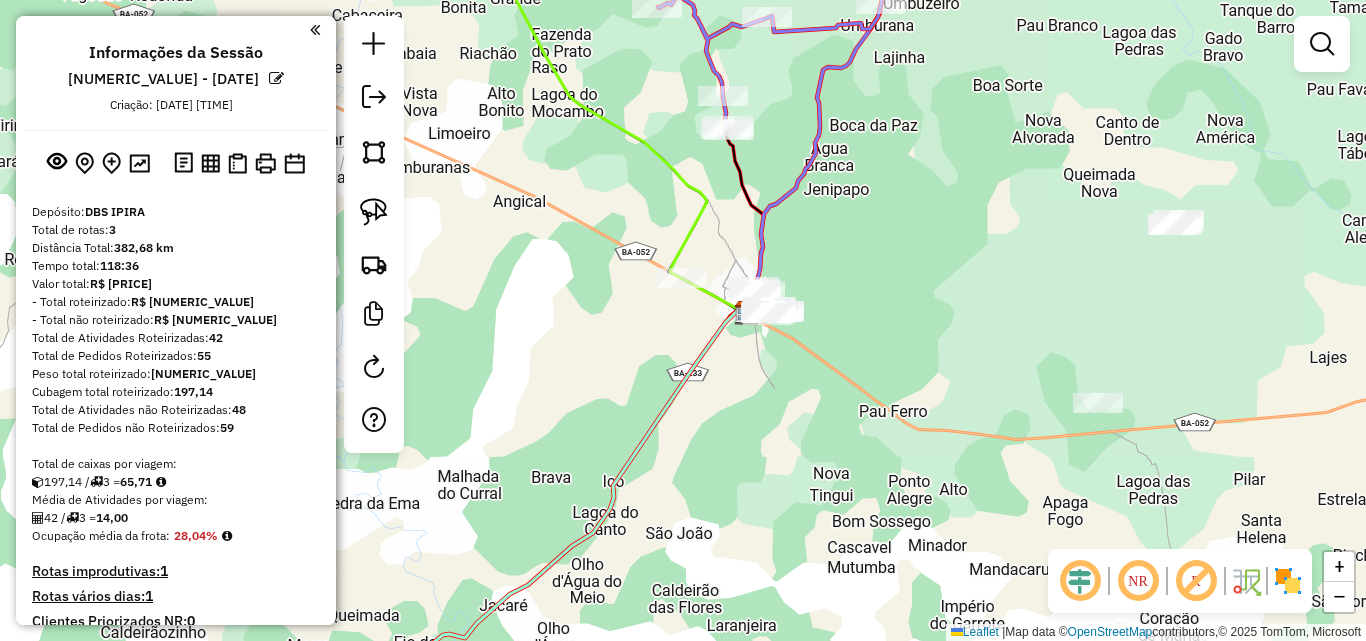 drag, startPoint x: 858, startPoint y: 328, endPoint x: 874, endPoint y: 396, distance: 69.856995 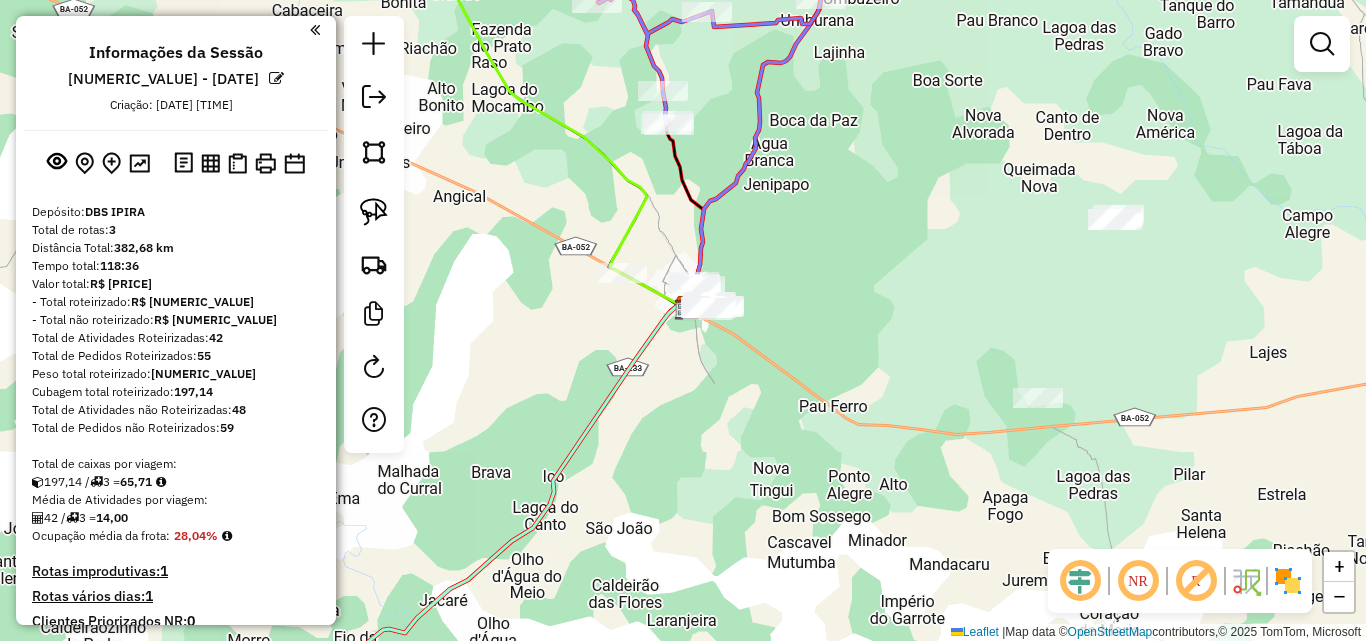 click on "Janela de atendimento Grade de atendimento Capacidade Transportadoras Veículos Cliente Pedidos  Rotas Selecione os dias de semana para filtrar as janelas de atendimento  Seg   Ter   Qua   Qui   Sex   Sáb   Dom  Informe o período da janela de atendimento: De: Até:  Filtrar exatamente a janela do cliente  Considerar janela de atendimento padrão  Selecione os dias de semana para filtrar as grades de atendimento  Seg   Ter   Qua   Qui   Sex   Sáb   Dom   Considerar clientes sem dia de atendimento cadastrado  Clientes fora do dia de atendimento selecionado Filtrar as atividades entre os valores definidos abaixo:  Peso mínimo:   Peso máximo:   Cubagem mínima:   Cubagem máxima:   De:   Até:  Filtrar as atividades entre o tempo de atendimento definido abaixo:  De:   Até:   Considerar capacidade total dos clientes não roteirizados Transportadora: Selecione um ou mais itens Tipo de veículo: Selecione um ou mais itens Veículo: Selecione um ou mais itens Motorista: Selecione um ou mais itens Nome: Rótulo:" 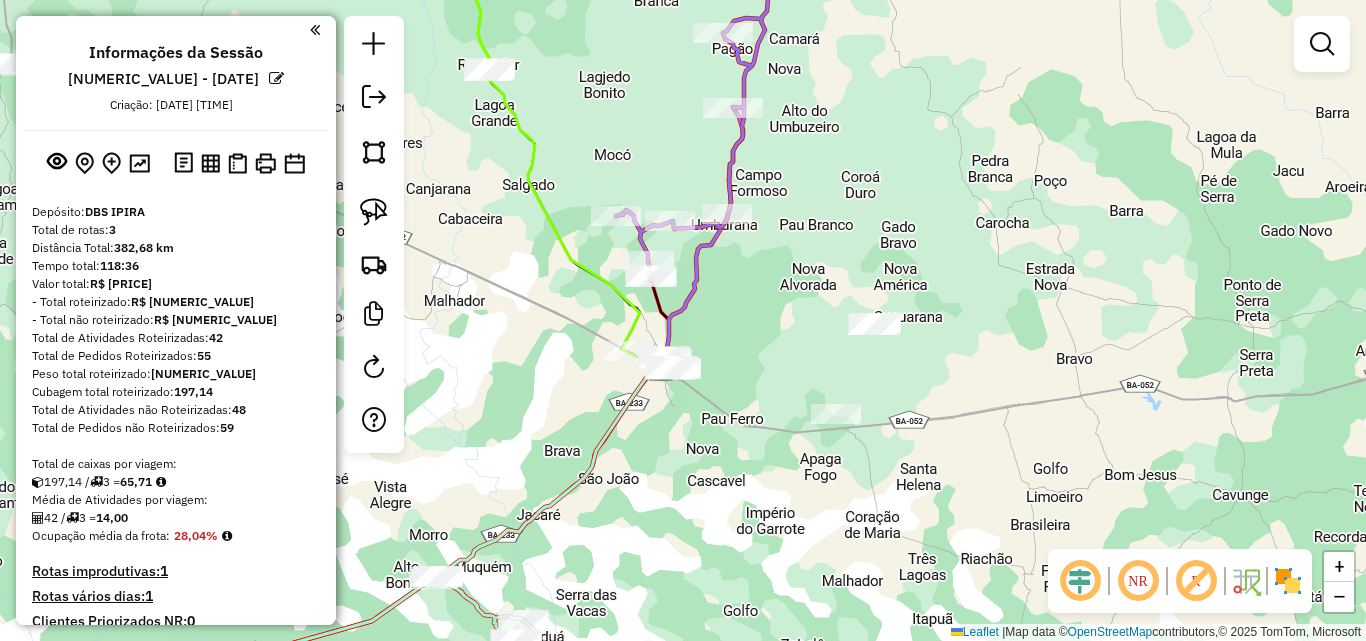 drag, startPoint x: 923, startPoint y: 370, endPoint x: 785, endPoint y: 395, distance: 140.24622 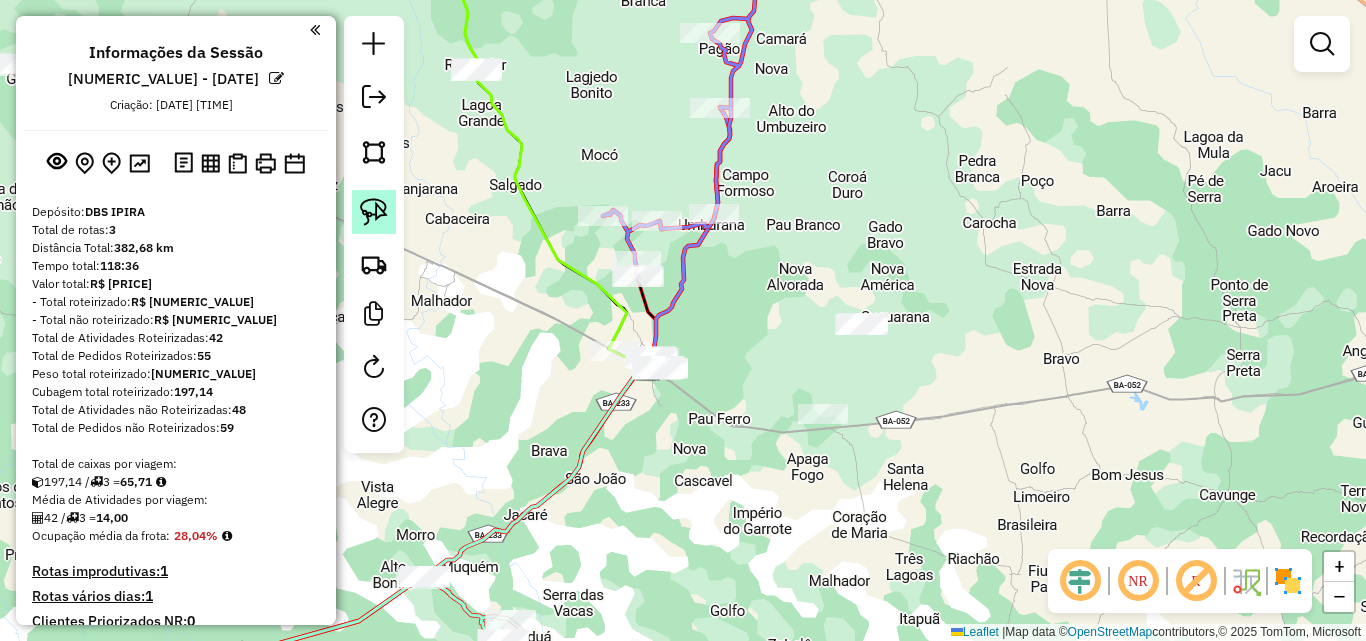 click 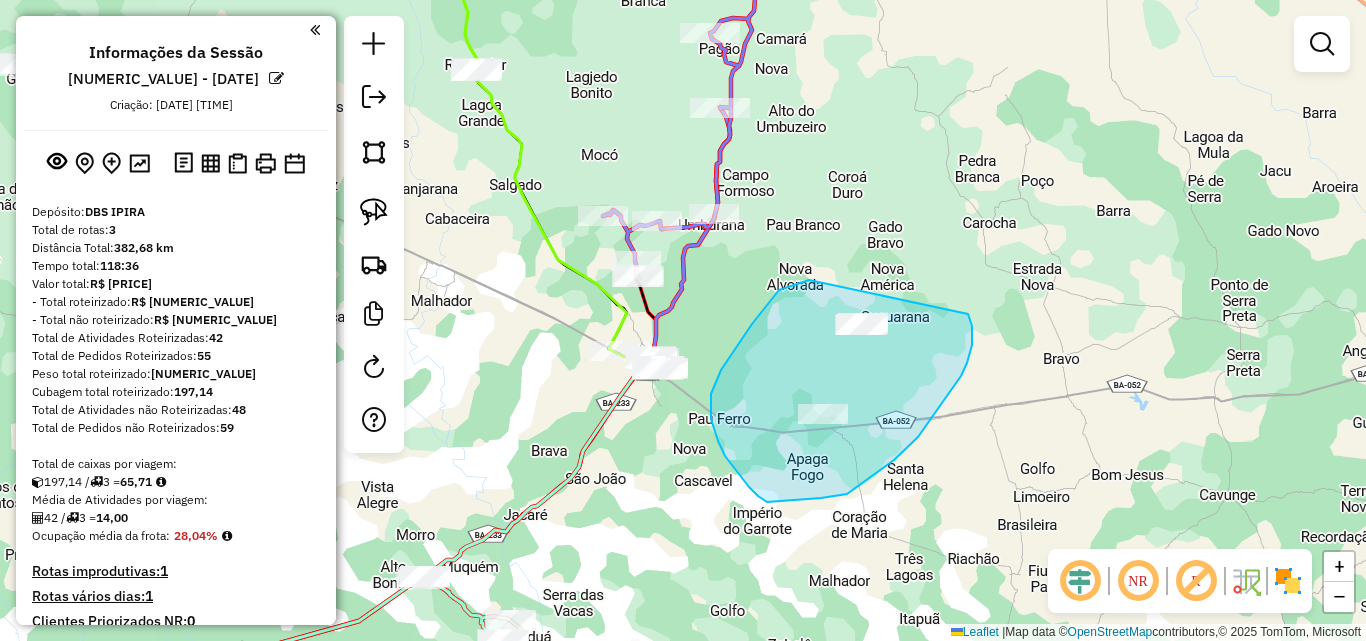 drag, startPoint x: 779, startPoint y: 290, endPoint x: 968, endPoint y: 314, distance: 190.51772 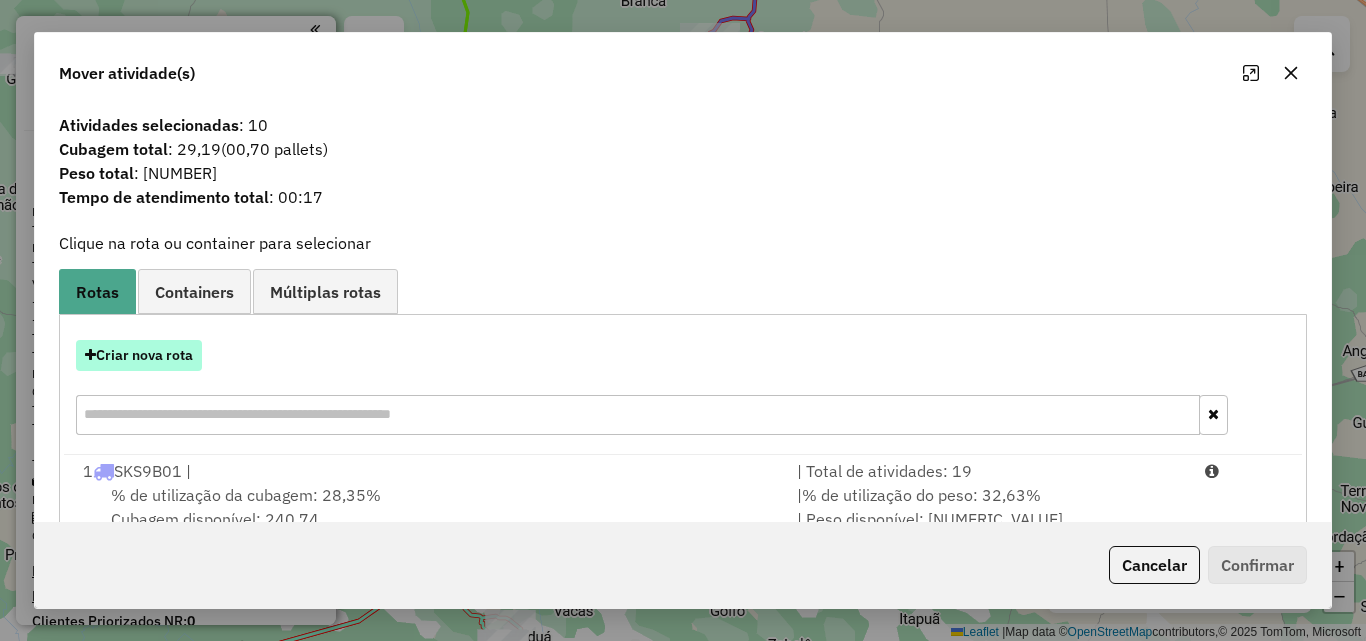 click on "Criar nova rota" at bounding box center (139, 355) 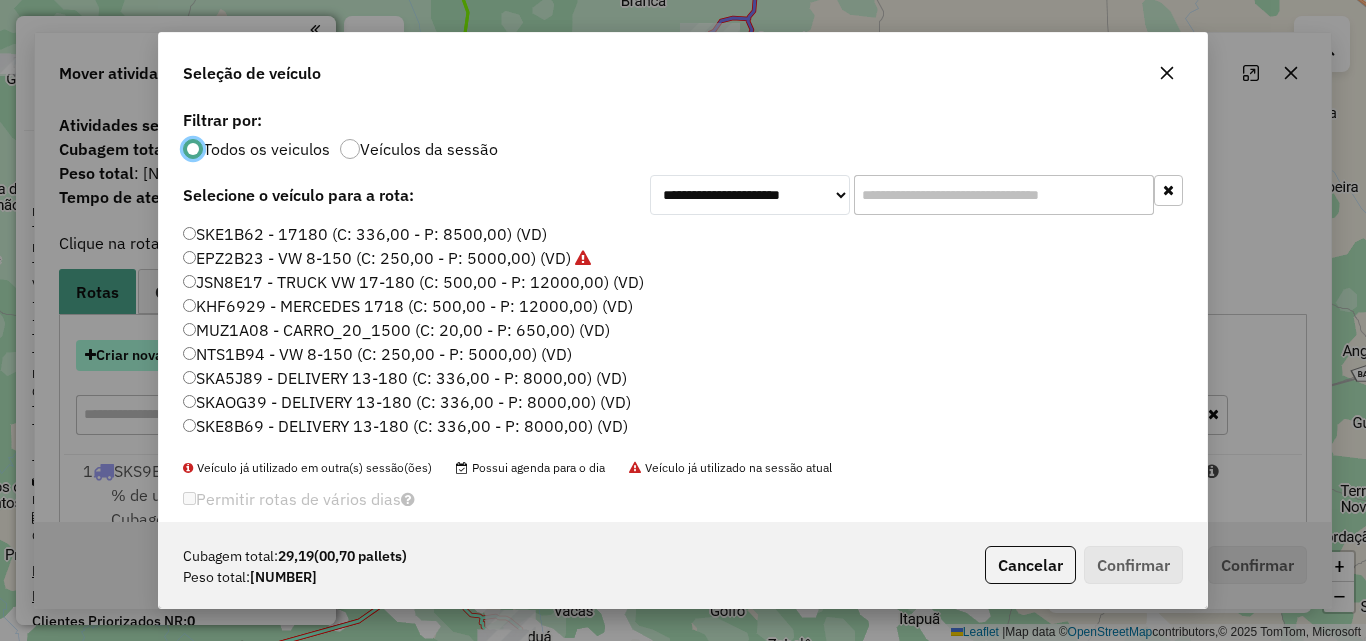scroll, scrollTop: 11, scrollLeft: 6, axis: both 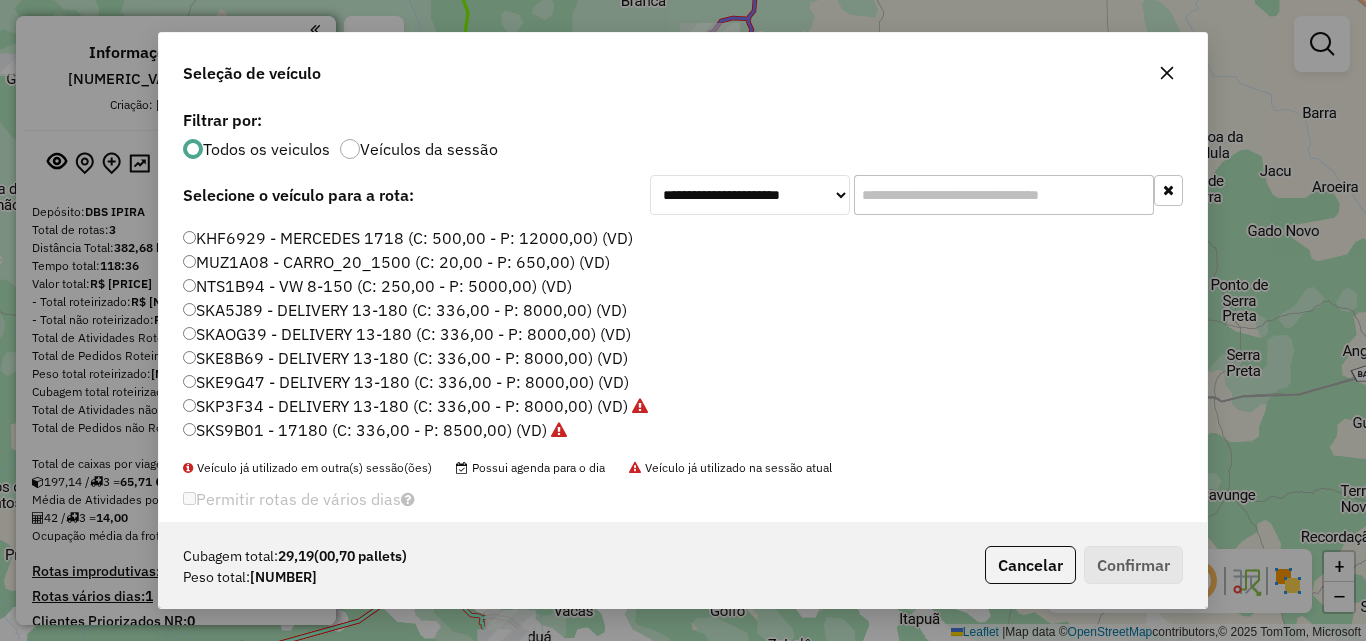 click on "SKA5J89 - DELIVERY 13-180 (C: 336,00 - P: 8000,00) (VD)" 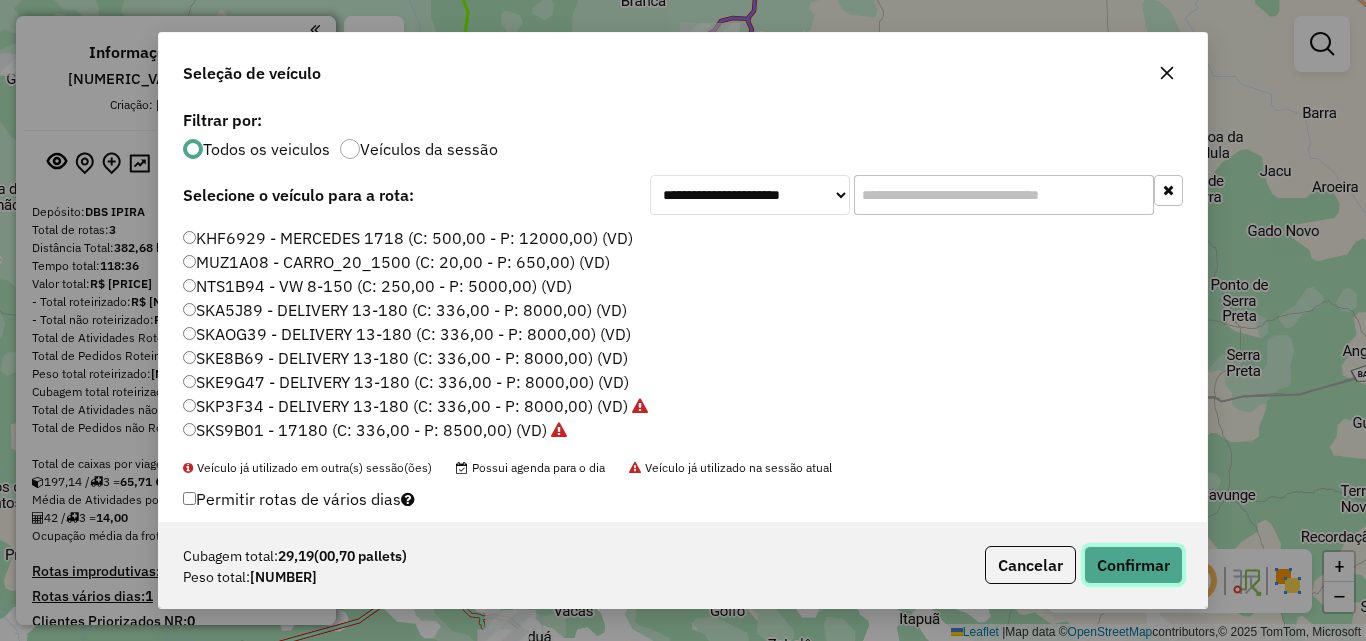 click on "Confirmar" 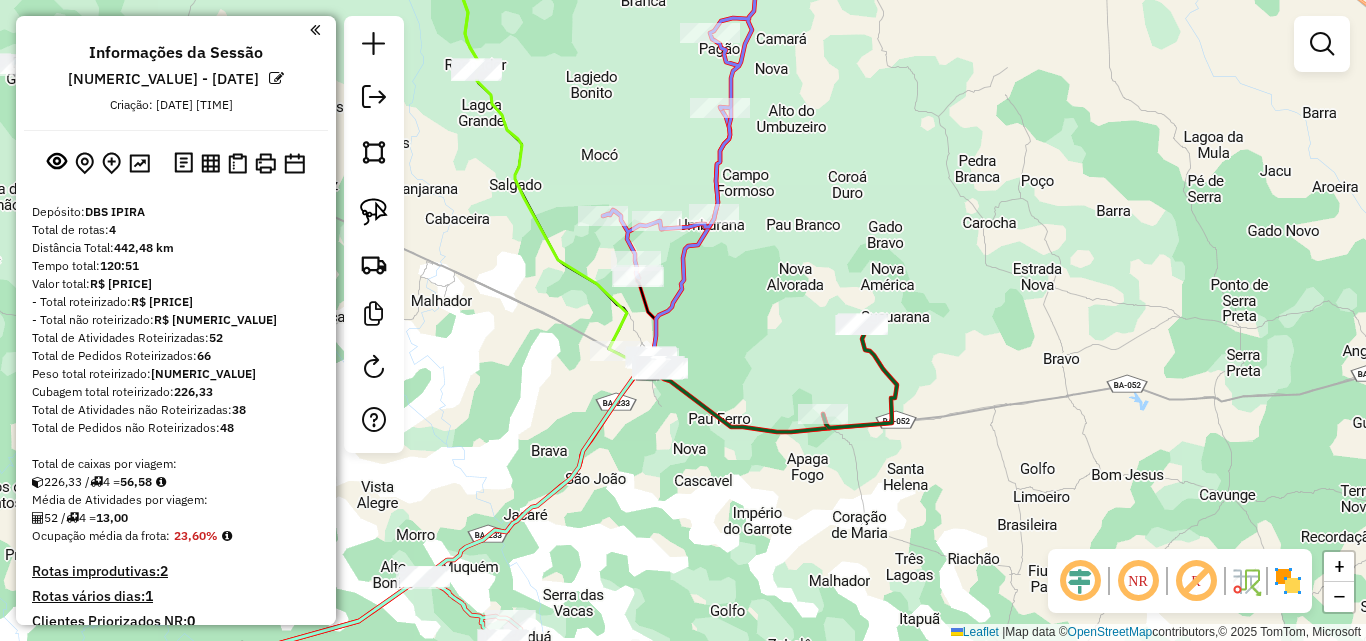 click on "Janela de atendimento Grade de atendimento Capacidade Transportadoras Veículos Cliente Pedidos  Rotas Selecione os dias de semana para filtrar as janelas de atendimento  Seg   Ter   Qua   Qui   Sex   Sáb   Dom  Informe o período da janela de atendimento: De: Até:  Filtrar exatamente a janela do cliente  Considerar janela de atendimento padrão  Selecione os dias de semana para filtrar as grades de atendimento  Seg   Ter   Qua   Qui   Sex   Sáb   Dom   Considerar clientes sem dia de atendimento cadastrado  Clientes fora do dia de atendimento selecionado Filtrar as atividades entre os valores definidos abaixo:  Peso mínimo:   Peso máximo:   Cubagem mínima:   Cubagem máxima:   De:   Até:  Filtrar as atividades entre o tempo de atendimento definido abaixo:  De:   Até:   Considerar capacidade total dos clientes não roteirizados Transportadora: Selecione um ou mais itens Tipo de veículo: Selecione um ou mais itens Veículo: Selecione um ou mais itens Motorista: Selecione um ou mais itens Nome: Rótulo:" 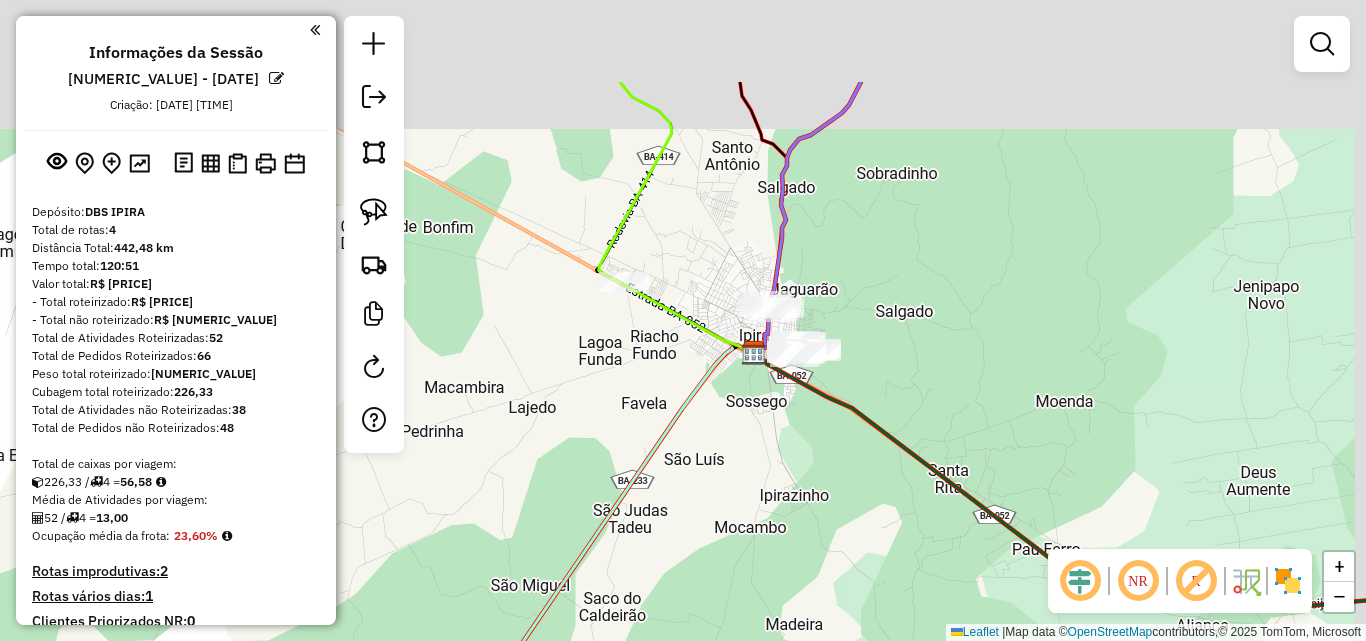 drag, startPoint x: 671, startPoint y: 461, endPoint x: 540, endPoint y: 542, distance: 154.01949 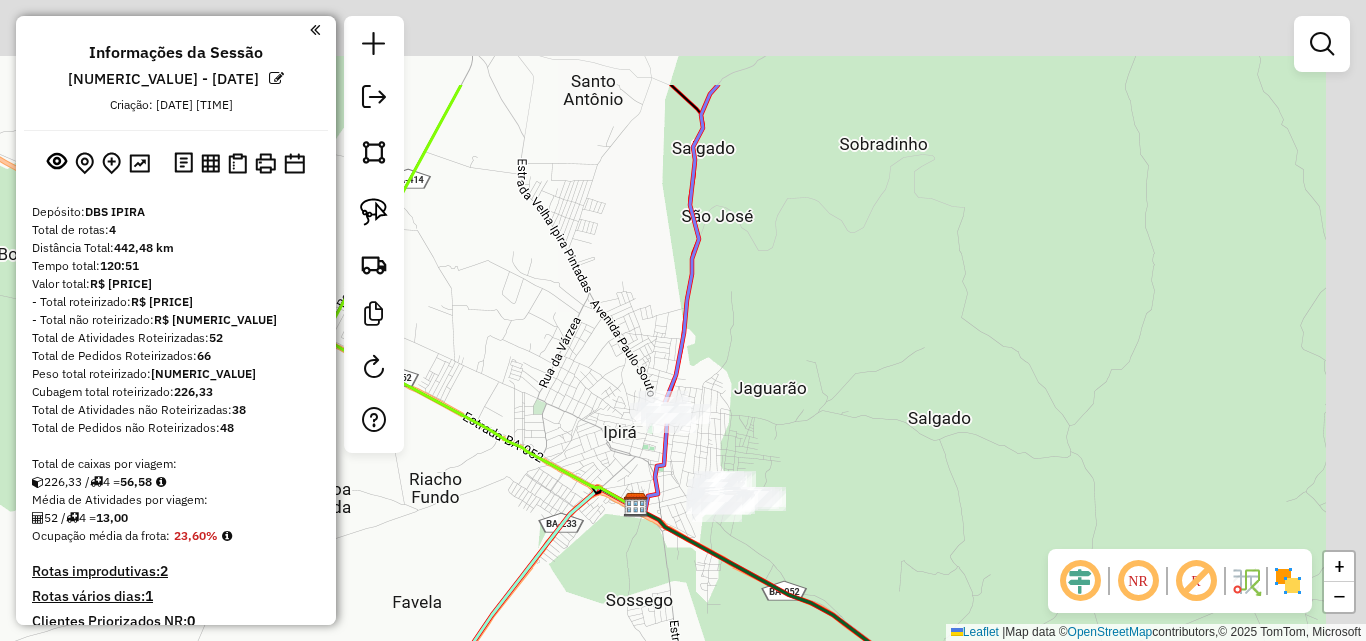 drag, startPoint x: 690, startPoint y: 432, endPoint x: 566, endPoint y: 601, distance: 209.61154 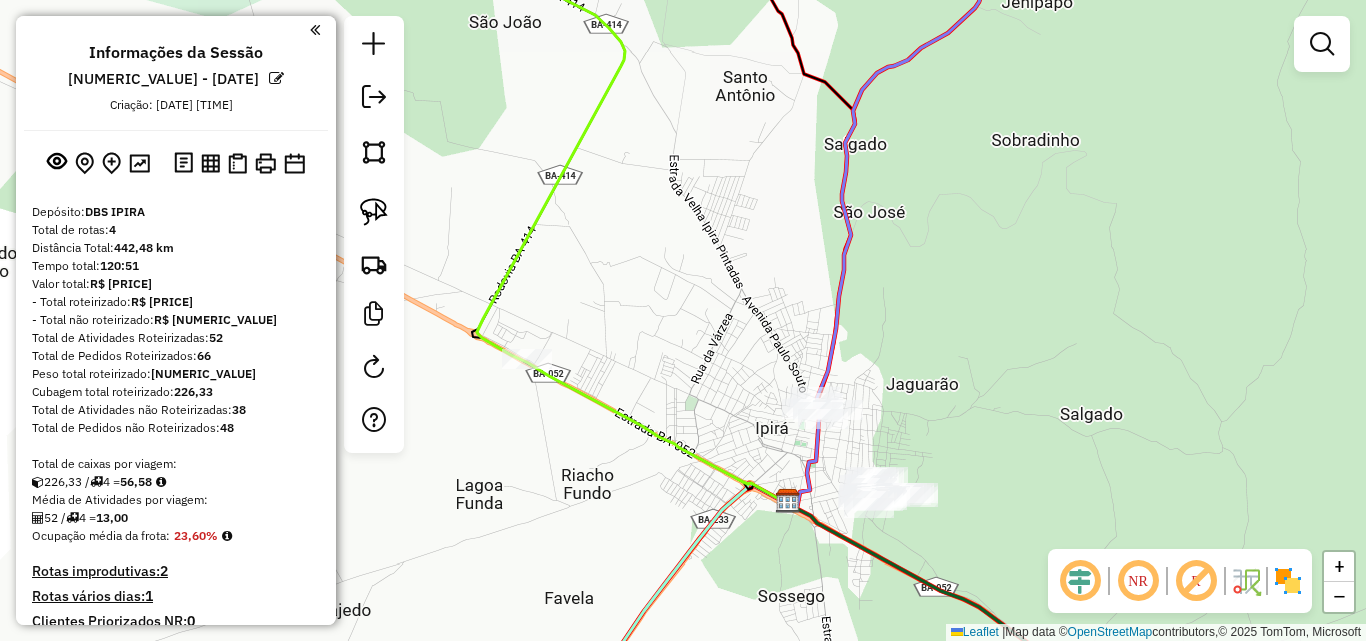 drag, startPoint x: 573, startPoint y: 422, endPoint x: 792, endPoint y: 372, distance: 224.63525 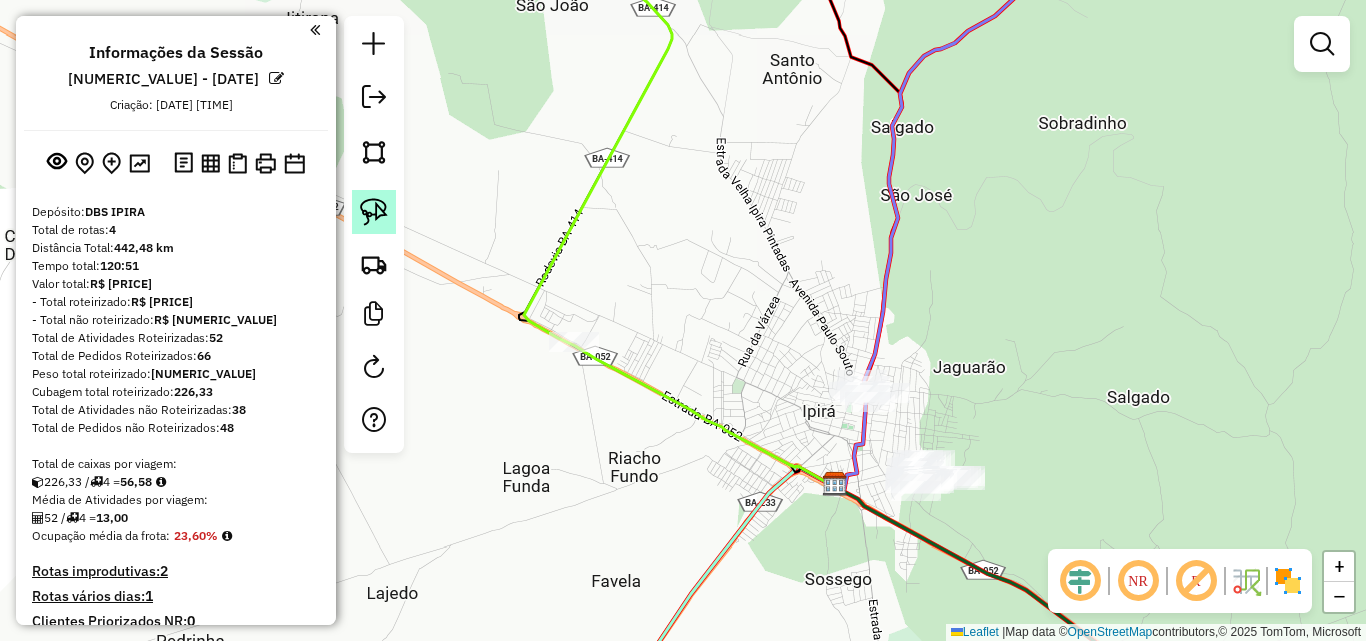 click 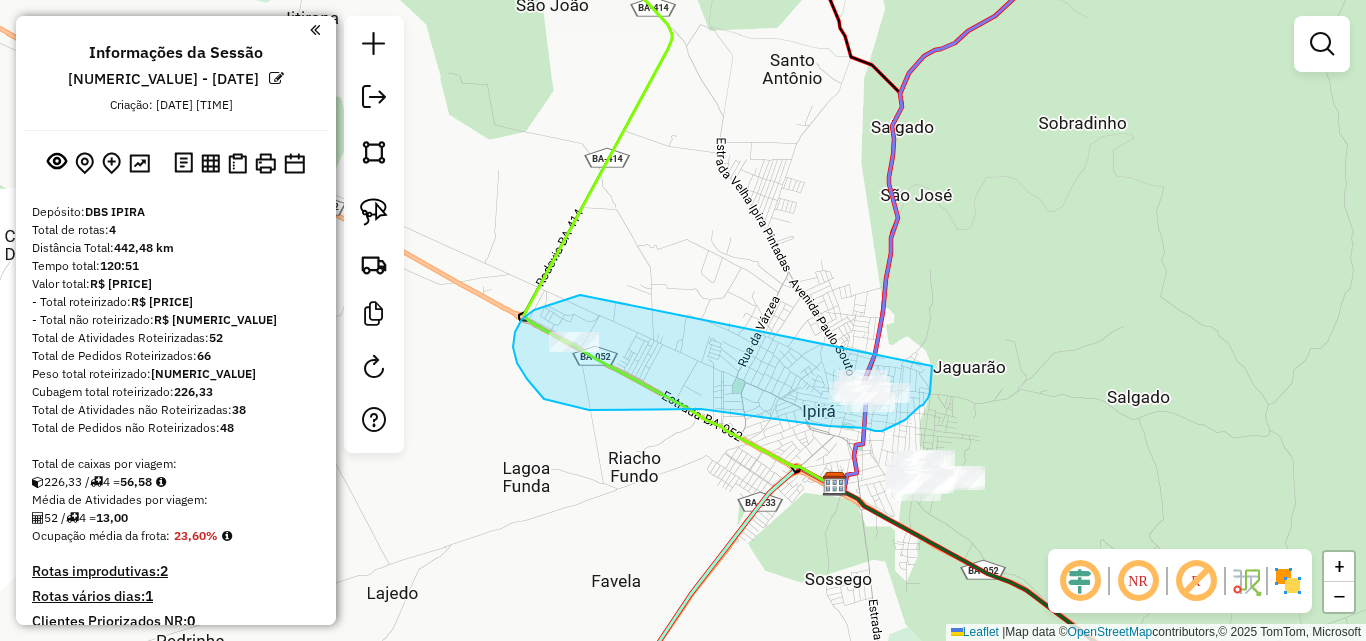 drag, startPoint x: 576, startPoint y: 297, endPoint x: 932, endPoint y: 366, distance: 362.62515 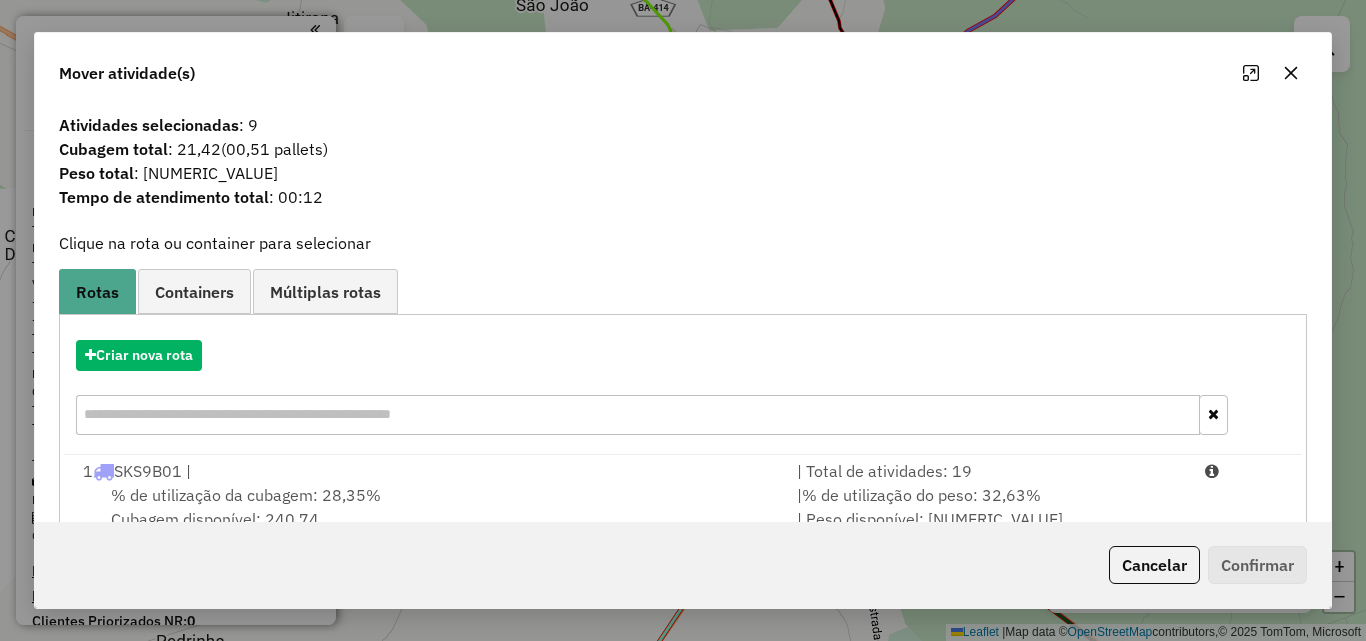 scroll, scrollTop: 291, scrollLeft: 0, axis: vertical 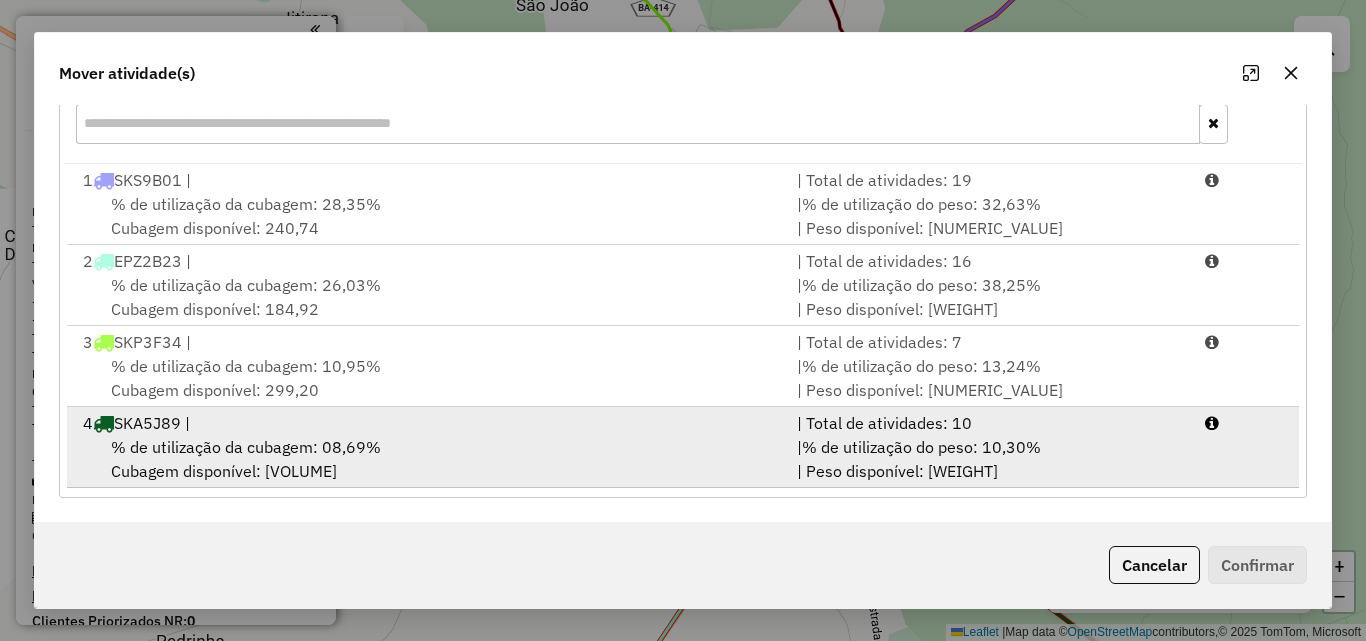 click on "% de utilização da cubagem: 08,69%  Cubagem disponível: 306,81" at bounding box center (428, 459) 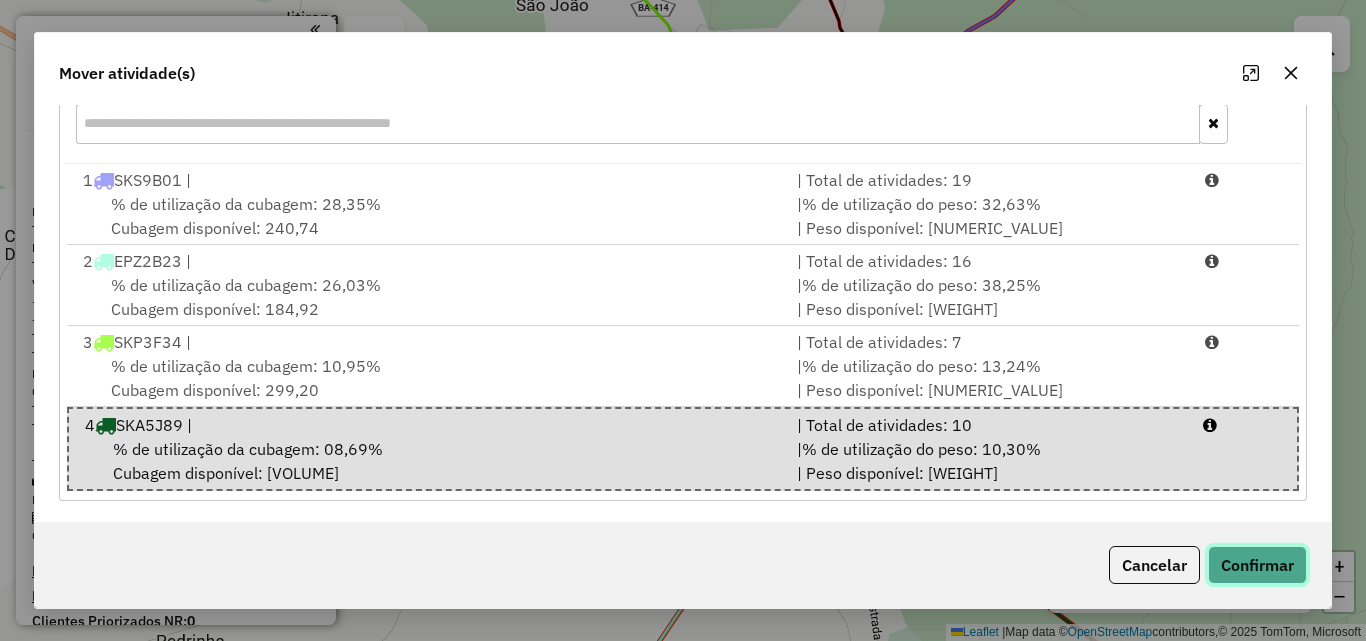 click on "Confirmar" 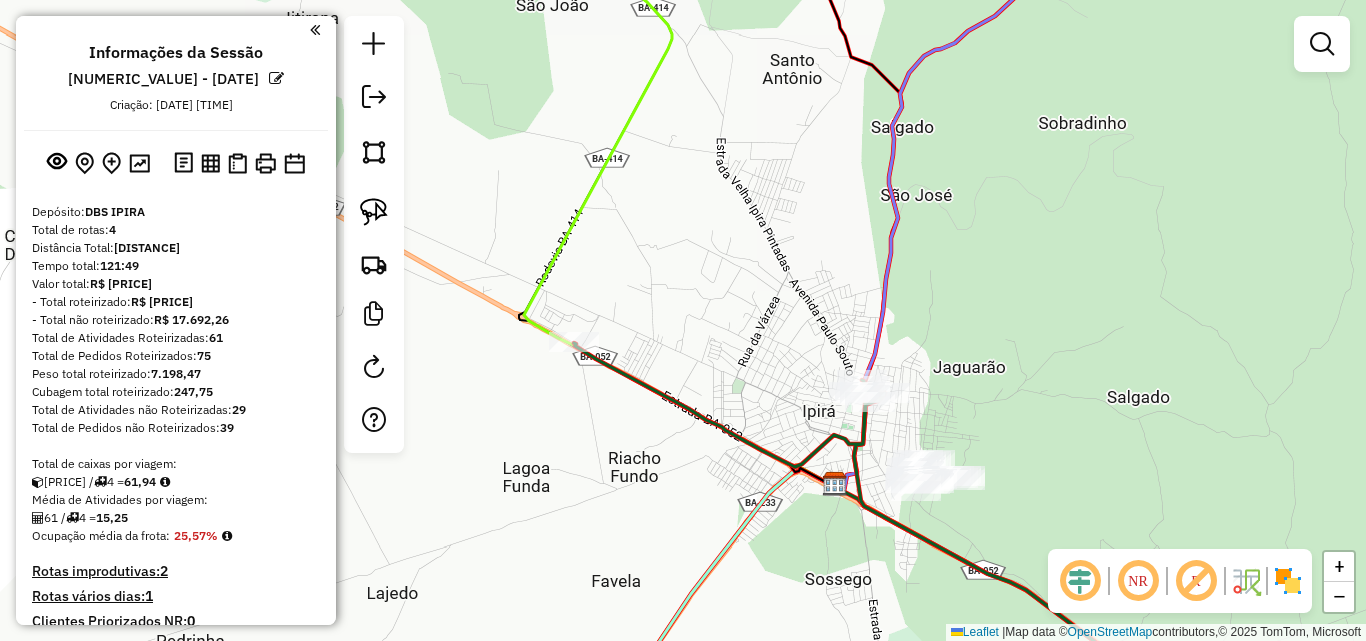 scroll, scrollTop: 0, scrollLeft: 0, axis: both 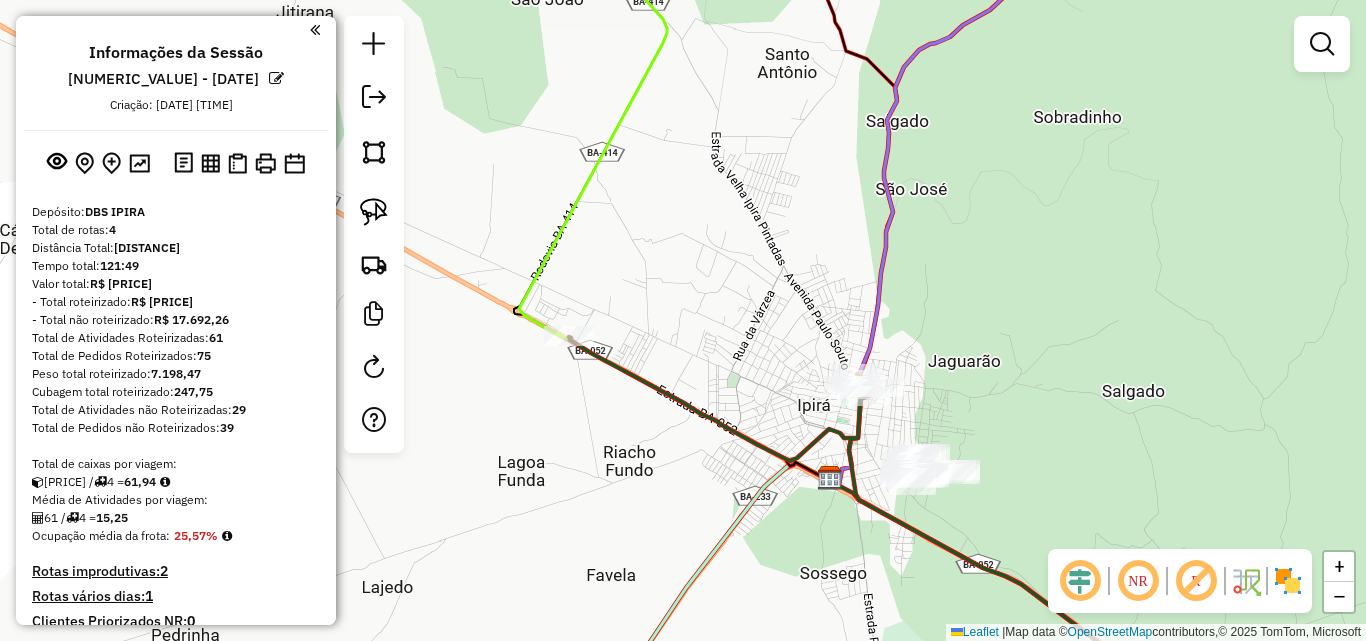 drag, startPoint x: 809, startPoint y: 511, endPoint x: 720, endPoint y: 334, distance: 198.11613 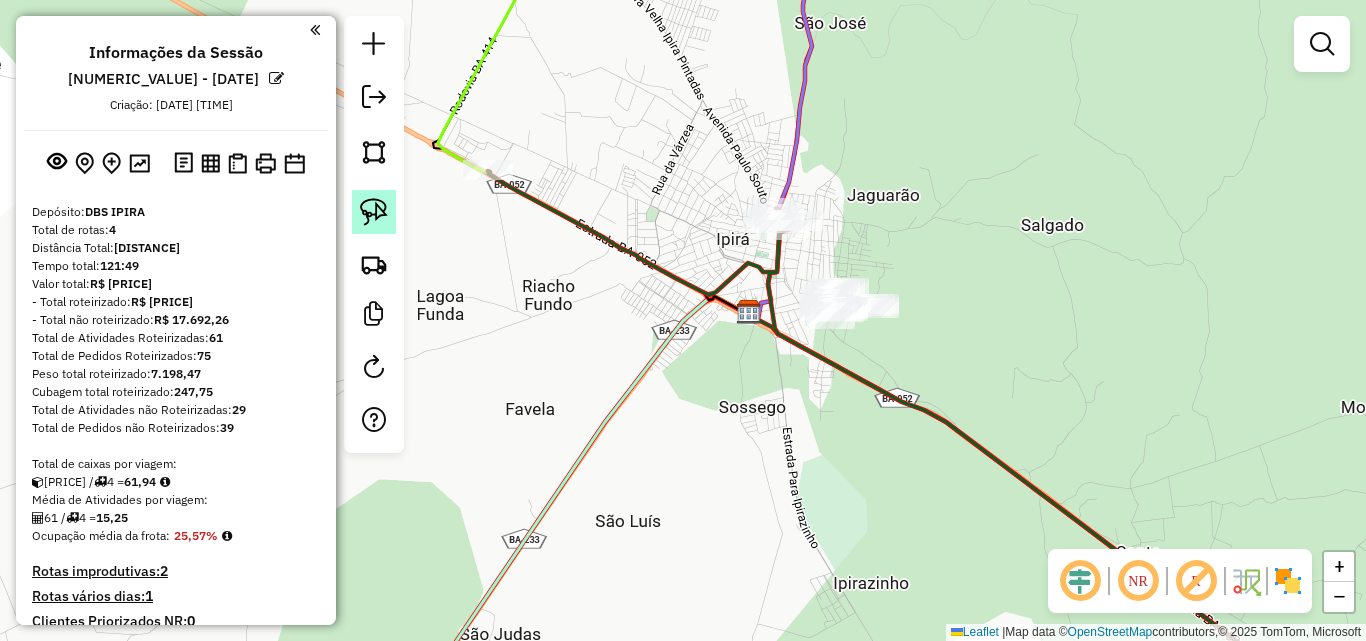 click 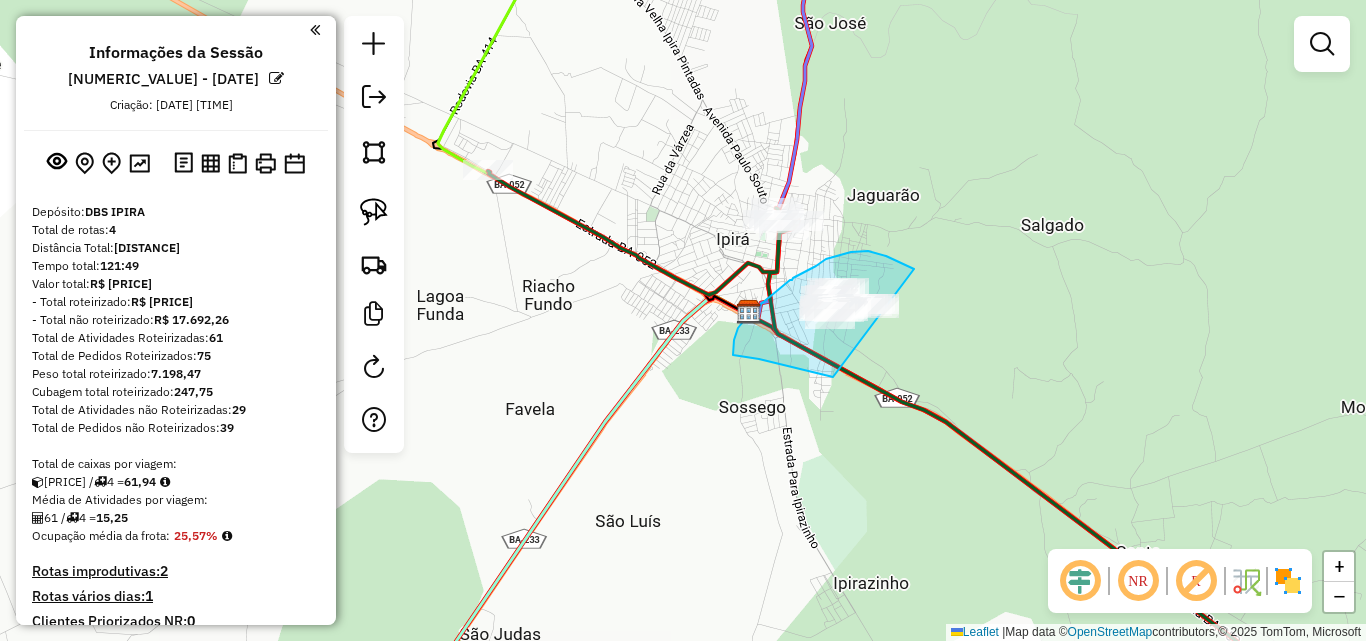drag, startPoint x: 833, startPoint y: 377, endPoint x: 926, endPoint y: 292, distance: 125.992065 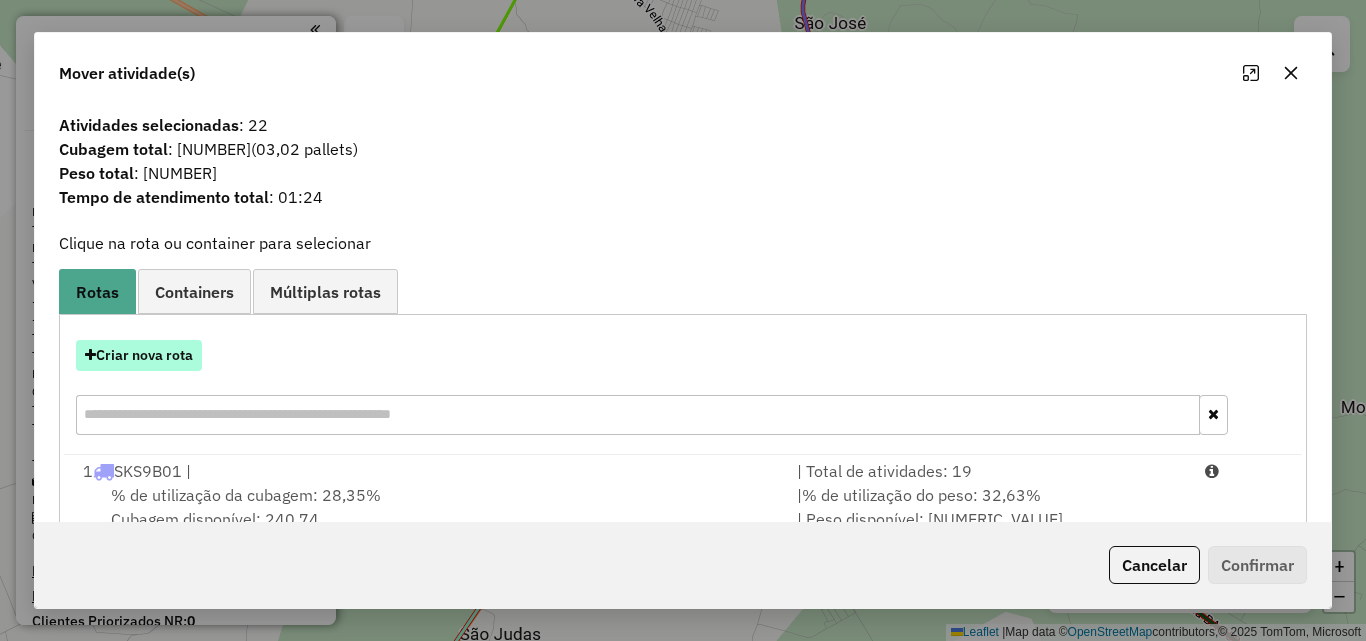 click on "Criar nova rota" at bounding box center (139, 355) 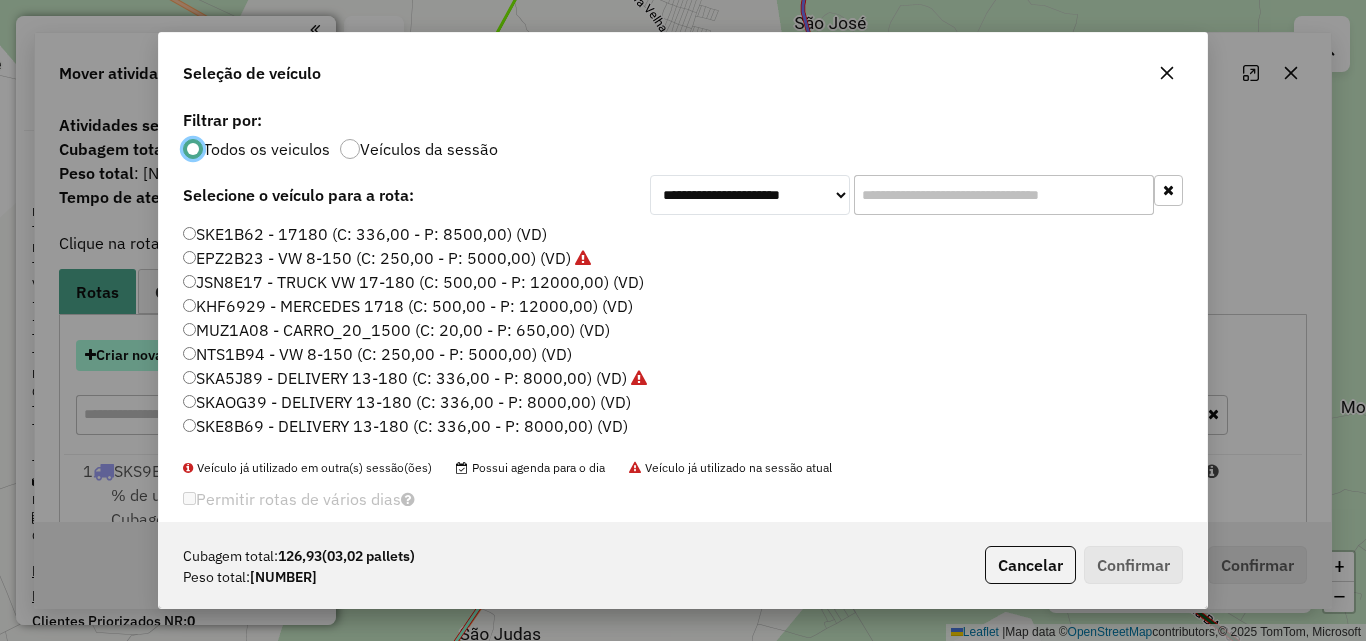 scroll, scrollTop: 11, scrollLeft: 6, axis: both 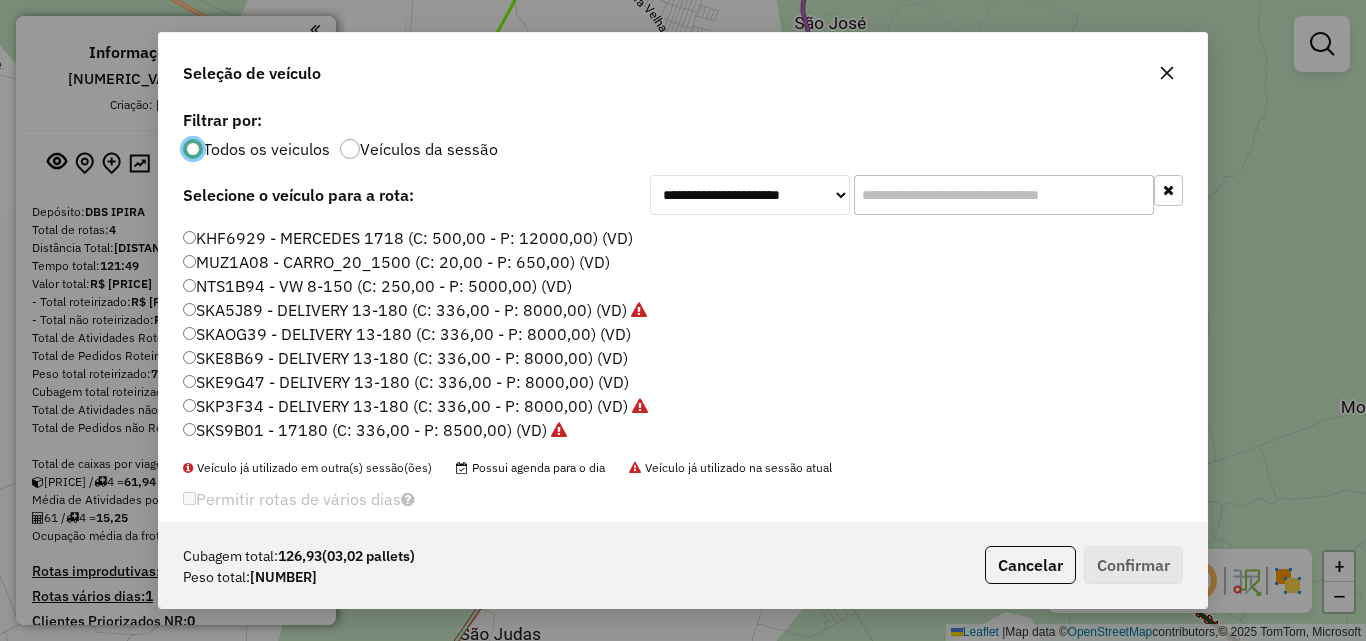 click on "NTS1B94 - VW 8-150 (C: 250,00 - P: 5000,00) (VD)" 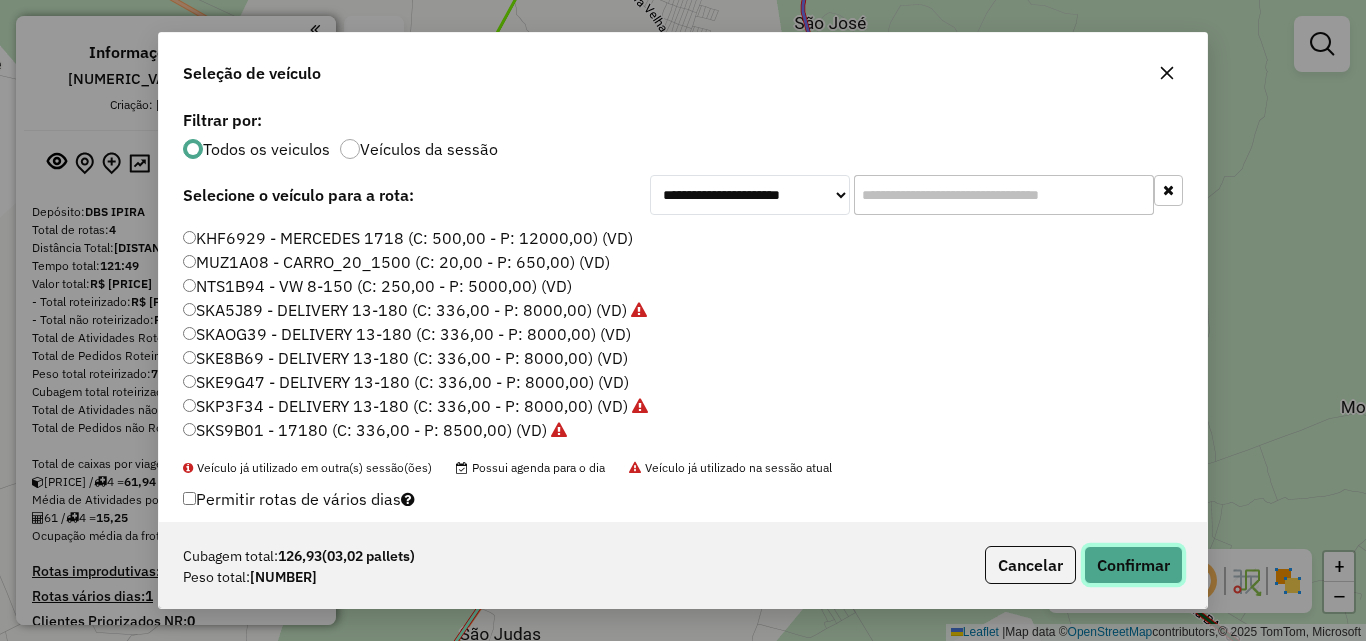 click on "Confirmar" 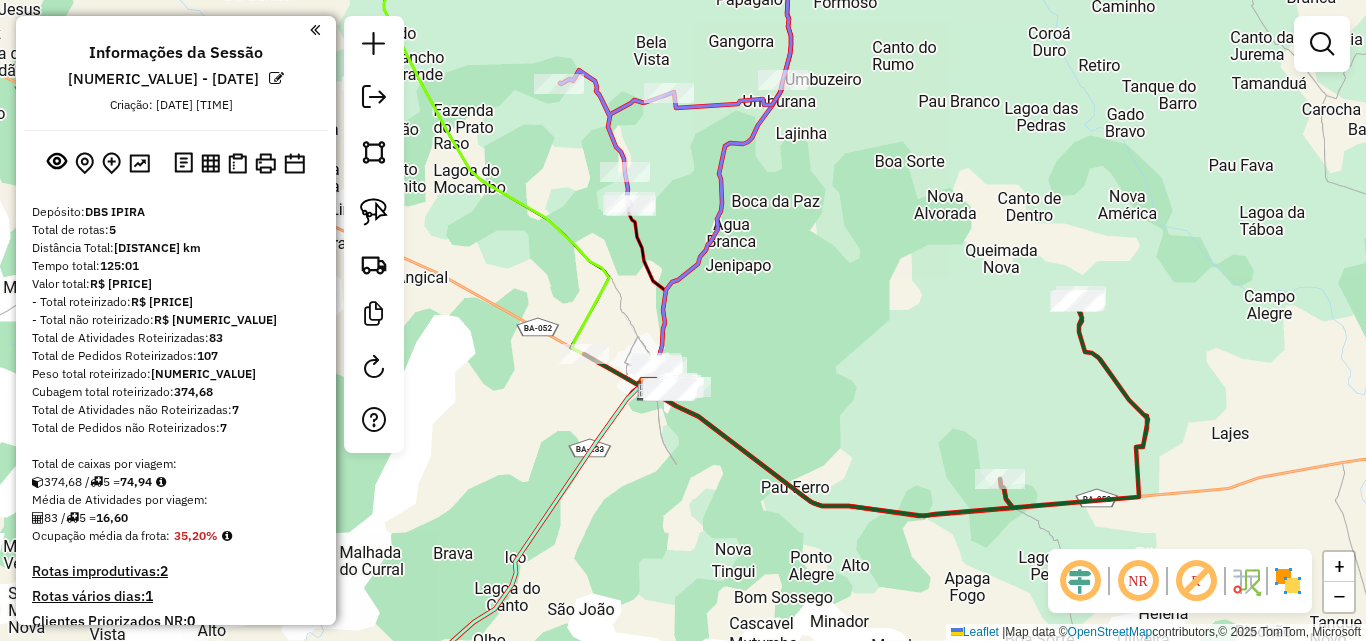 drag, startPoint x: 691, startPoint y: 491, endPoint x: 867, endPoint y: 351, distance: 224.89108 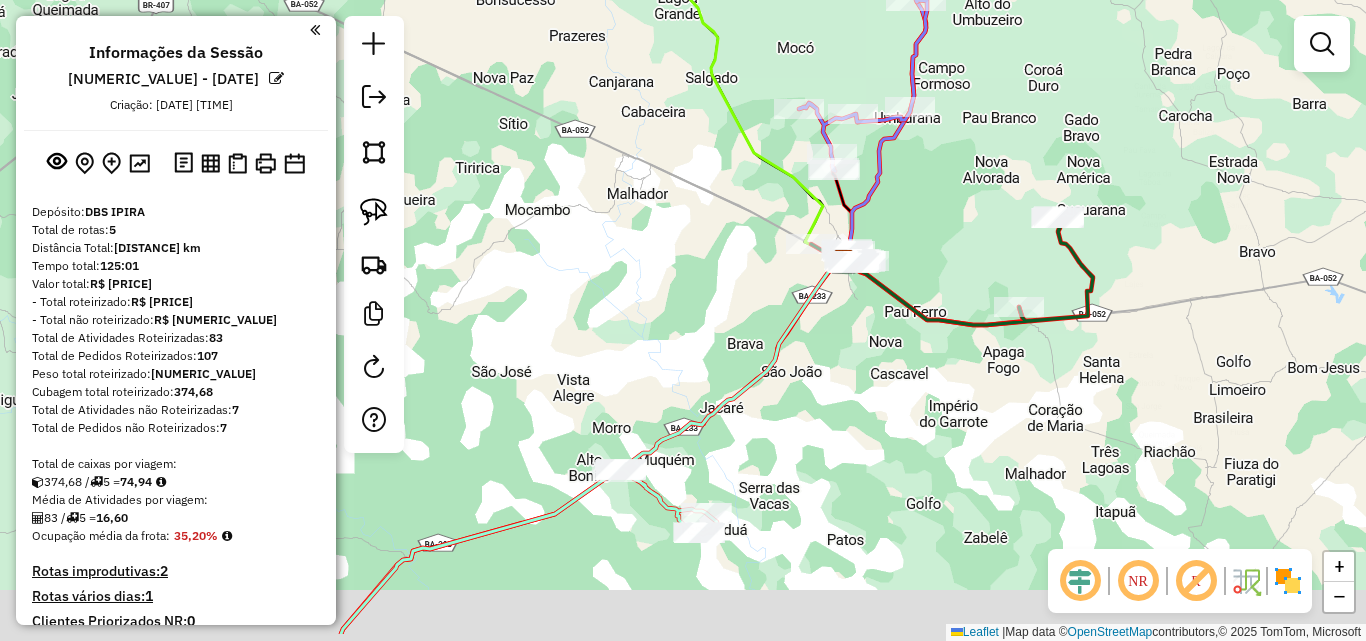 drag, startPoint x: 797, startPoint y: 456, endPoint x: 824, endPoint y: 362, distance: 97.80082 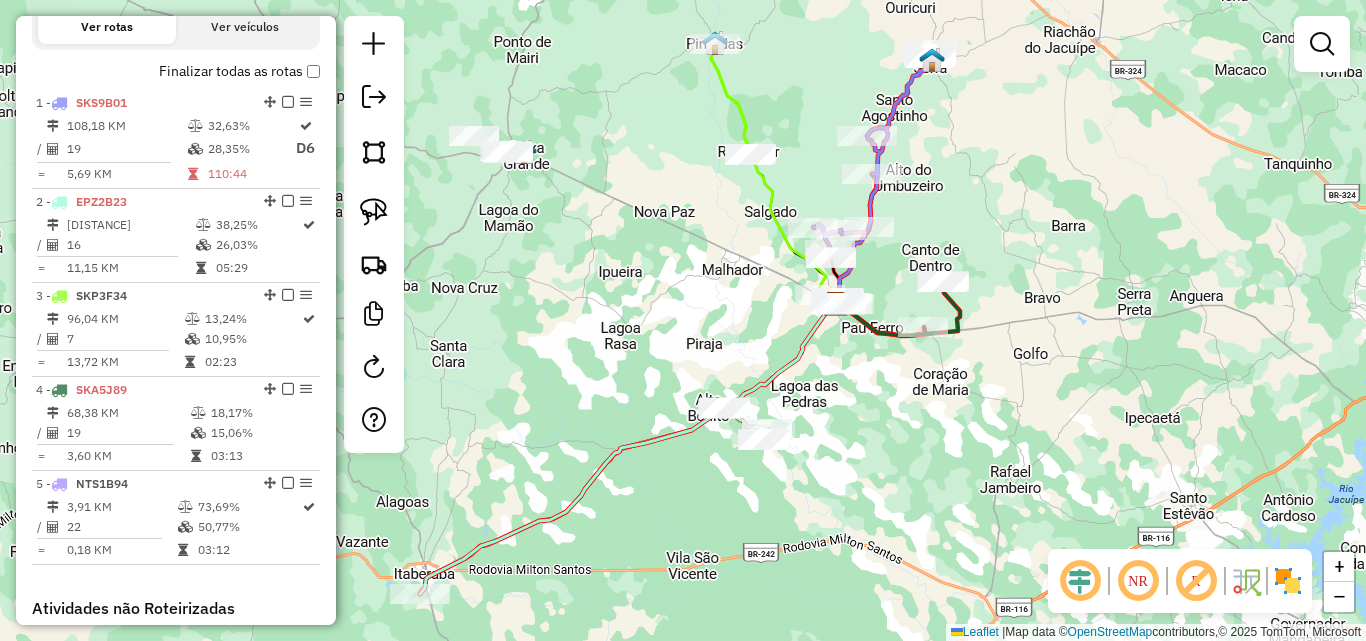 scroll, scrollTop: 800, scrollLeft: 0, axis: vertical 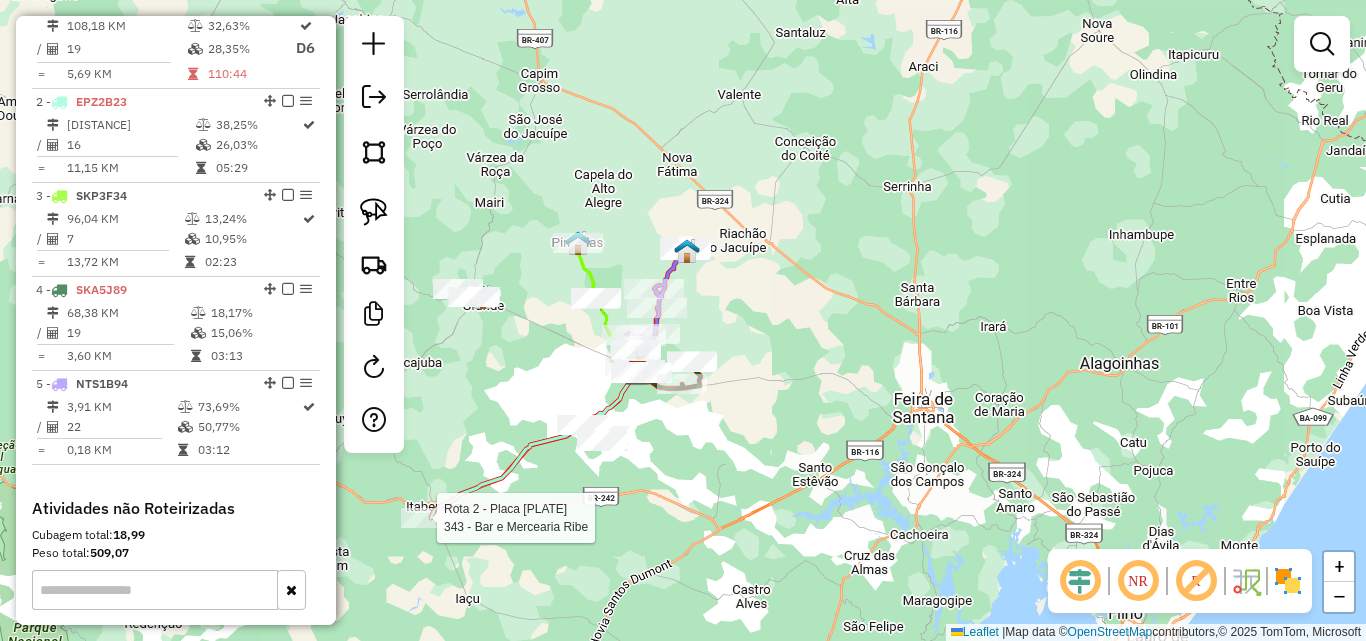 select on "**********" 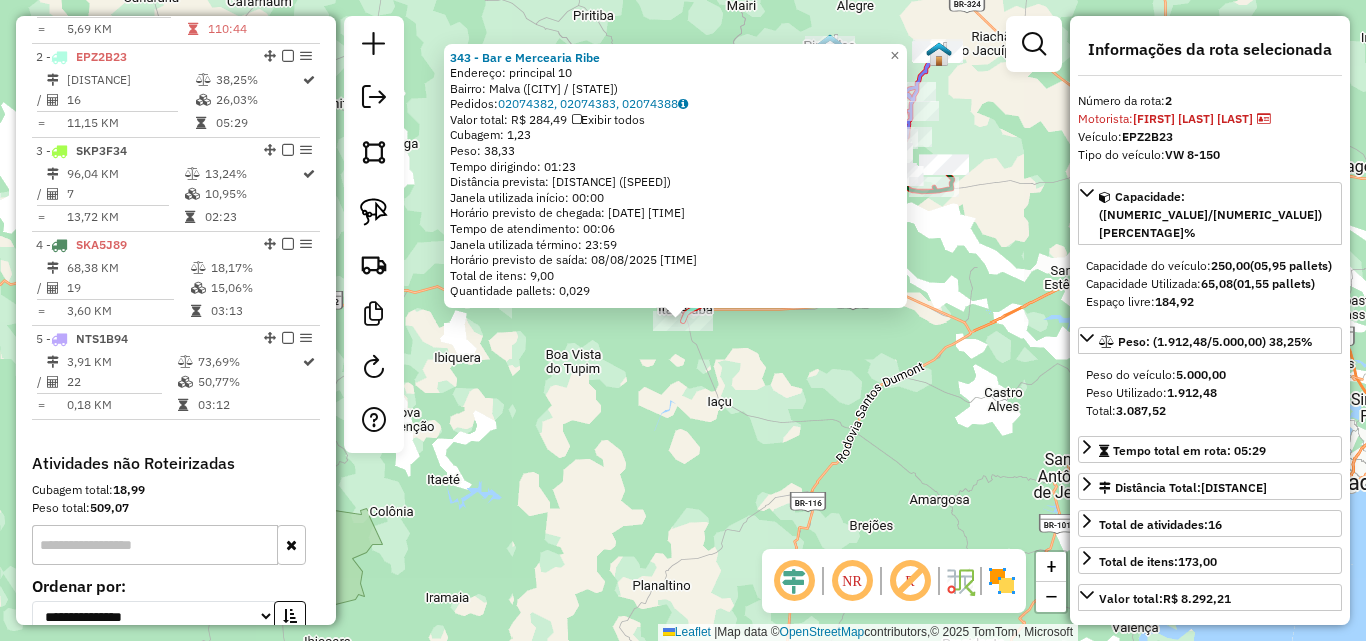 scroll, scrollTop: 873, scrollLeft: 0, axis: vertical 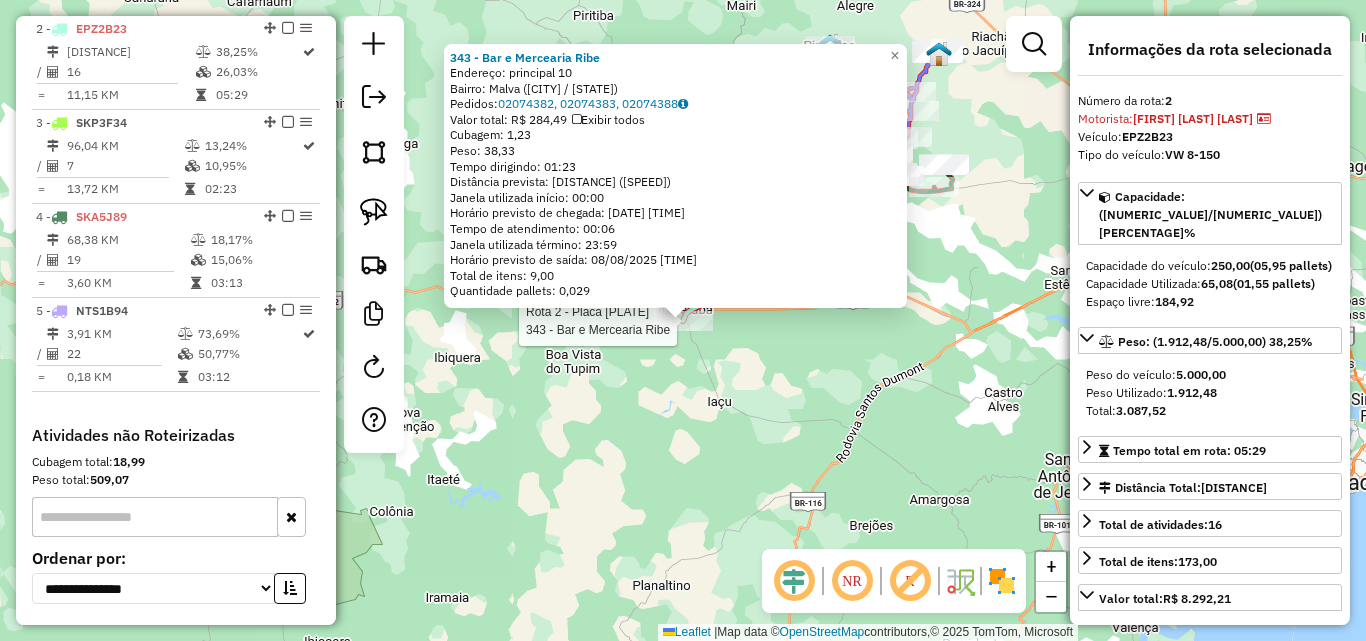 click on "Rota 2 - Placa [PLATE] 343 - [BUSINESS_NAME] 343 - [BUSINESS_NAME] Endereço: principal [NUMBER] Bairro: [NEIGHBORHOOD] ([CITY] / [STATE]) Pedidos: [NUMBER], [NUMBER], [NUMBER] Valor total: R$ [PRICE] Exibir todos Cubagem: [VOLUME] Peso: [WEIGHT] Tempo dirigindo: [TIME] Distância prevista: [DISTANCE] km ([SPEED] km/h) Janela utilizada início: 00:00 Horário previsto de chegada: 08/08/2025 [TIME] Tempo de atendimento: 00:06 Janela utilizada término: 23:59 Horário previsto de saída: 08/08/2025 [TIME] Total de itens: 9,00 Quantidade pallets: 0,029 × Janela de atendimento Grade de atendimento Capacidade Transportadoras Veículos Cliente Pedidos Rotas Selecione os dias de semana para filtrar as janelas de atendimento Seg Ter Qua Qui Sex Sáb Dom Informe o período da janela de atendimento: De: Até: Filtrar exatamente a janela do cliente Considerar janela de atendimento padrão Selecione os dias de semana para filtrar as grades de atendimento Seg Ter Qua Qui Sex Sáb Dom" 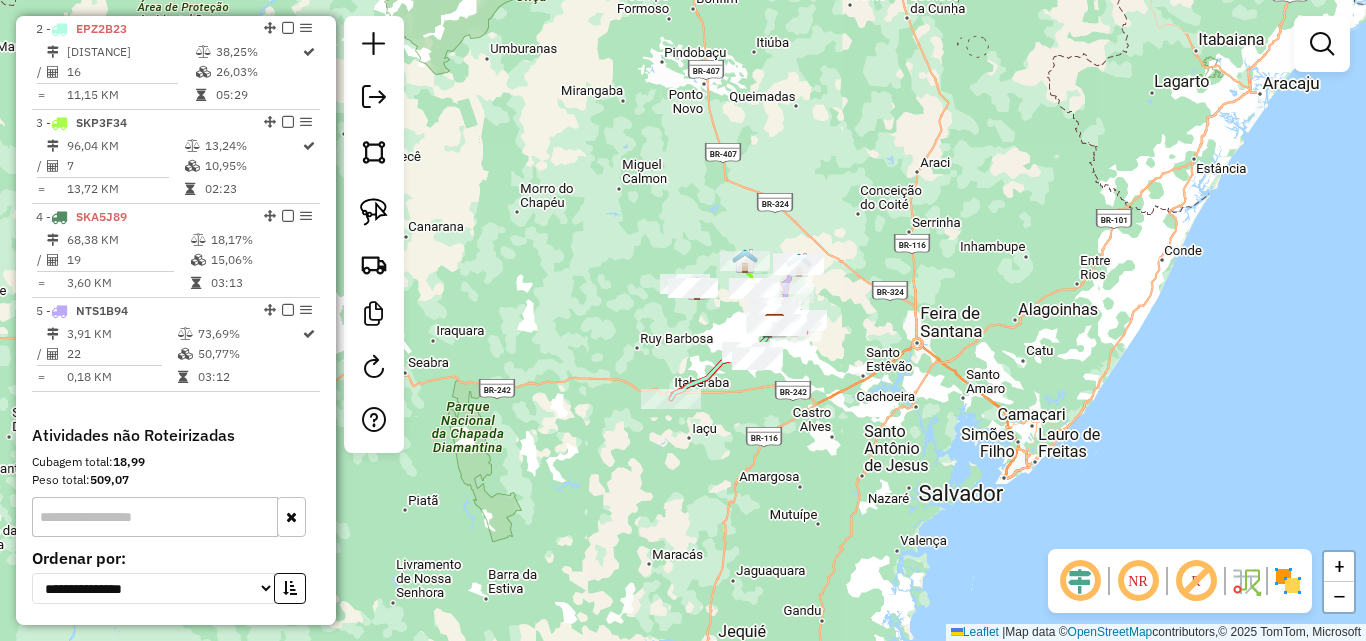 drag, startPoint x: 814, startPoint y: 403, endPoint x: 801, endPoint y: 425, distance: 25.553865 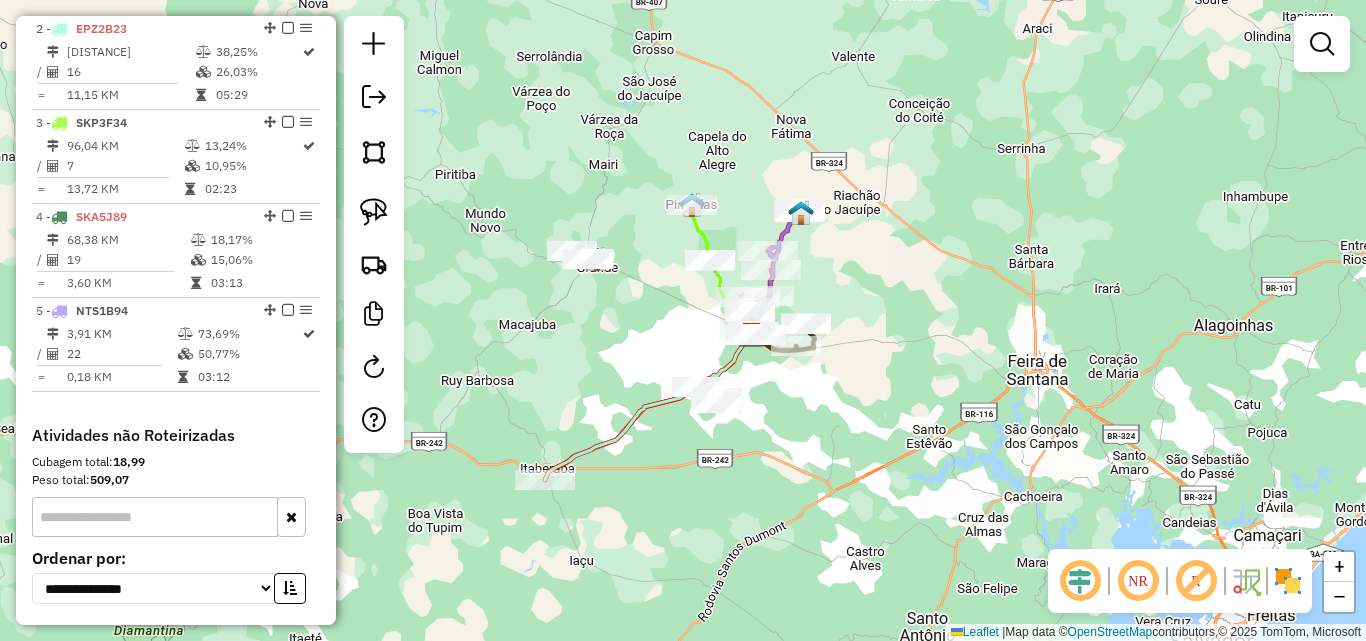 drag, startPoint x: 814, startPoint y: 354, endPoint x: 805, endPoint y: 425, distance: 71.568146 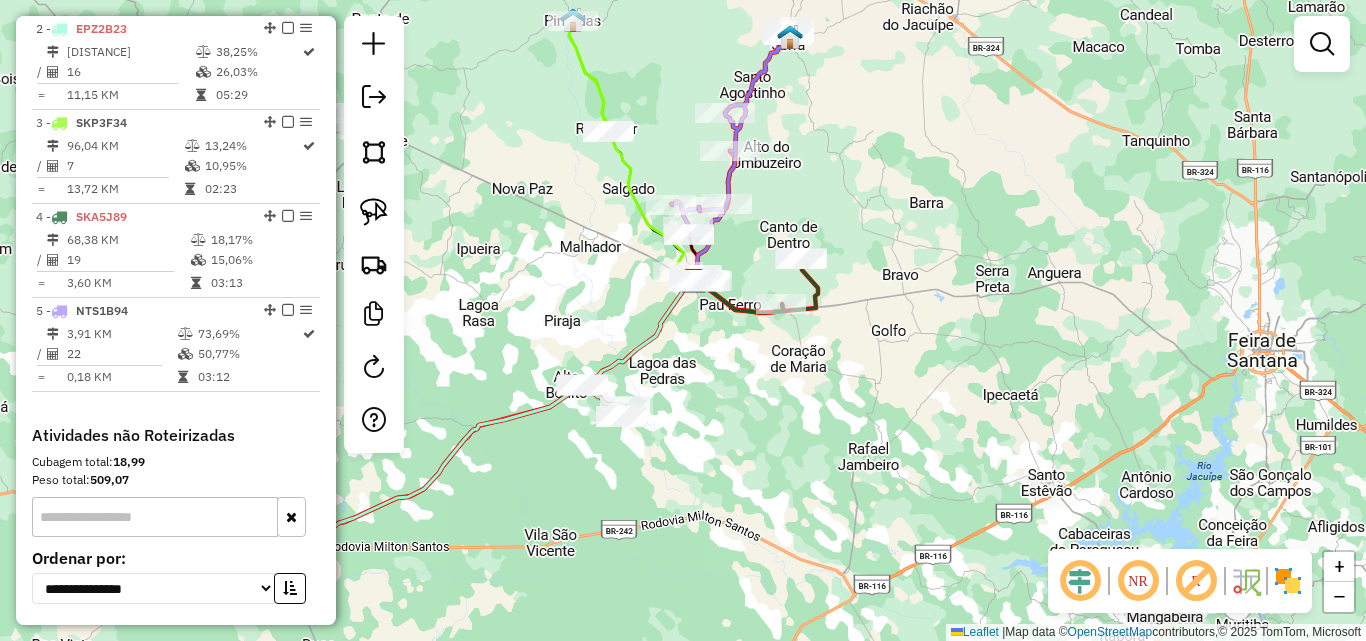 drag, startPoint x: 797, startPoint y: 391, endPoint x: 801, endPoint y: 450, distance: 59.135437 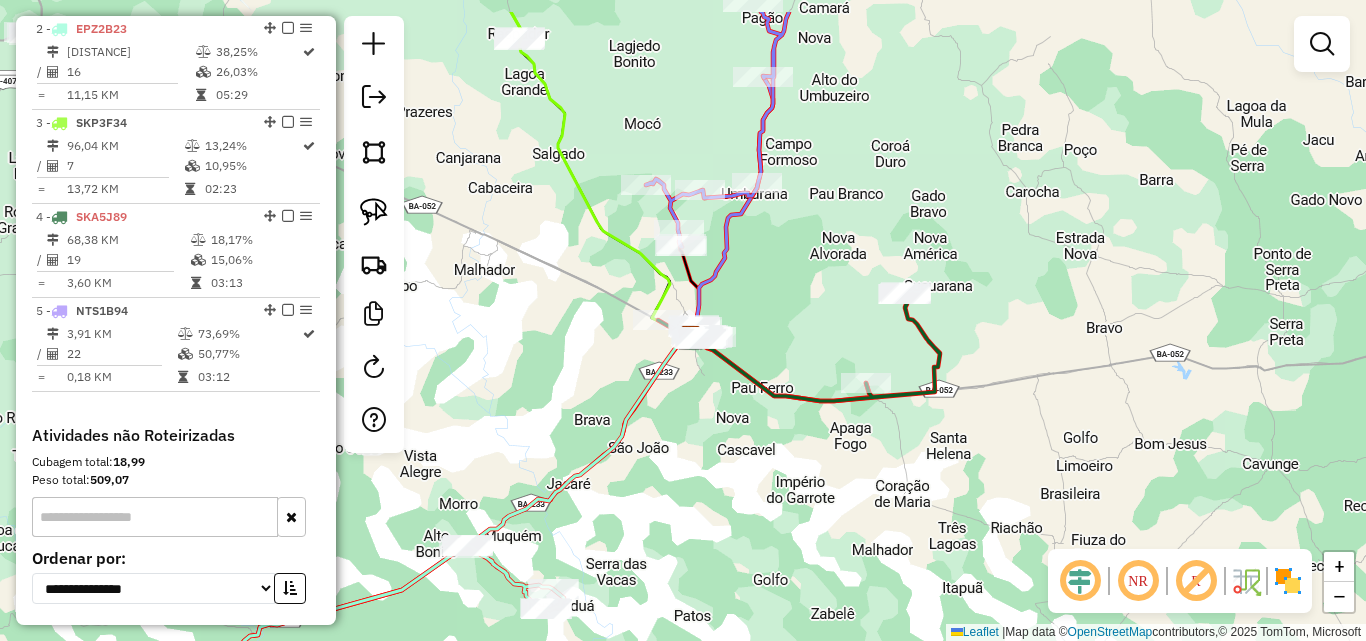 drag, startPoint x: 692, startPoint y: 392, endPoint x: 757, endPoint y: 536, distance: 157.99051 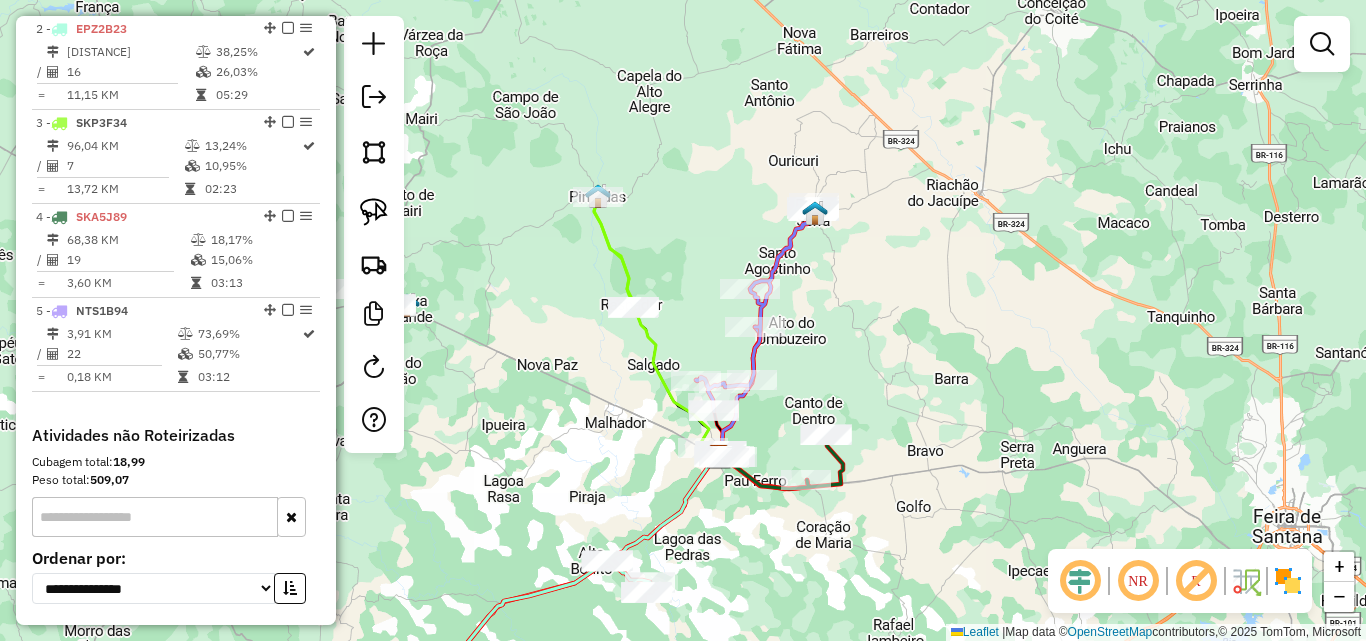 drag, startPoint x: 593, startPoint y: 485, endPoint x: 567, endPoint y: 400, distance: 88.88757 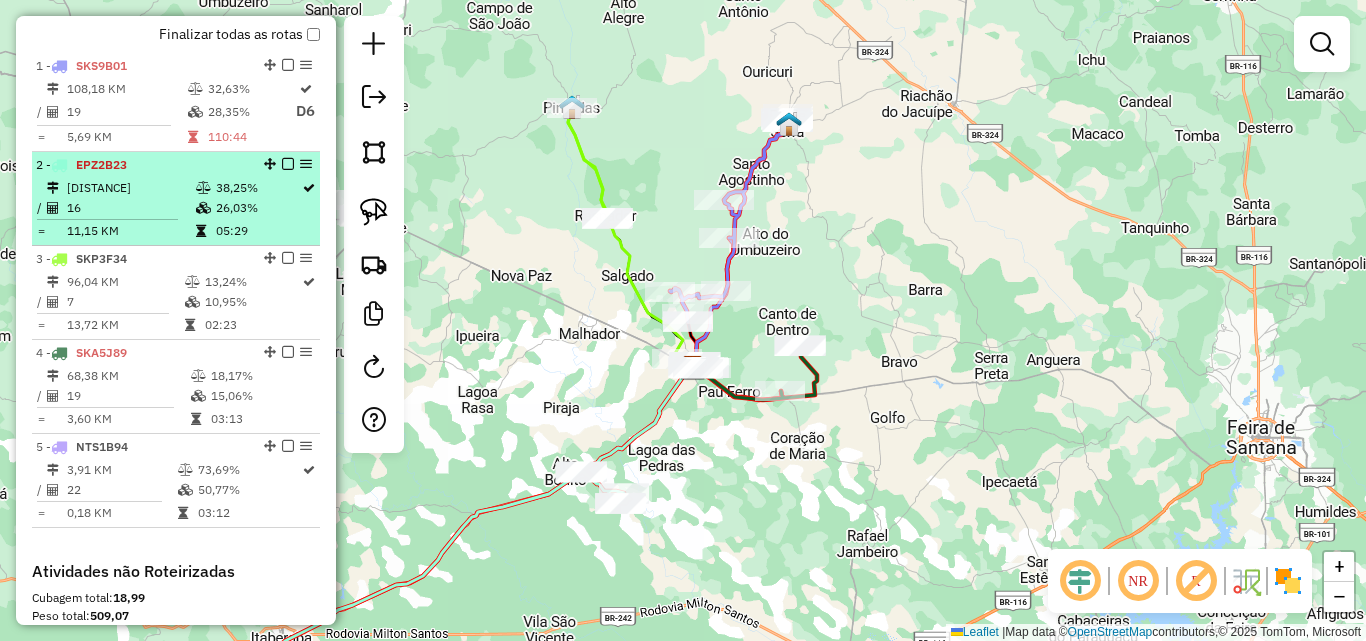 scroll, scrollTop: 673, scrollLeft: 0, axis: vertical 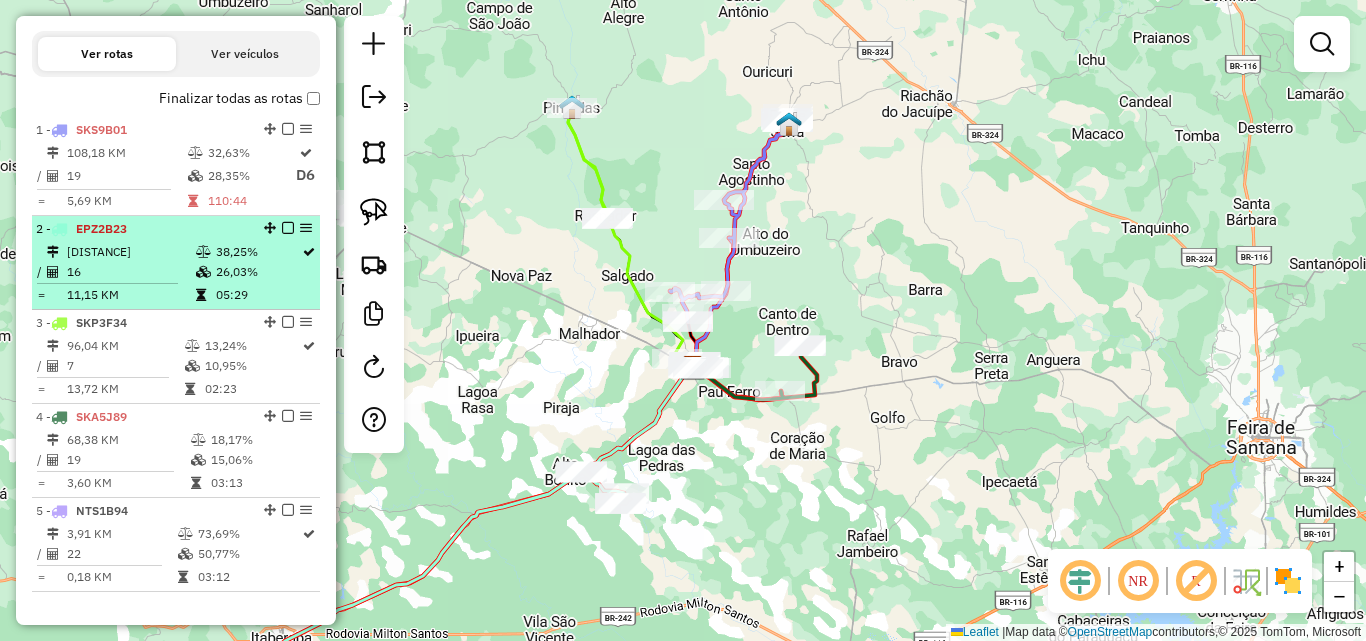 click at bounding box center (197, 175) 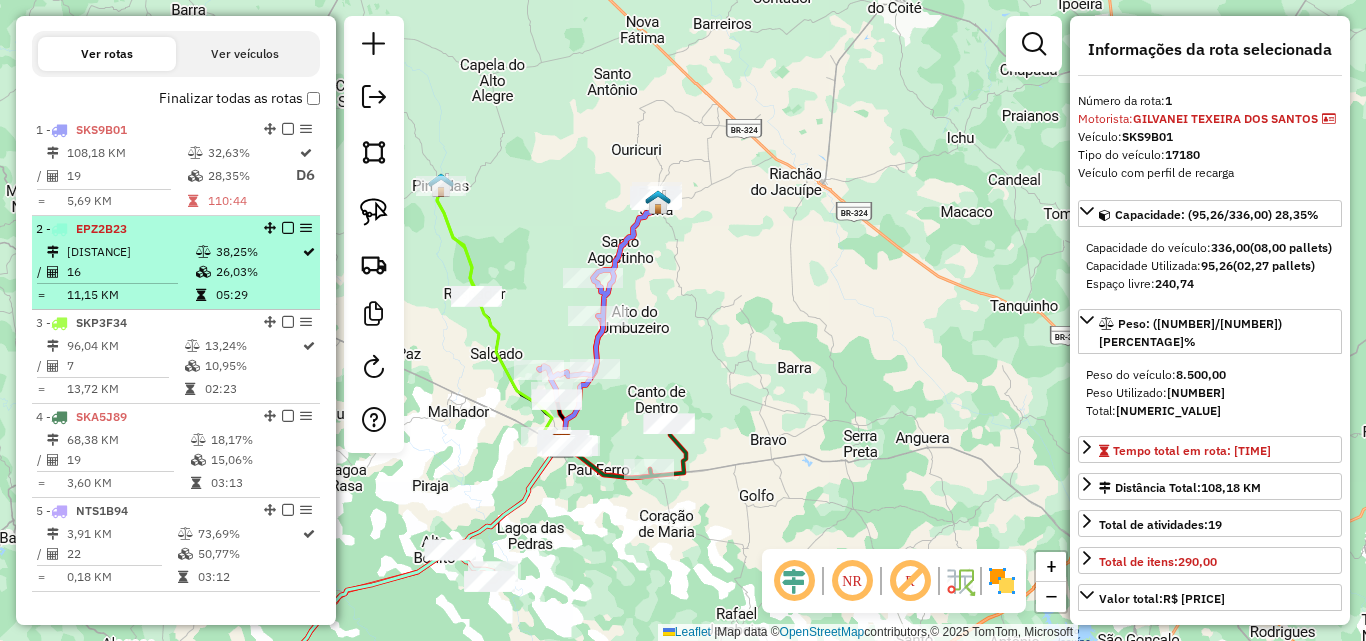click on "16" at bounding box center [130, 272] 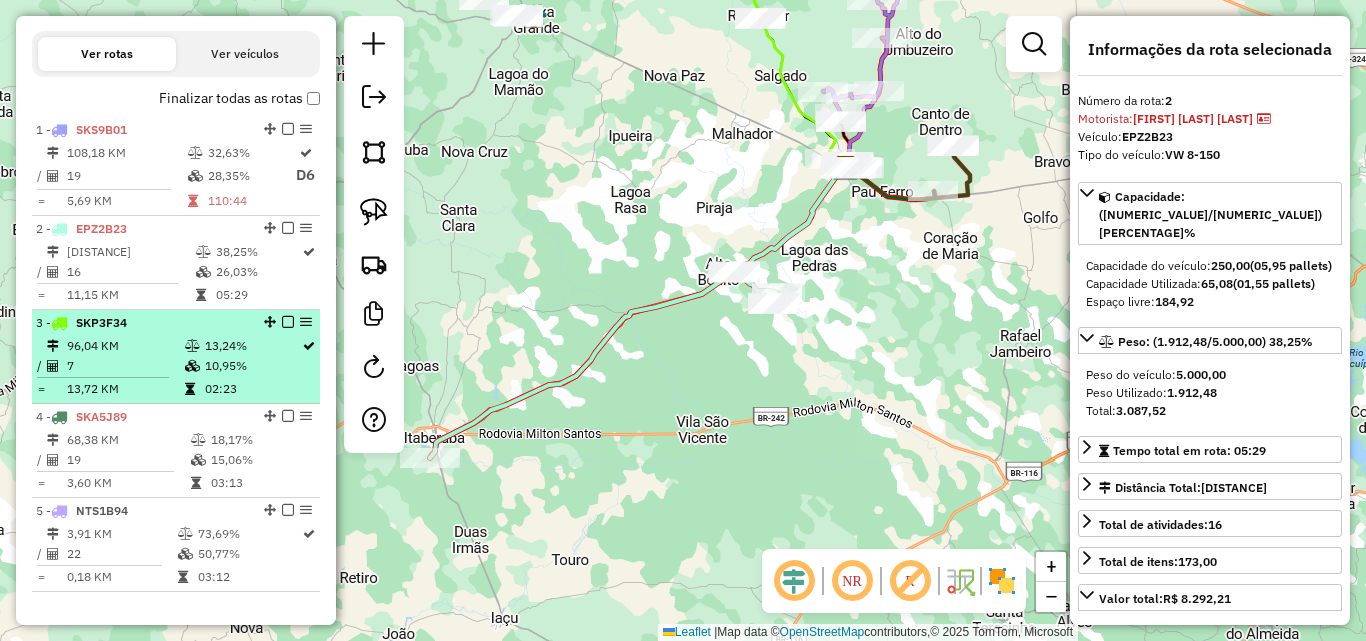 click on "7" at bounding box center [125, 366] 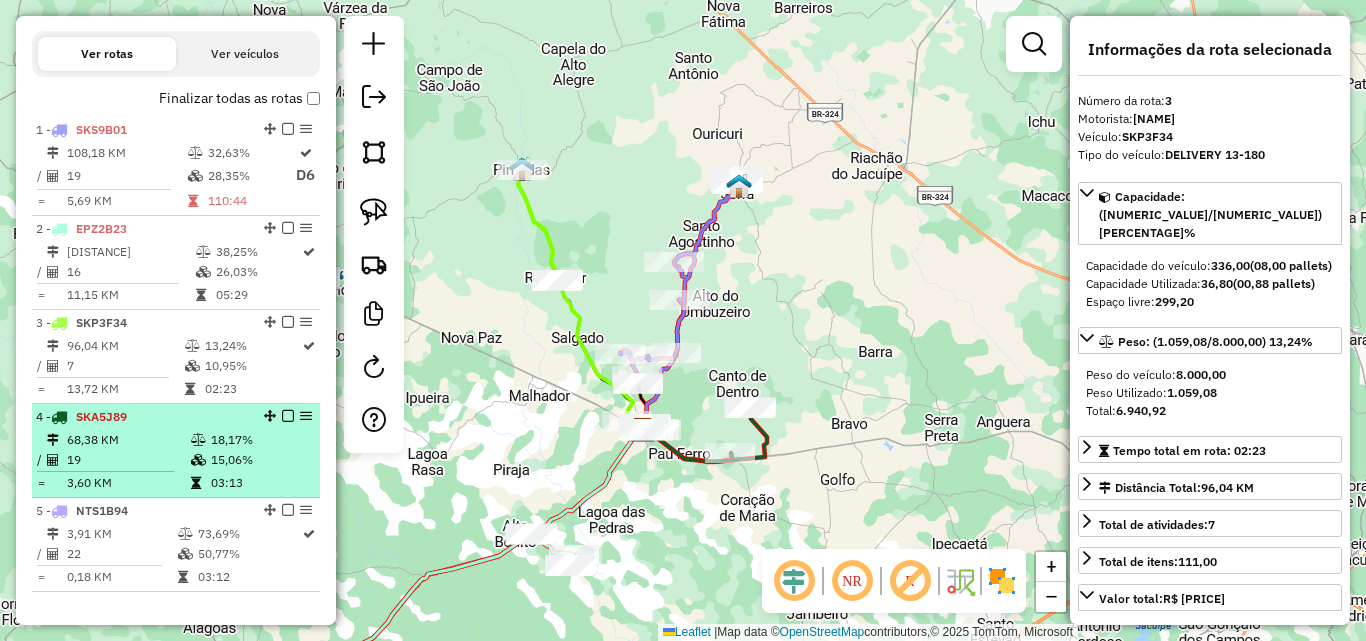 click on "68,38 KM" at bounding box center [128, 440] 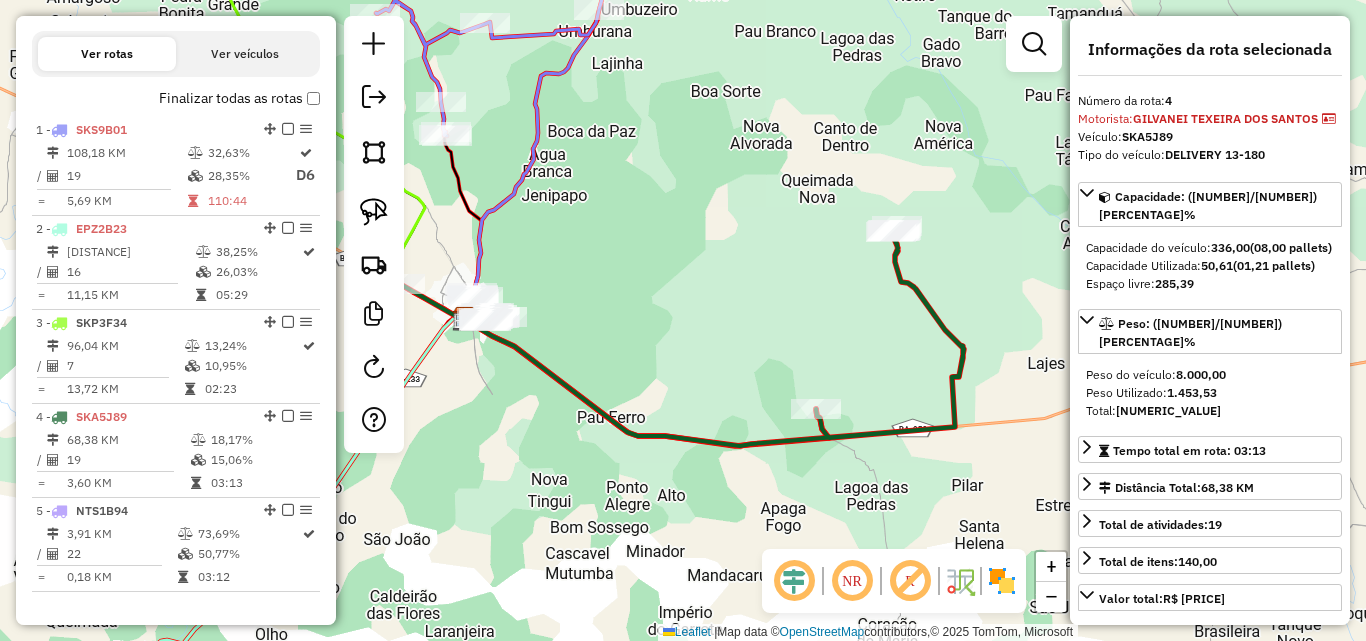 click on "Janela de atendimento Grade de atendimento Capacidade Transportadoras Veículos Cliente Pedidos  Rotas Selecione os dias de semana para filtrar as janelas de atendimento  Seg   Ter   Qua   Qui   Sex   Sáb   Dom  Informe o período da janela de atendimento: De: Até:  Filtrar exatamente a janela do cliente  Considerar janela de atendimento padrão  Selecione os dias de semana para filtrar as grades de atendimento  Seg   Ter   Qua   Qui   Sex   Sáb   Dom   Considerar clientes sem dia de atendimento cadastrado  Clientes fora do dia de atendimento selecionado Filtrar as atividades entre os valores definidos abaixo:  Peso mínimo:   Peso máximo:   Cubagem mínima:   Cubagem máxima:   De:   Até:  Filtrar as atividades entre o tempo de atendimento definido abaixo:  De:   Até:   Considerar capacidade total dos clientes não roteirizados Transportadora: Selecione um ou mais itens Tipo de veículo: Selecione um ou mais itens Veículo: Selecione um ou mais itens Motorista: Selecione um ou mais itens Nome: Rótulo:" 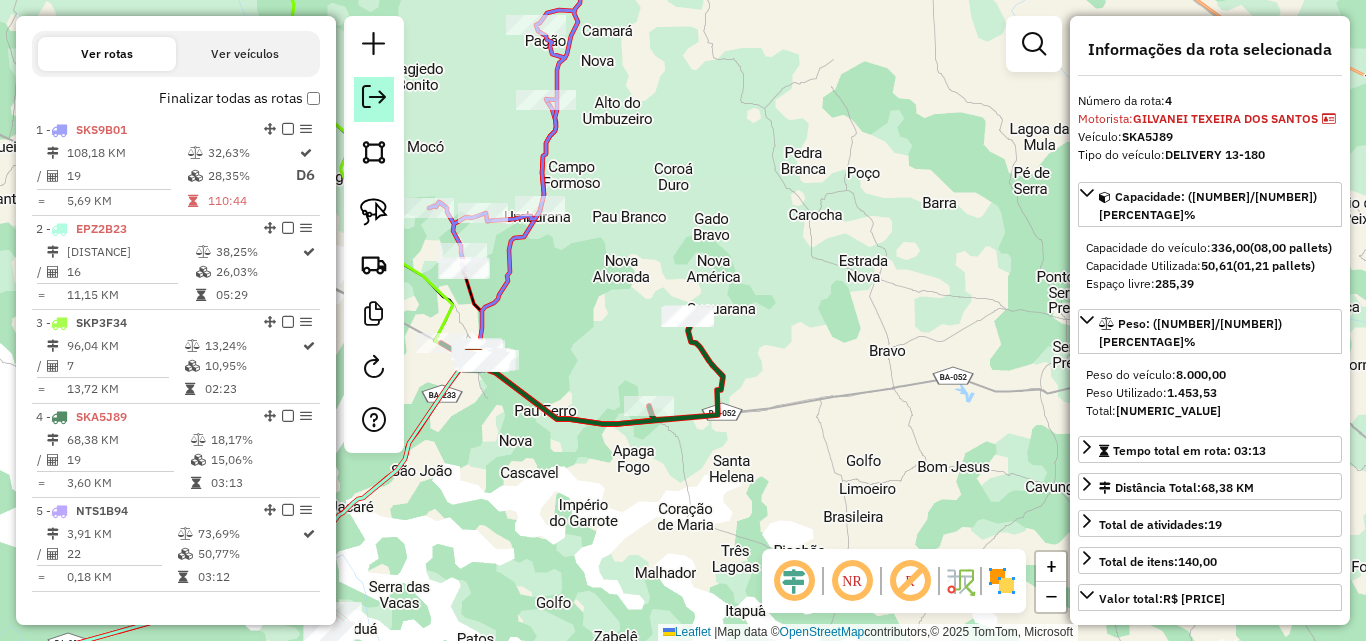 click 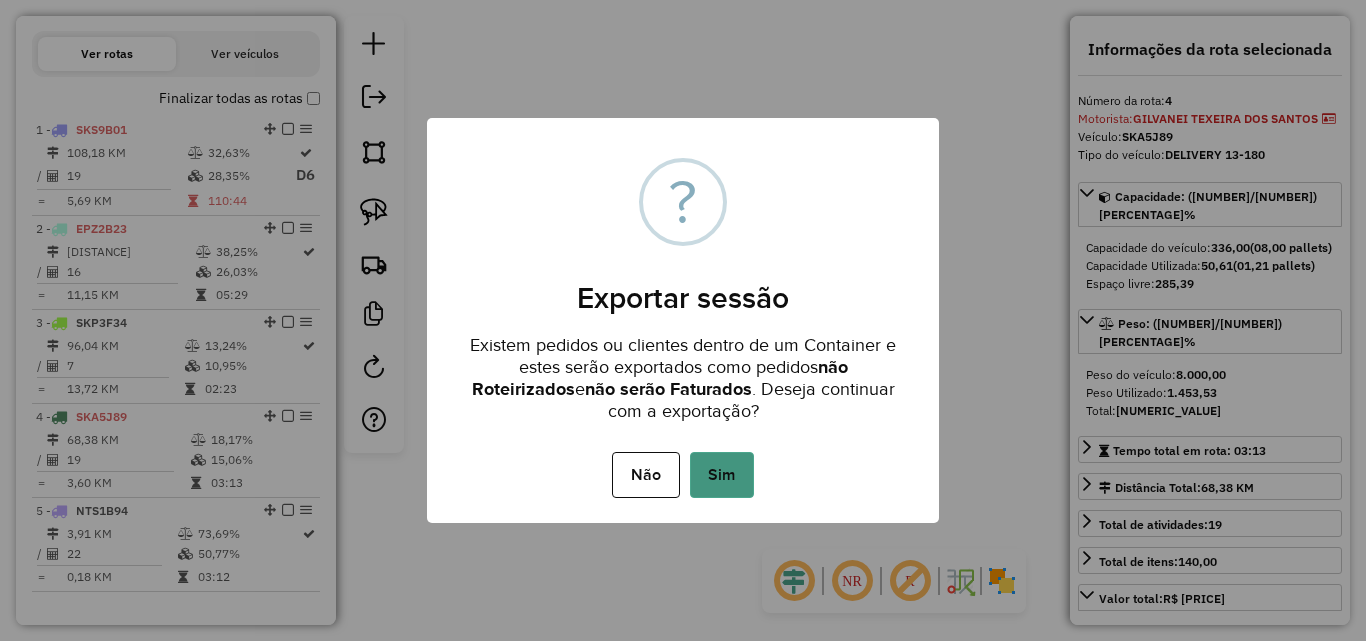 click on "Sim" at bounding box center [722, 475] 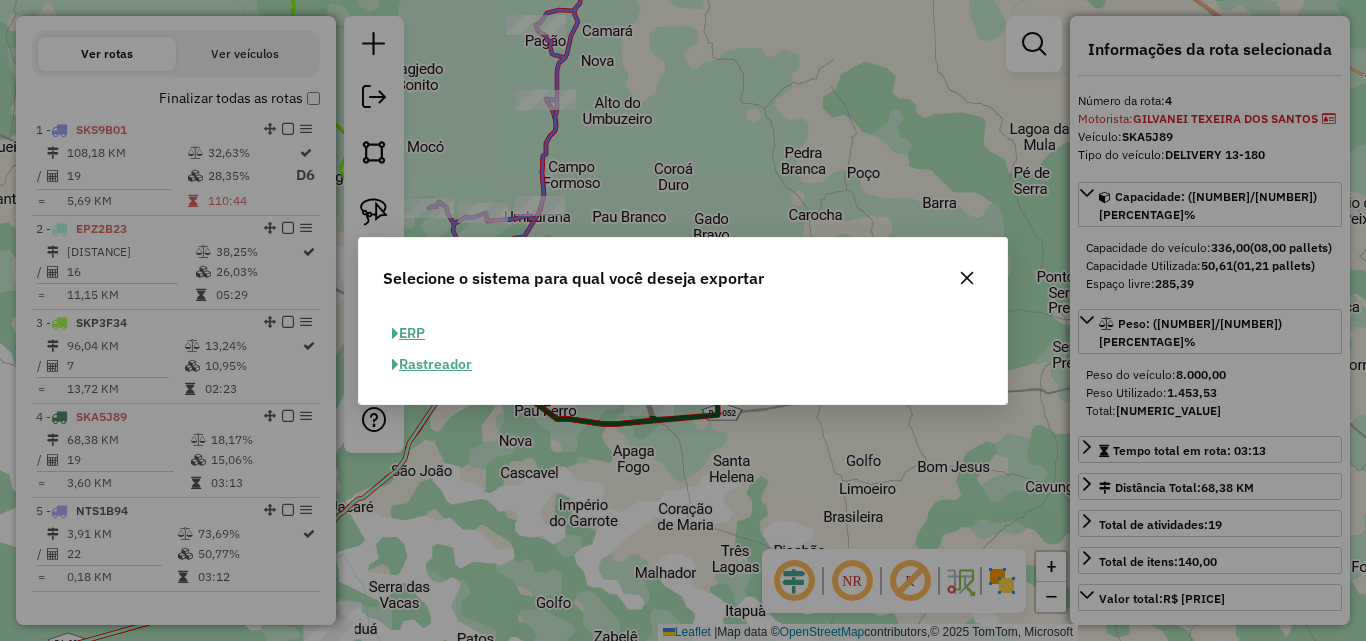 click on "ERP" 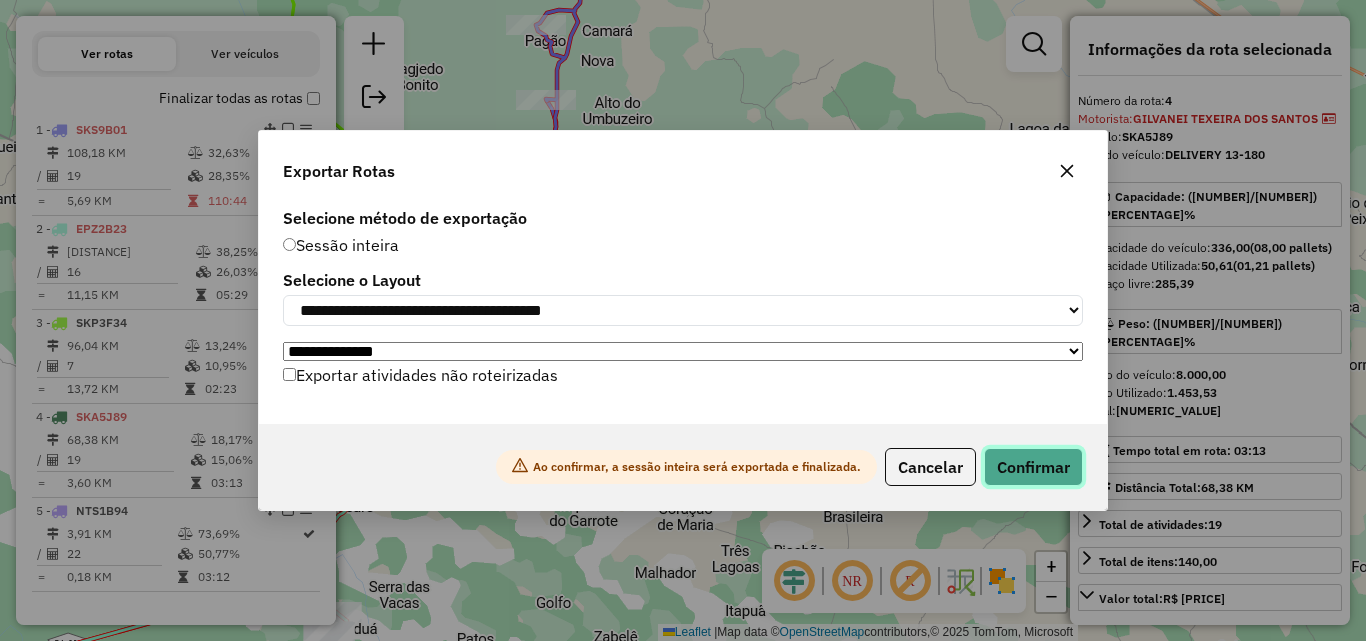 click on "Confirmar" 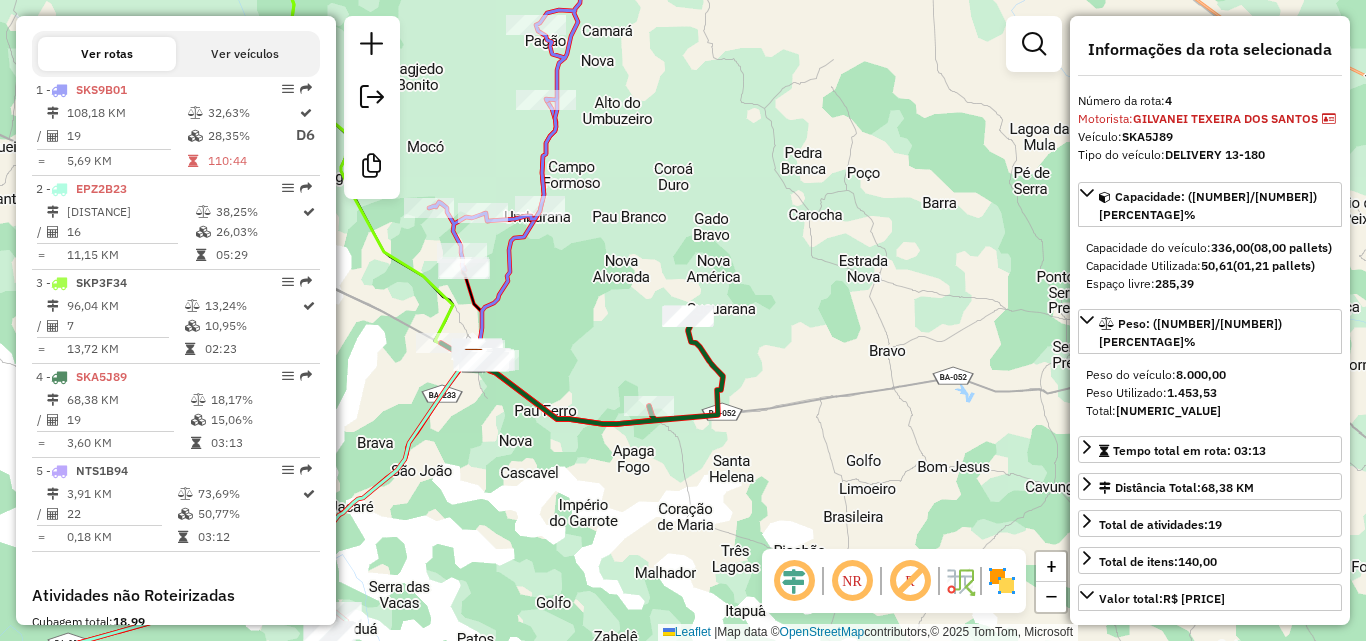 scroll, scrollTop: 1003, scrollLeft: 0, axis: vertical 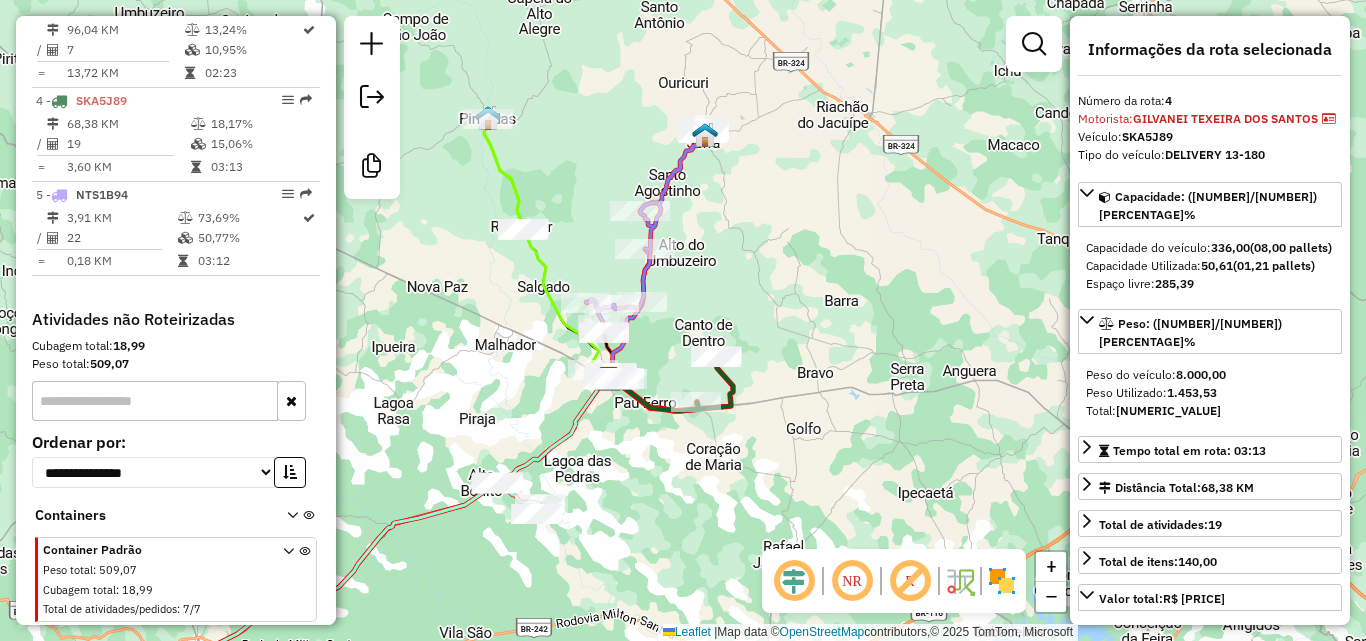 drag, startPoint x: 541, startPoint y: 485, endPoint x: 712, endPoint y: 444, distance: 175.84653 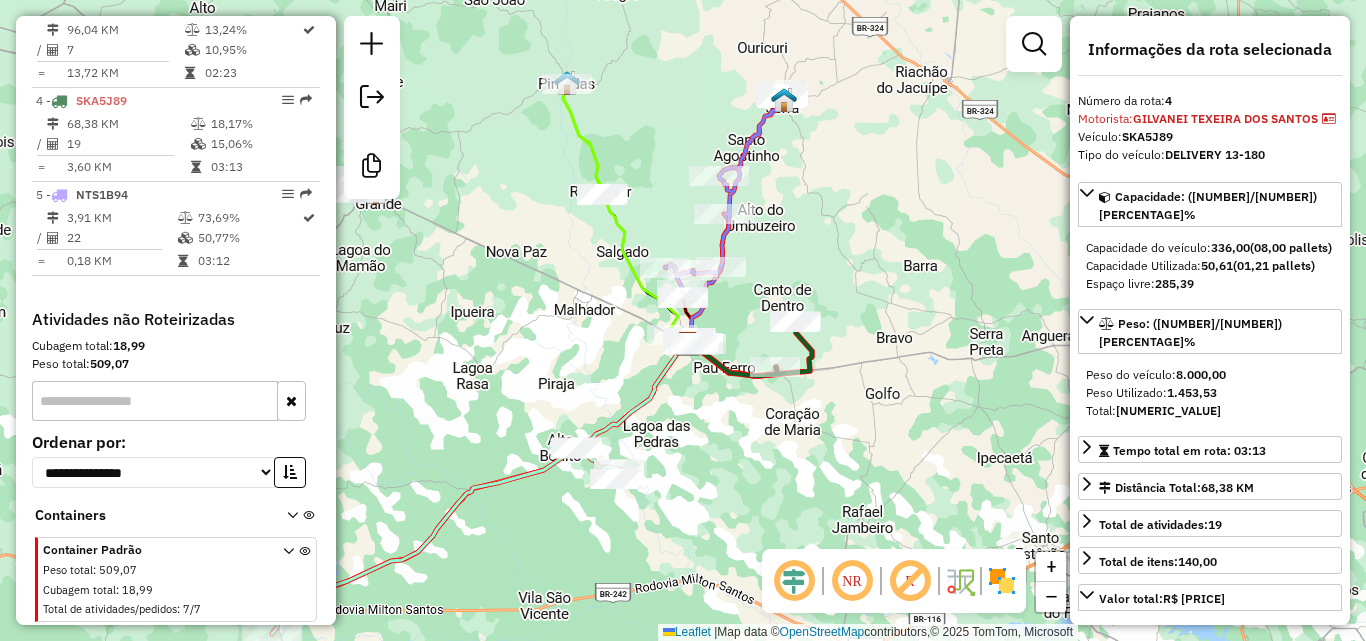 click on "Janela de atendimento Grade de atendimento Capacidade Transportadoras Veículos Cliente Pedidos  Rotas Selecione os dias de semana para filtrar as janelas de atendimento  Seg   Ter   Qua   Qui   Sex   Sáb   Dom  Informe o período da janela de atendimento: De: Até:  Filtrar exatamente a janela do cliente  Considerar janela de atendimento padrão  Selecione os dias de semana para filtrar as grades de atendimento  Seg   Ter   Qua   Qui   Sex   Sáb   Dom   Considerar clientes sem dia de atendimento cadastrado  Clientes fora do dia de atendimento selecionado Filtrar as atividades entre os valores definidos abaixo:  Peso mínimo:   Peso máximo:   Cubagem mínima:   Cubagem máxima:   De:   Até:  Filtrar as atividades entre o tempo de atendimento definido abaixo:  De:   Até:   Considerar capacidade total dos clientes não roteirizados Transportadora: Selecione um ou mais itens Tipo de veículo: Selecione um ou mais itens Veículo: Selecione um ou mais itens Motorista: Selecione um ou mais itens Nome: Rótulo:" 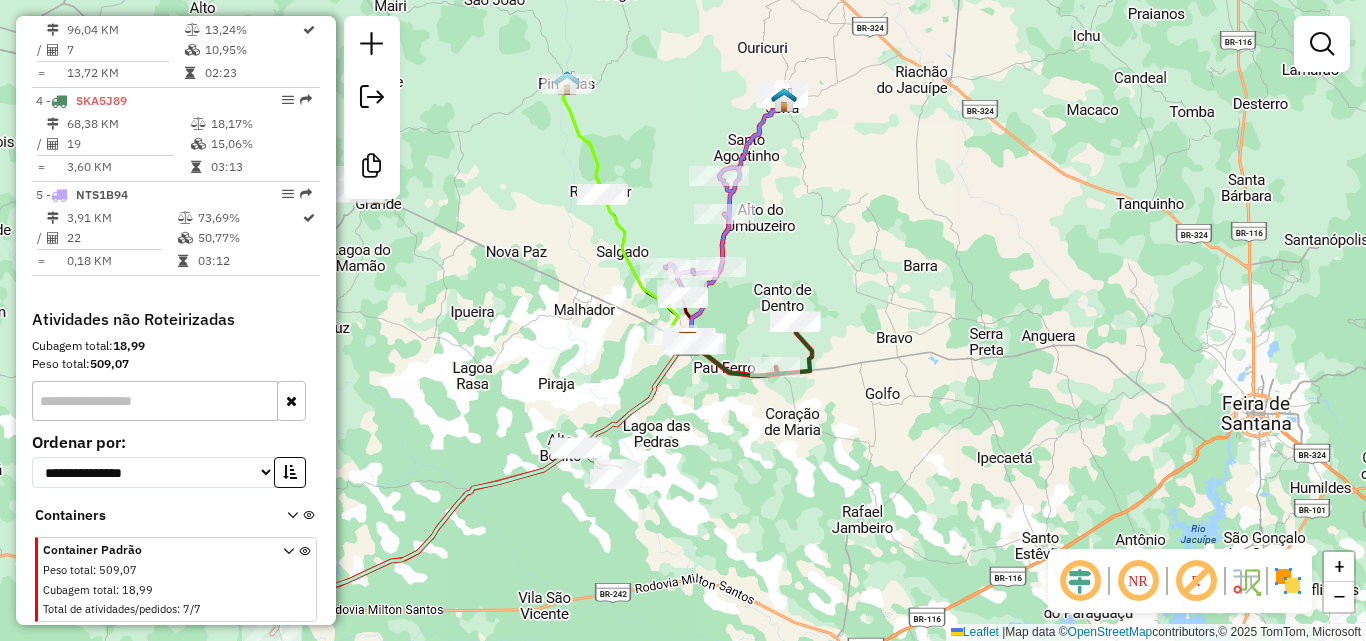 drag, startPoint x: 778, startPoint y: 475, endPoint x: 918, endPoint y: 506, distance: 143.39107 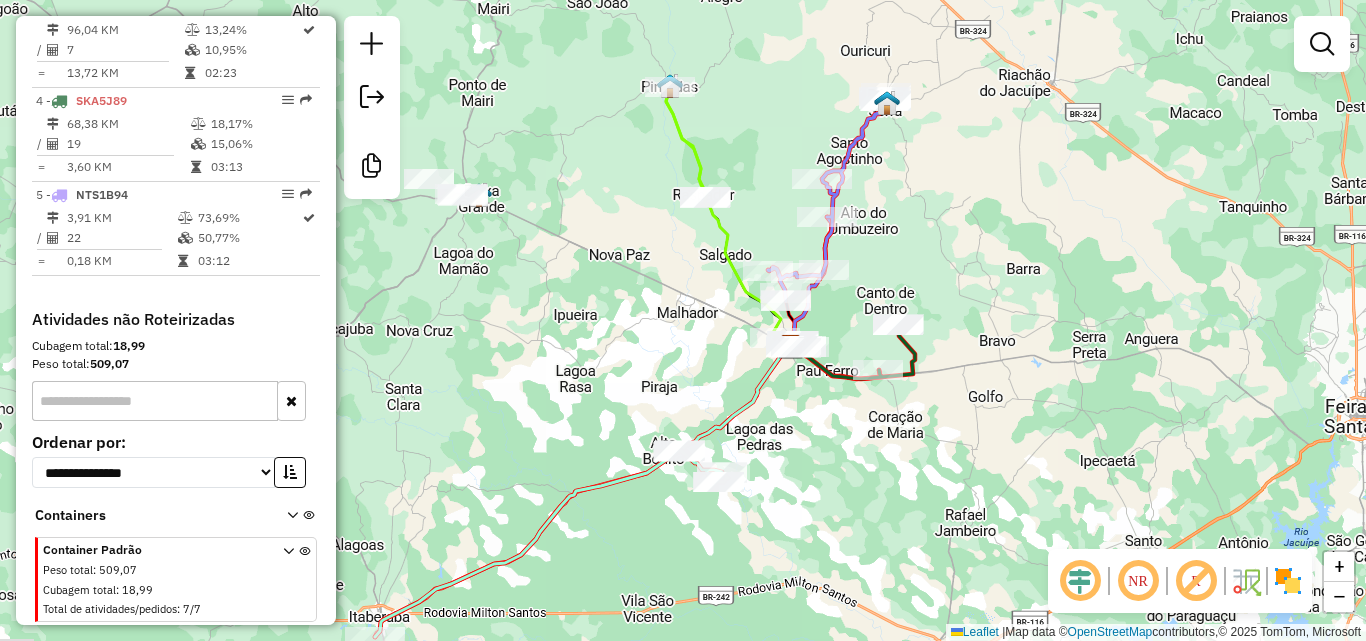 drag, startPoint x: 577, startPoint y: 402, endPoint x: 540, endPoint y: 374, distance: 46.400433 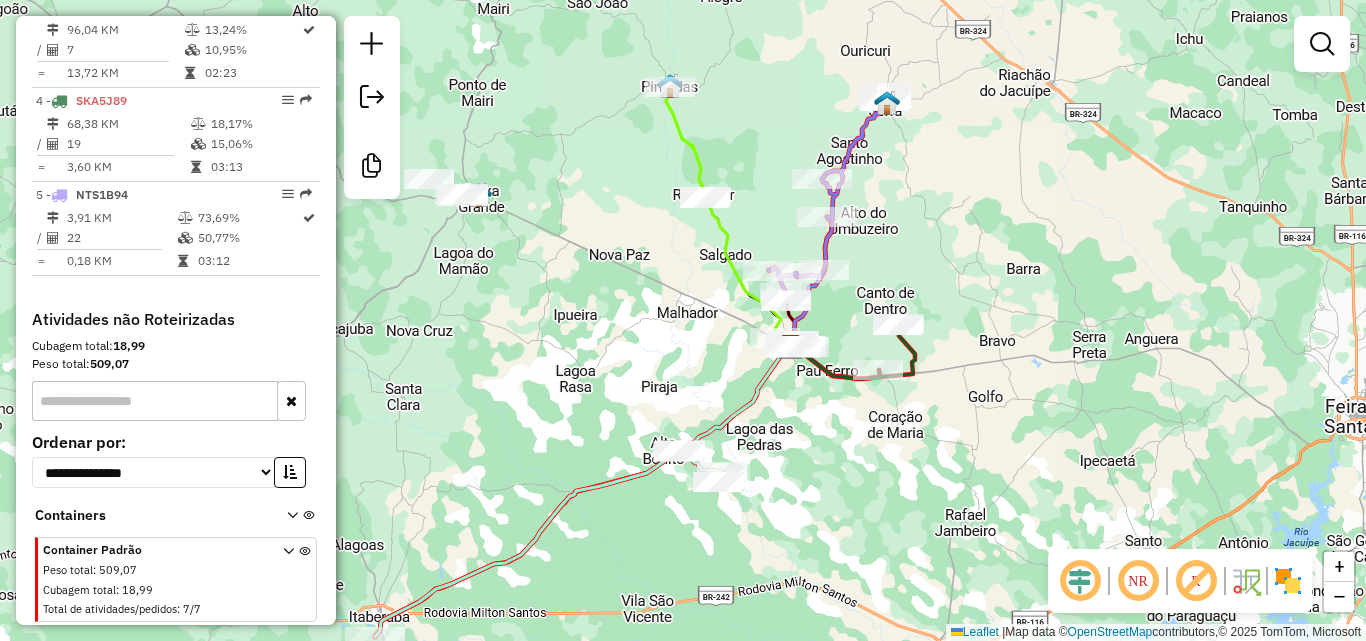 drag, startPoint x: 458, startPoint y: 311, endPoint x: 503, endPoint y: 306, distance: 45.276924 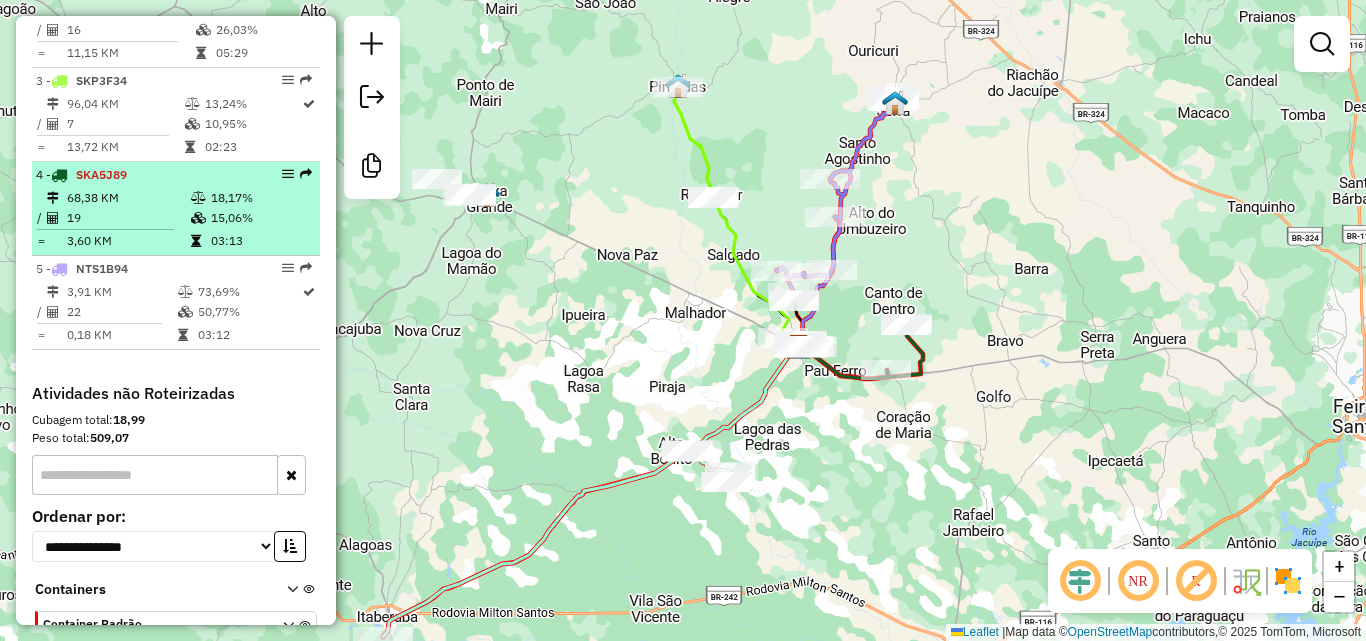 scroll, scrollTop: 903, scrollLeft: 0, axis: vertical 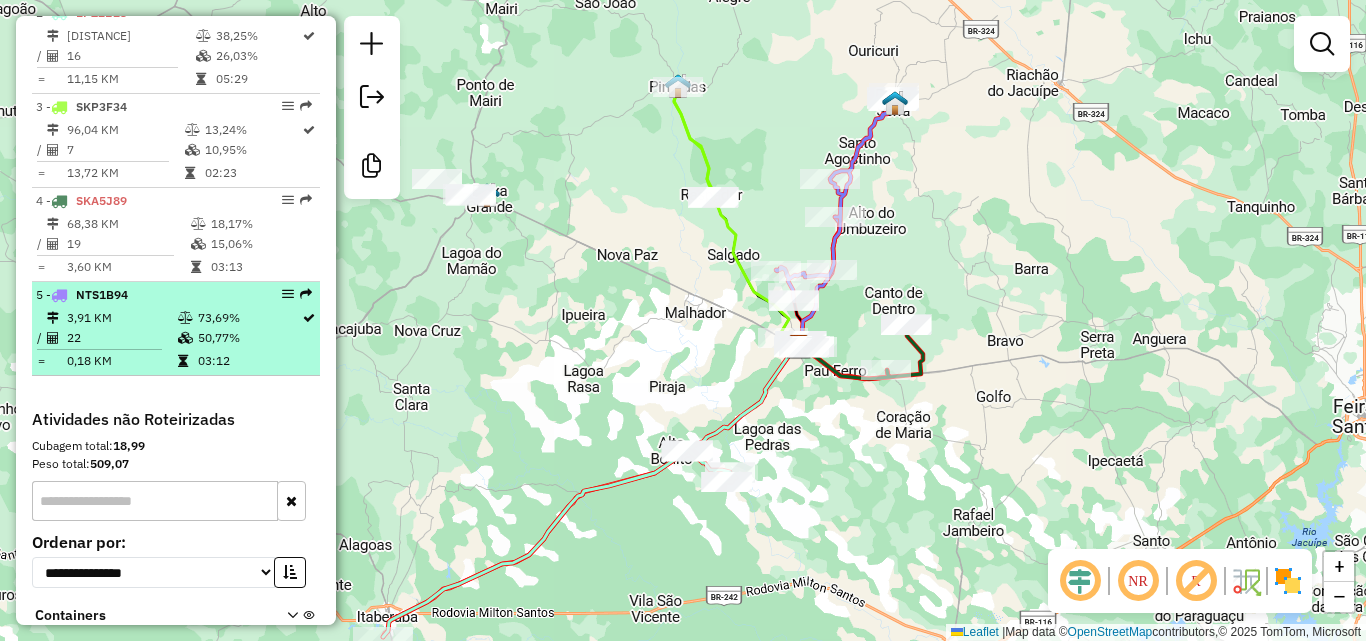 click at bounding box center (187, 338) 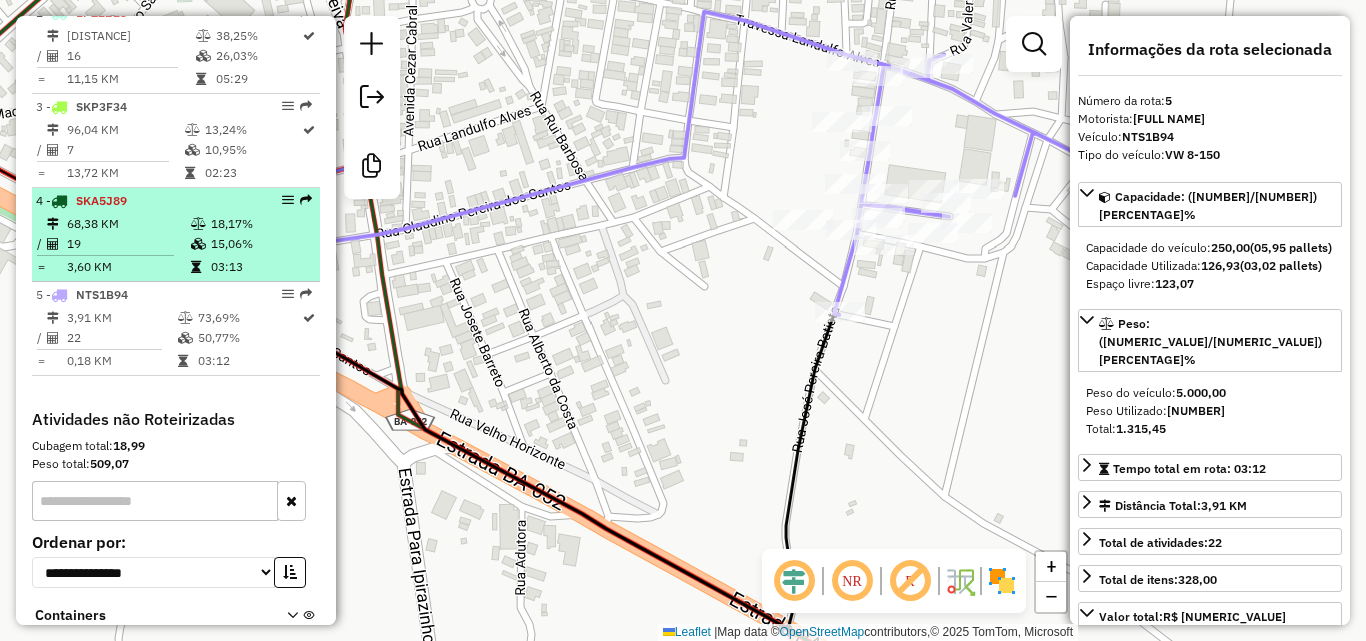 click on "19" at bounding box center (128, 244) 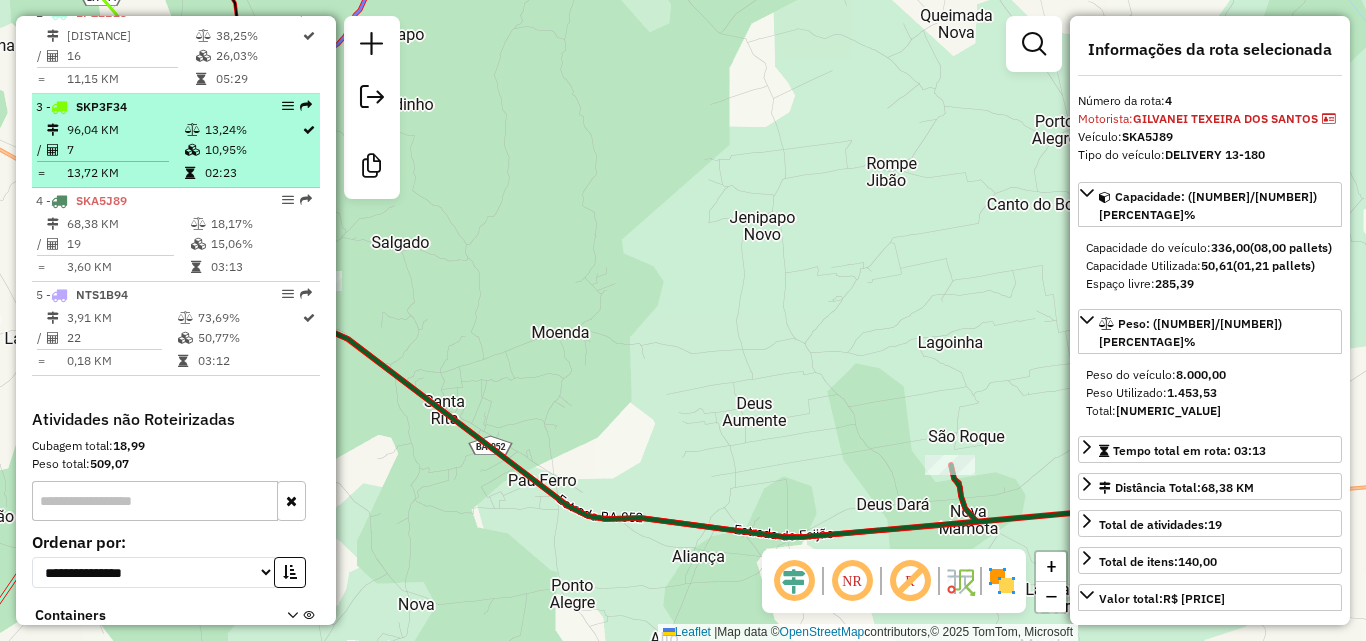 click on "7" at bounding box center (125, 150) 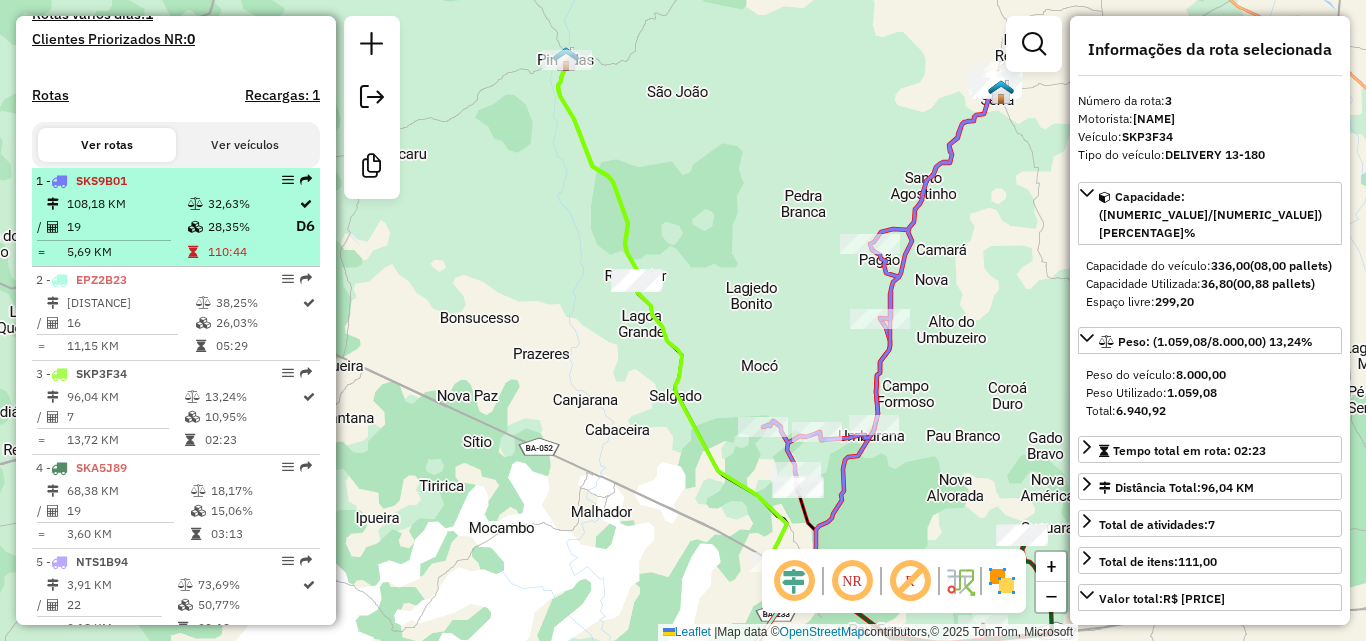 scroll, scrollTop: 603, scrollLeft: 0, axis: vertical 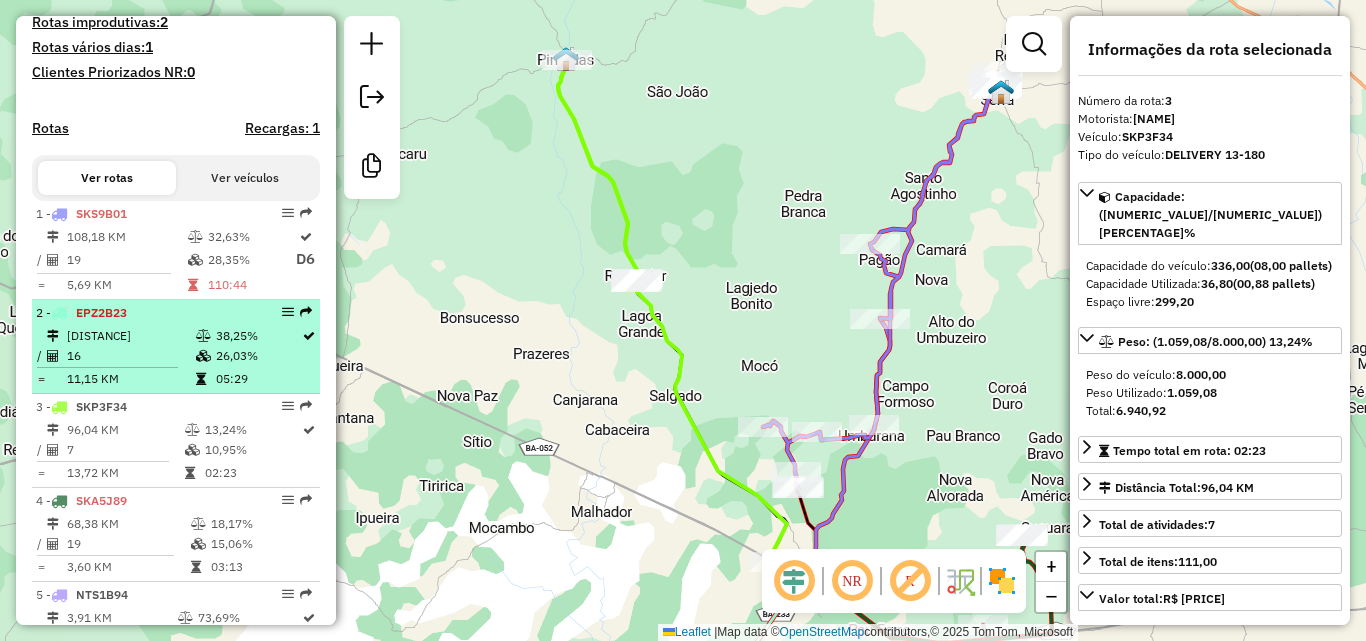 click on "[NUMERIC_VALUE] / [PLATE] [DISTANCE] [PERCENTAGE]%  /  [NUMERIC_VALUE] [PERCENTAGE]%     =  [DISTANCE]   [TIME]" at bounding box center (176, 347) 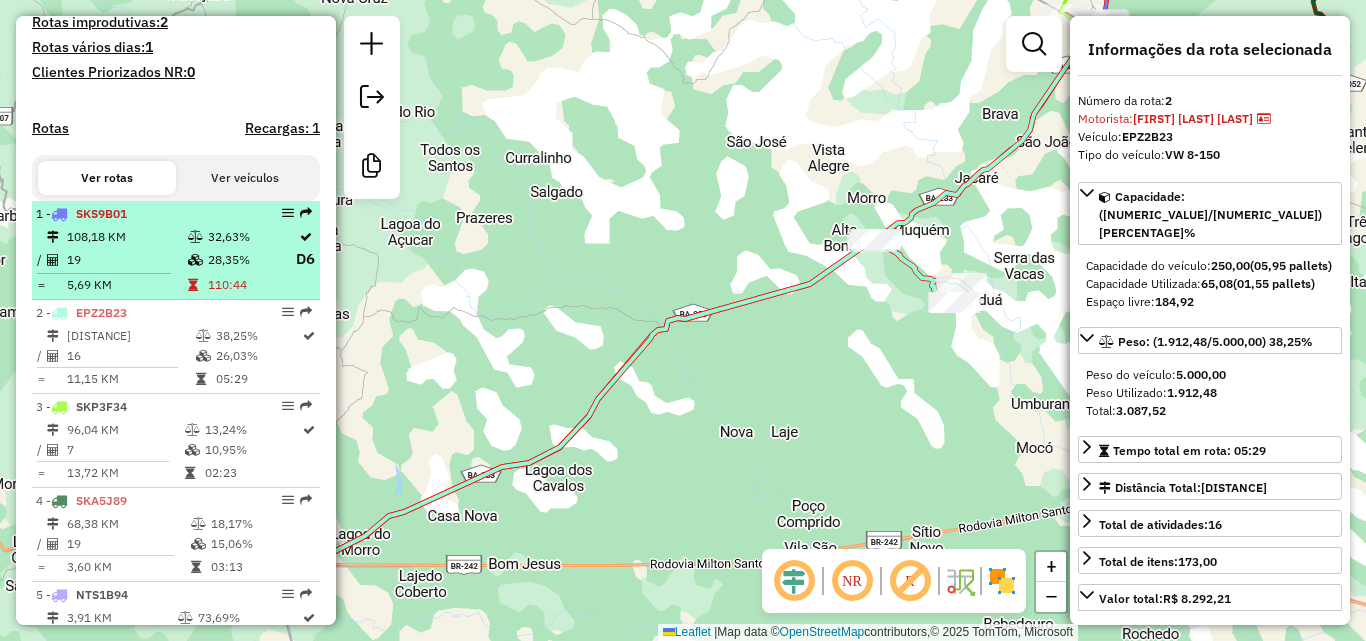 click on "SKS9B01" at bounding box center [101, 213] 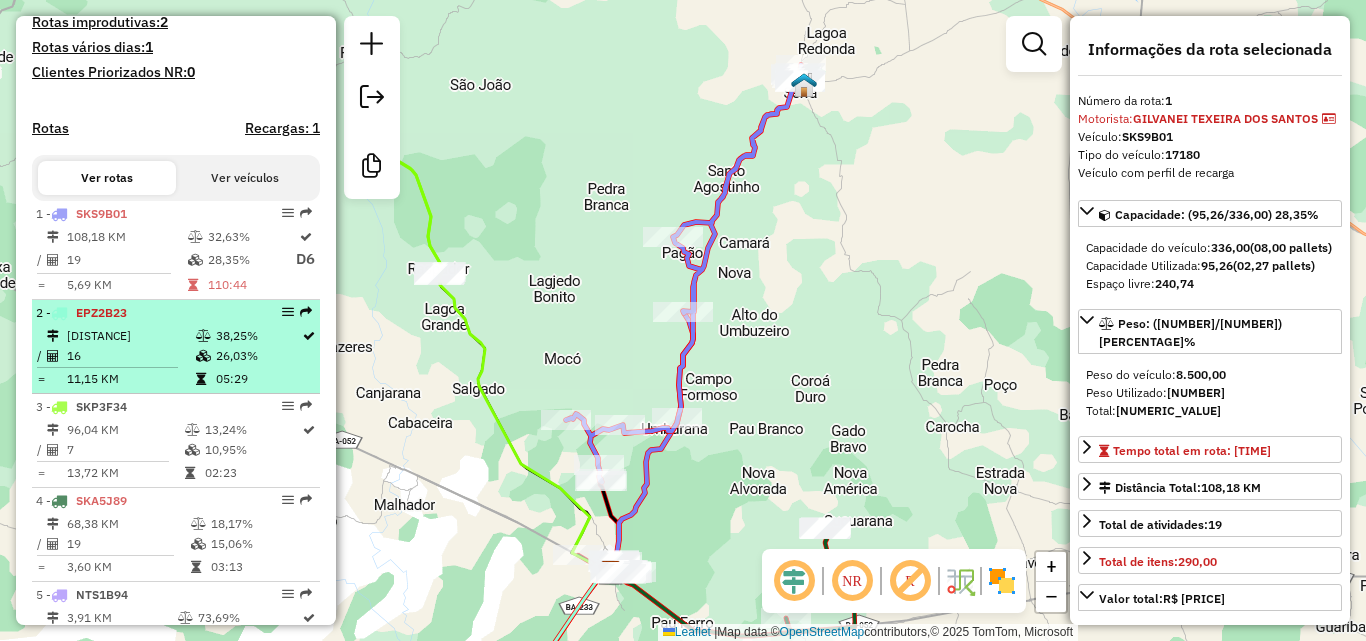 click on "[DISTANCE]" at bounding box center (130, 336) 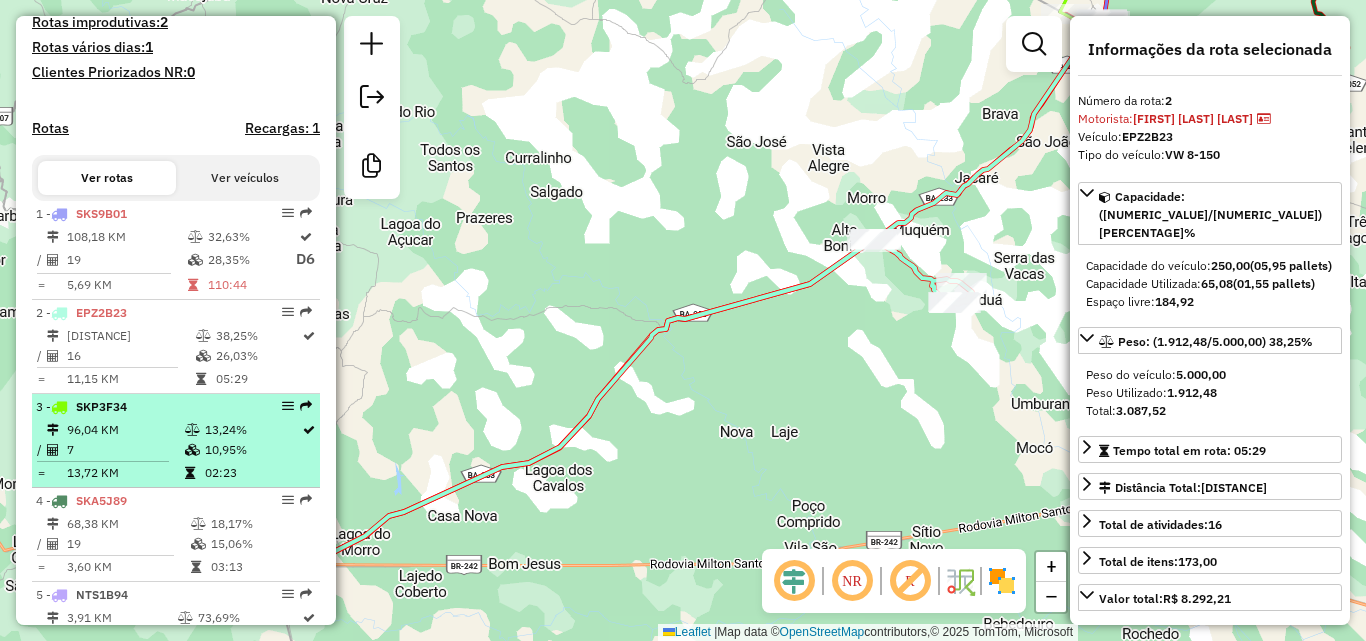 click on "[NUMERIC_VALUE] -       [PLATE]" at bounding box center (142, 407) 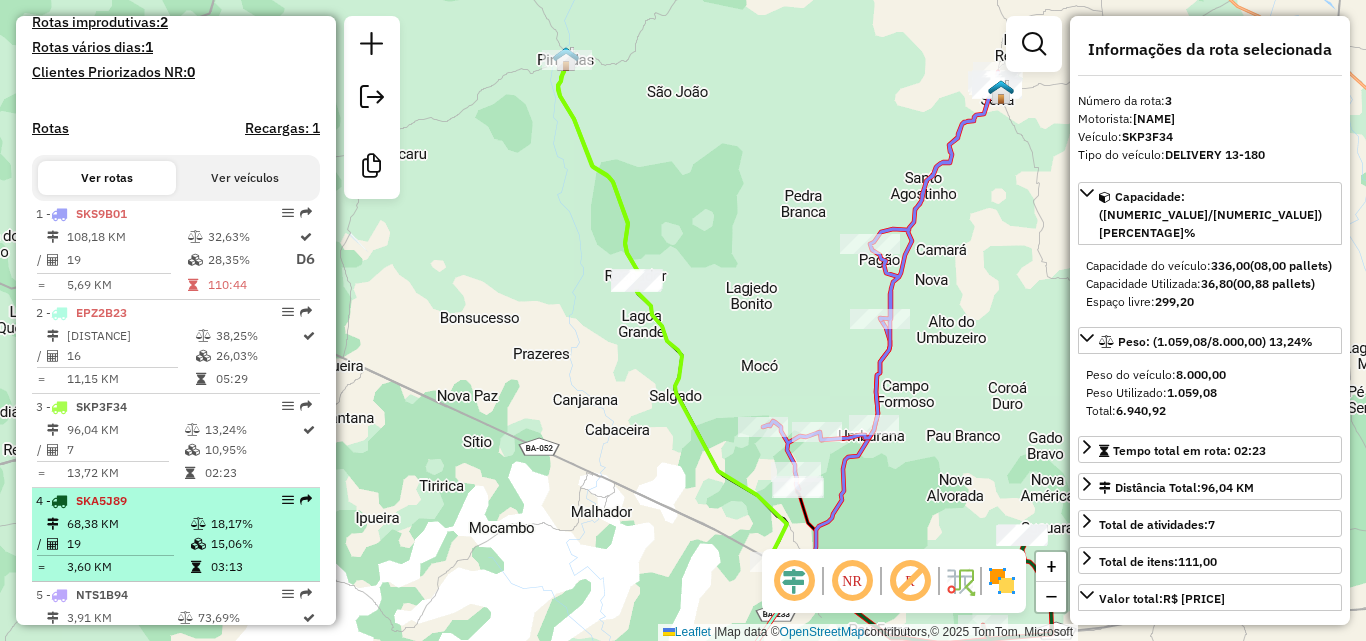 click on "4 -       [PLATE]" at bounding box center (142, 501) 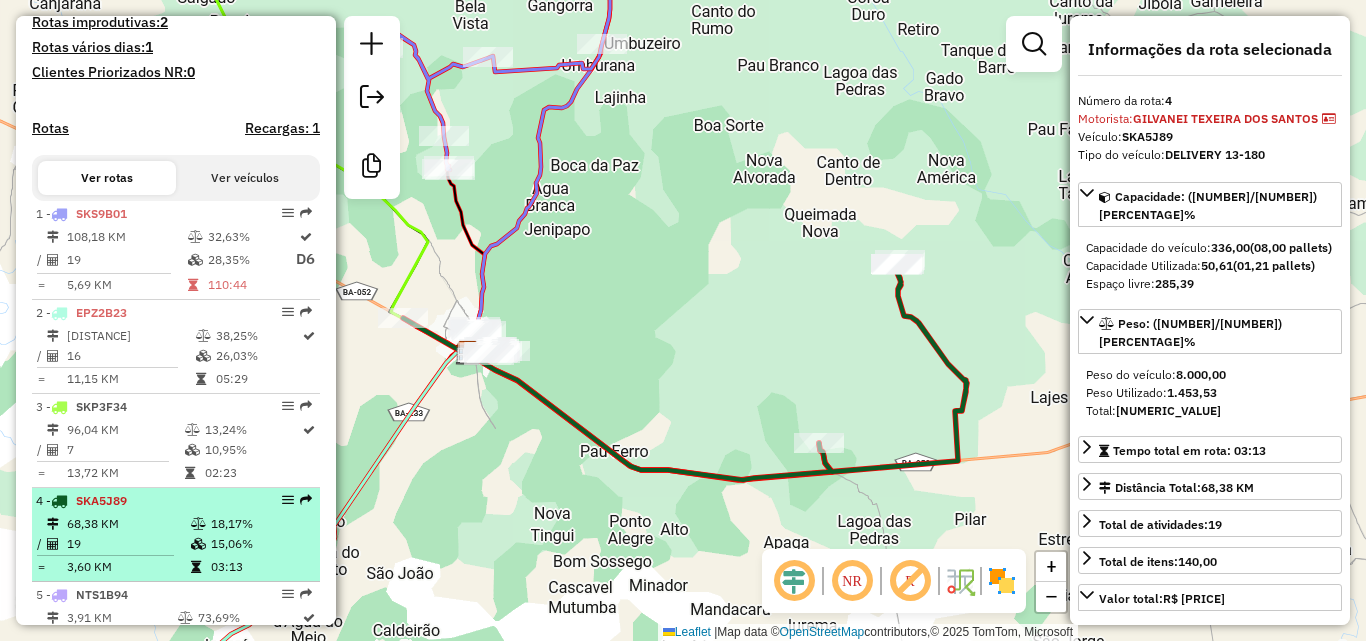 click on "4 -       [PLATE]" at bounding box center [142, 501] 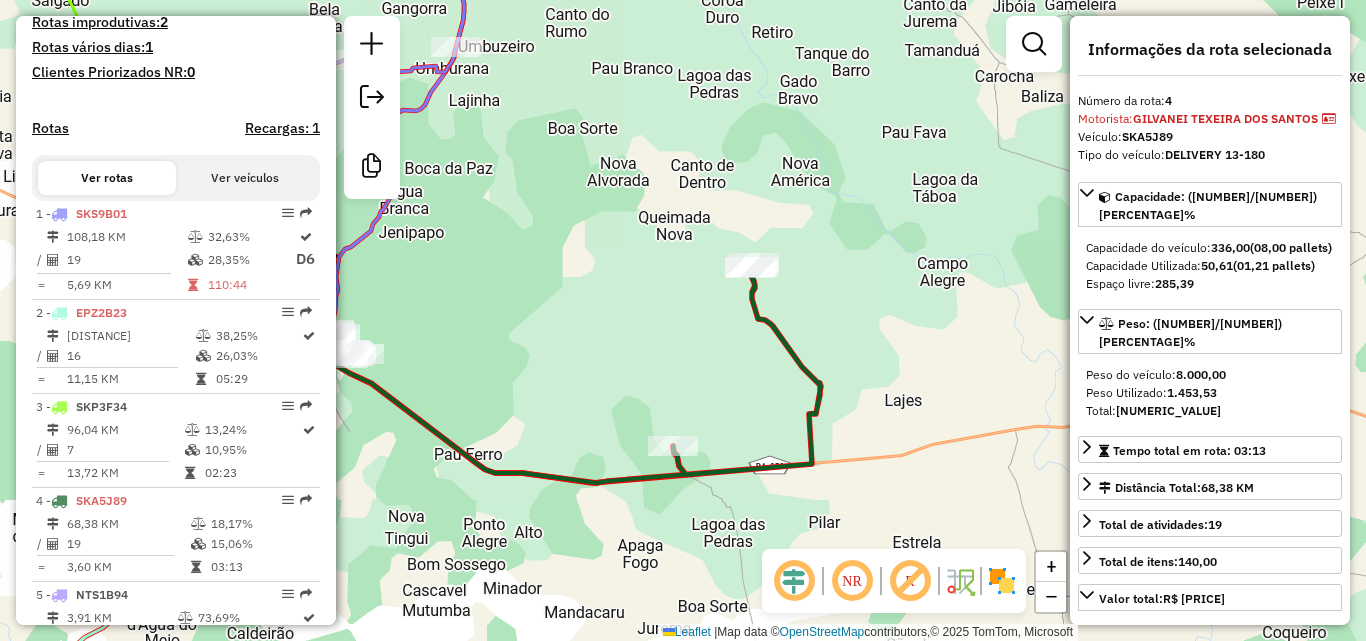 drag, startPoint x: 421, startPoint y: 477, endPoint x: 425, endPoint y: 457, distance: 20.396078 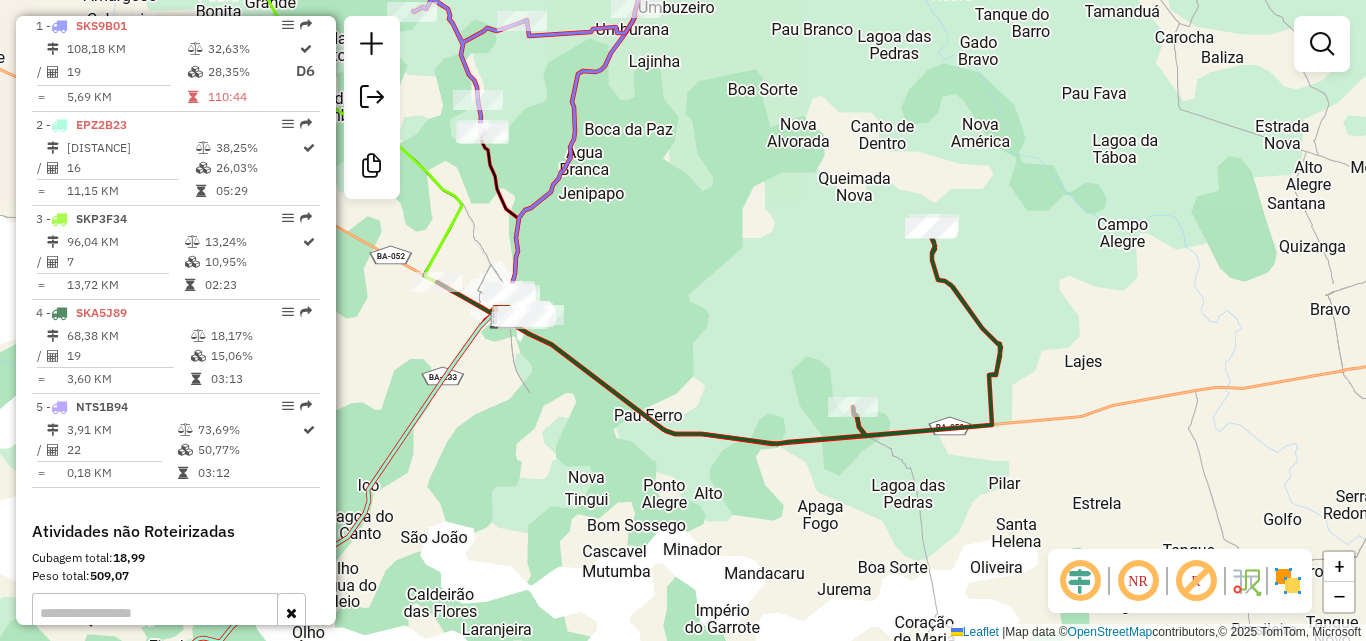 scroll, scrollTop: 803, scrollLeft: 0, axis: vertical 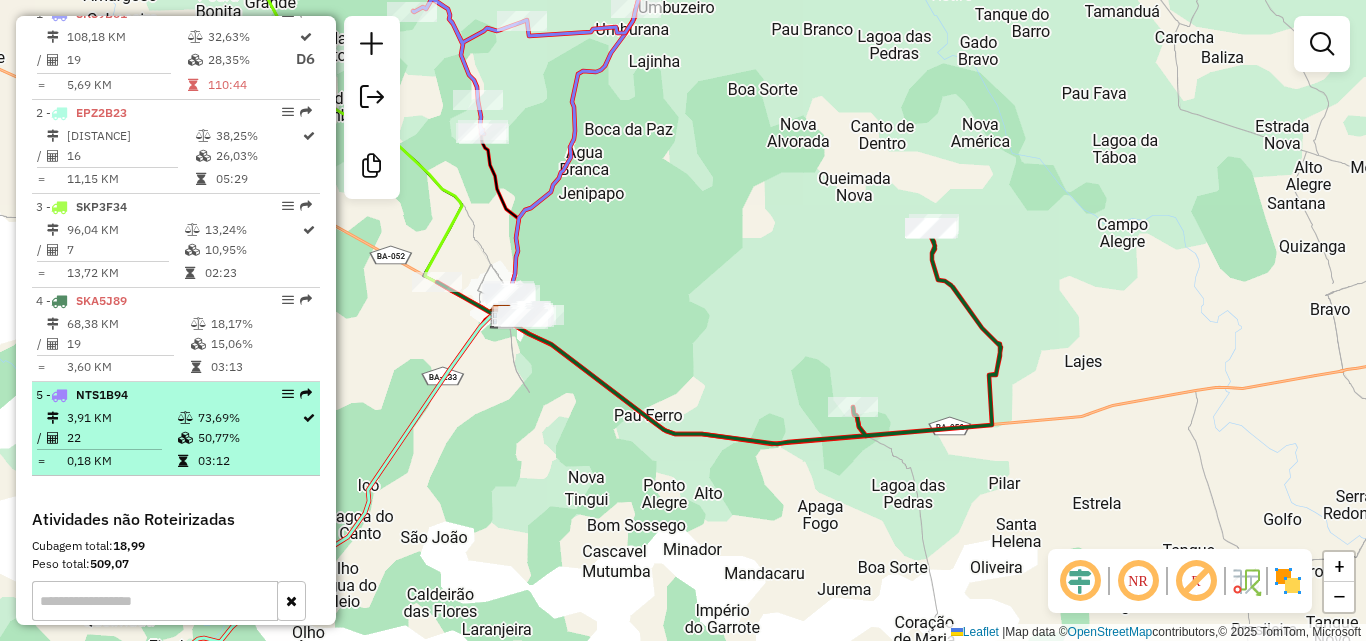 click at bounding box center [185, 438] 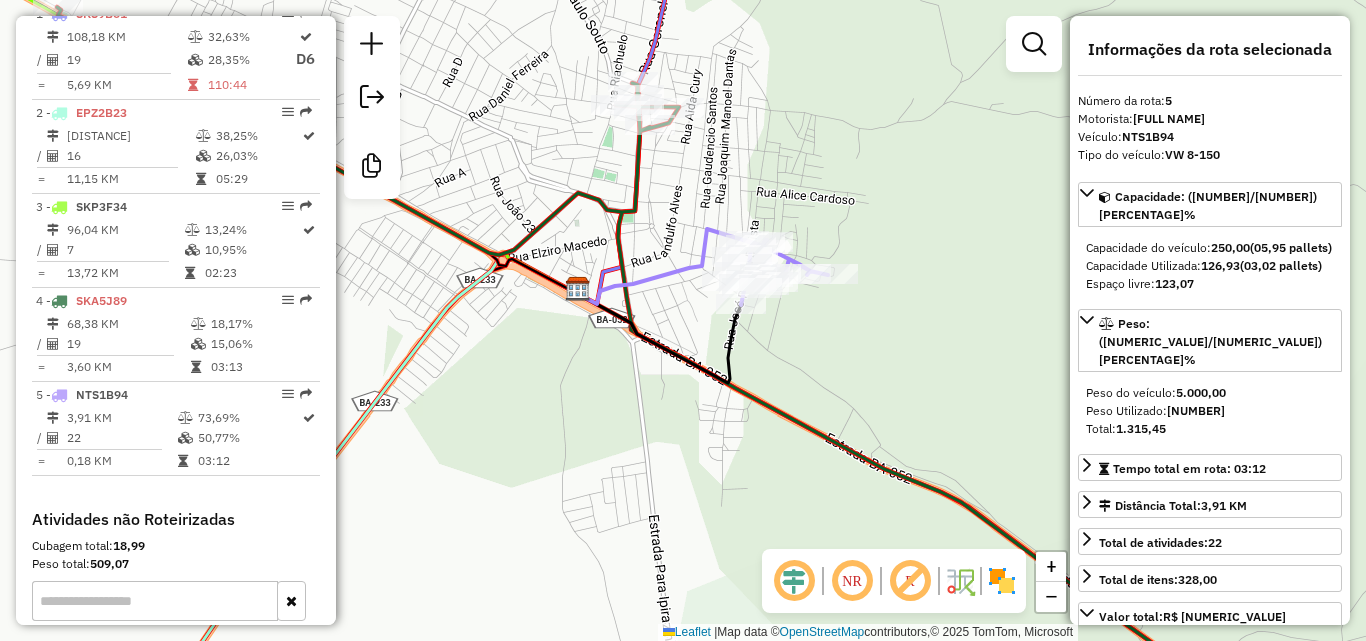 drag, startPoint x: 610, startPoint y: 355, endPoint x: 666, endPoint y: 343, distance: 57.271286 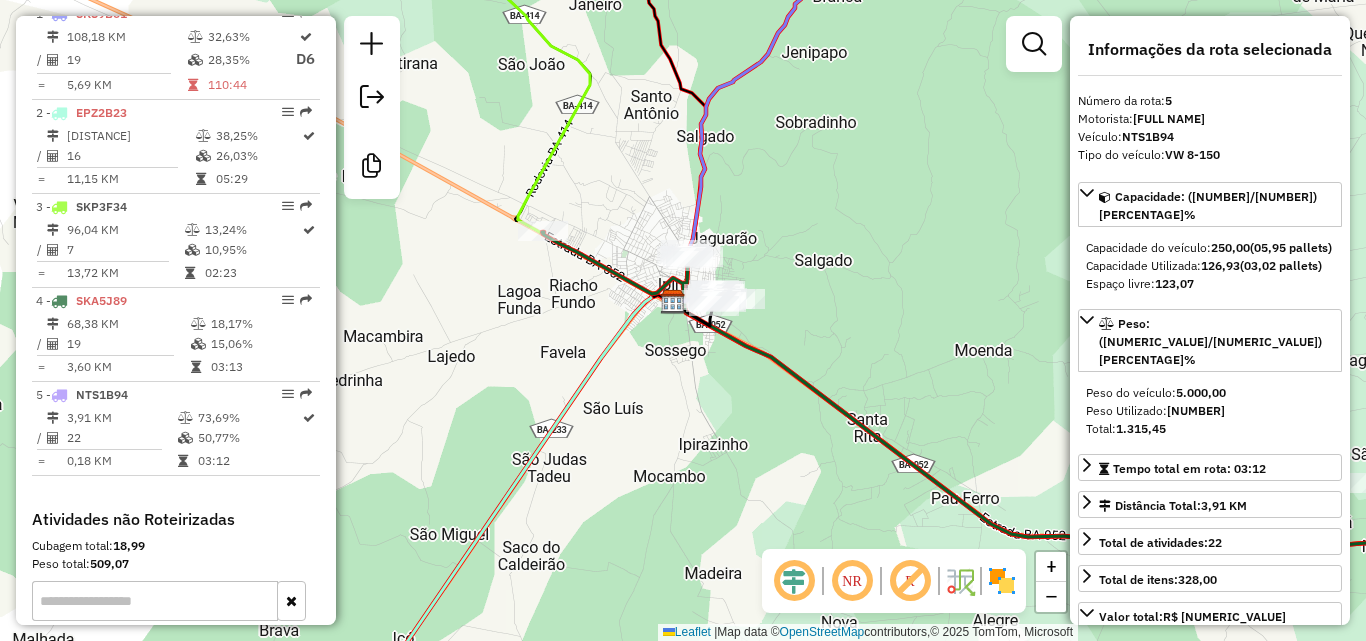 click on "Janela de atendimento Grade de atendimento Capacidade Transportadoras Veículos Cliente Pedidos  Rotas Selecione os dias de semana para filtrar as janelas de atendimento  Seg   Ter   Qua   Qui   Sex   Sáb   Dom  Informe o período da janela de atendimento: De: Até:  Filtrar exatamente a janela do cliente  Considerar janela de atendimento padrão  Selecione os dias de semana para filtrar as grades de atendimento  Seg   Ter   Qua   Qui   Sex   Sáb   Dom   Considerar clientes sem dia de atendimento cadastrado  Clientes fora do dia de atendimento selecionado Filtrar as atividades entre os valores definidos abaixo:  Peso mínimo:   Peso máximo:   Cubagem mínima:   Cubagem máxima:   De:   Até:  Filtrar as atividades entre o tempo de atendimento definido abaixo:  De:   Até:   Considerar capacidade total dos clientes não roteirizados Transportadora: Selecione um ou mais itens Tipo de veículo: Selecione um ou mais itens Veículo: Selecione um ou mais itens Motorista: Selecione um ou mais itens Nome: Rótulo:" 